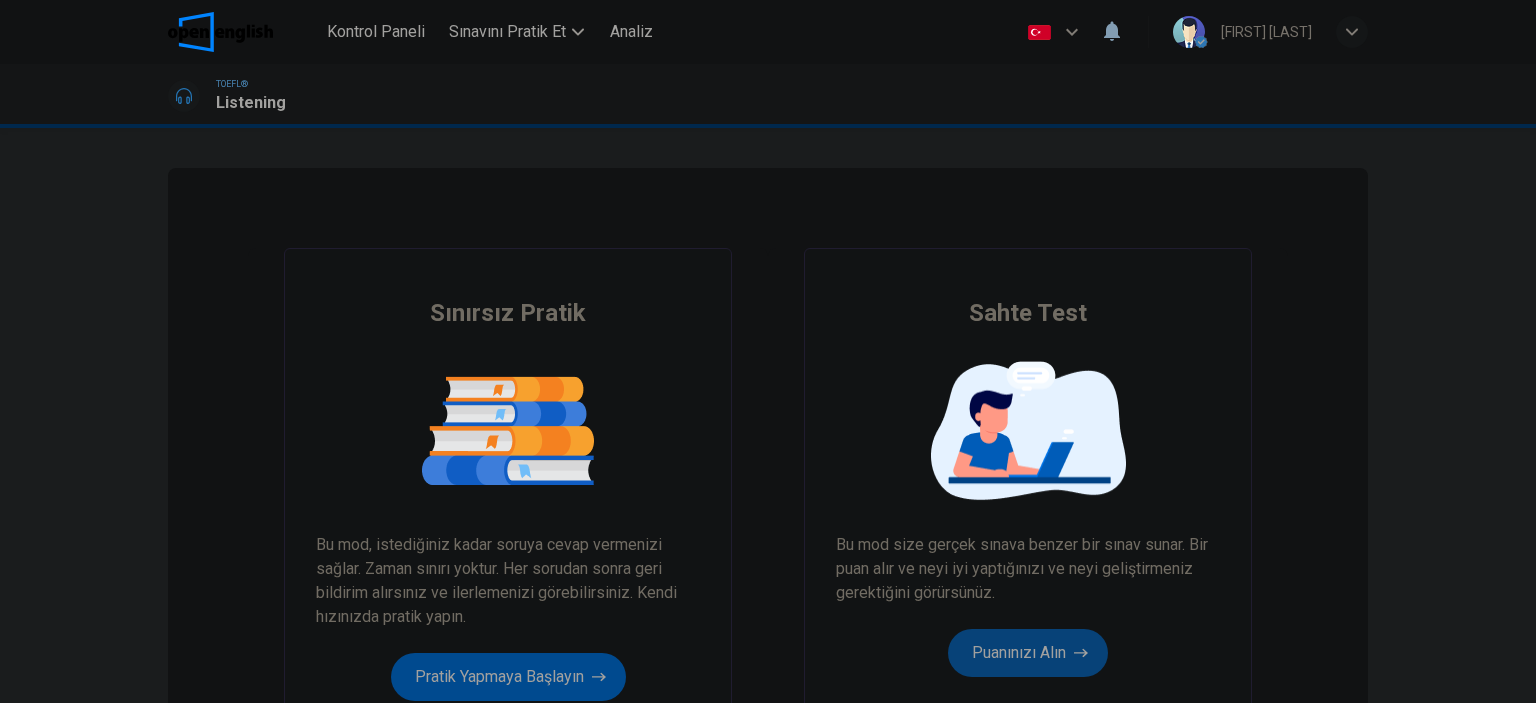 scroll, scrollTop: 0, scrollLeft: 0, axis: both 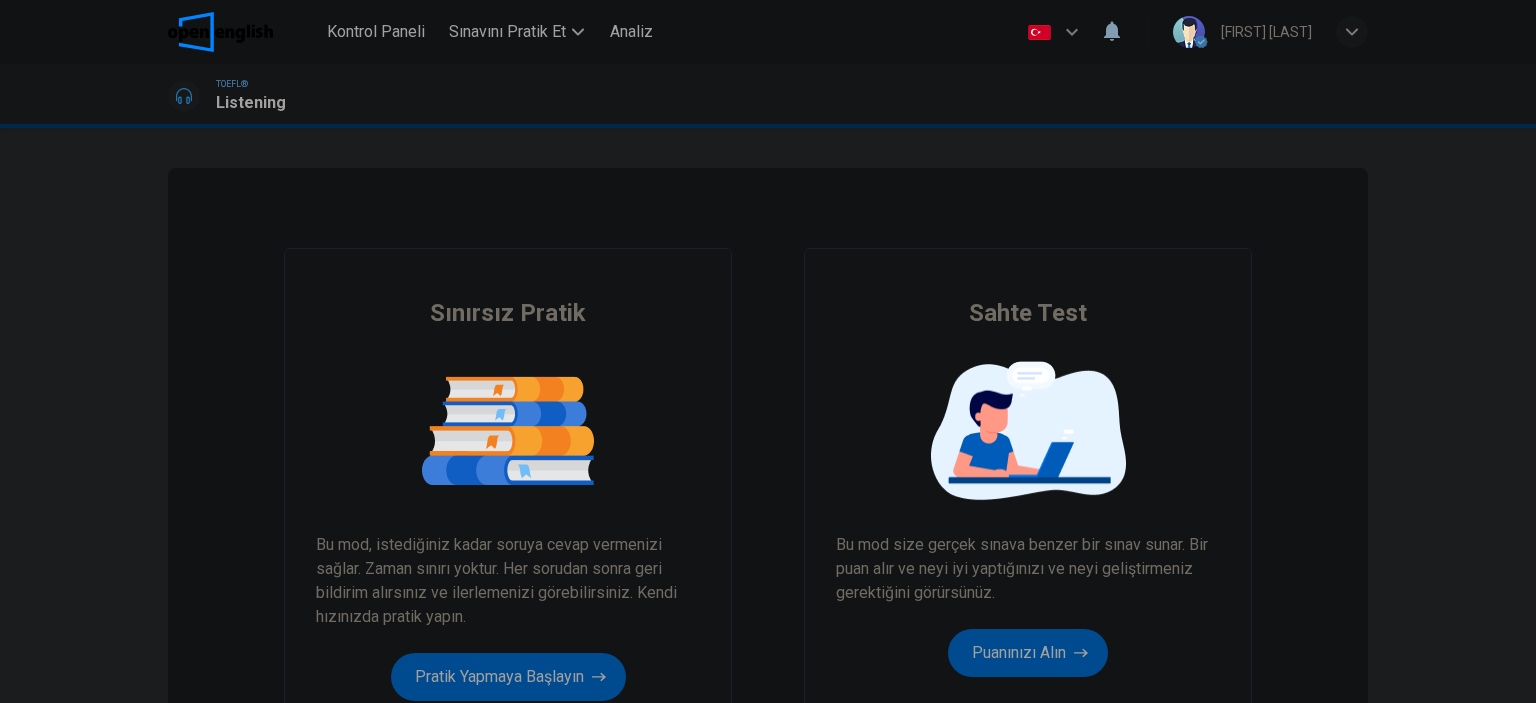 click on "Sahte Test Bu mod size gerçek sınava benzer bir sınav sunar. Bir puan alır ve neyi iyi yaptığınızı ve neyi geliştirmeniz gerektiğini görürsünüz. Puanınızı Alın Bu nasıl çalışır?" at bounding box center (508, 499) 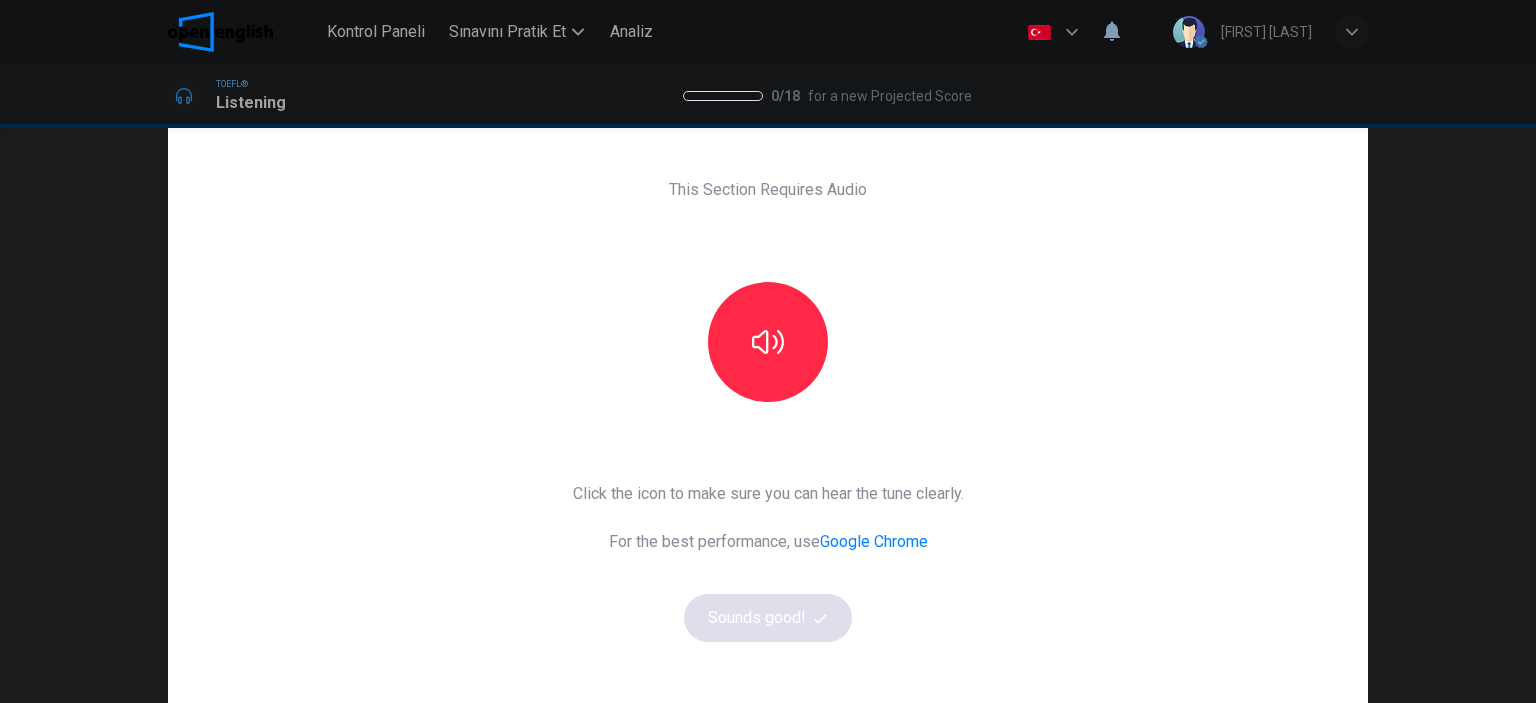 scroll, scrollTop: 200, scrollLeft: 0, axis: vertical 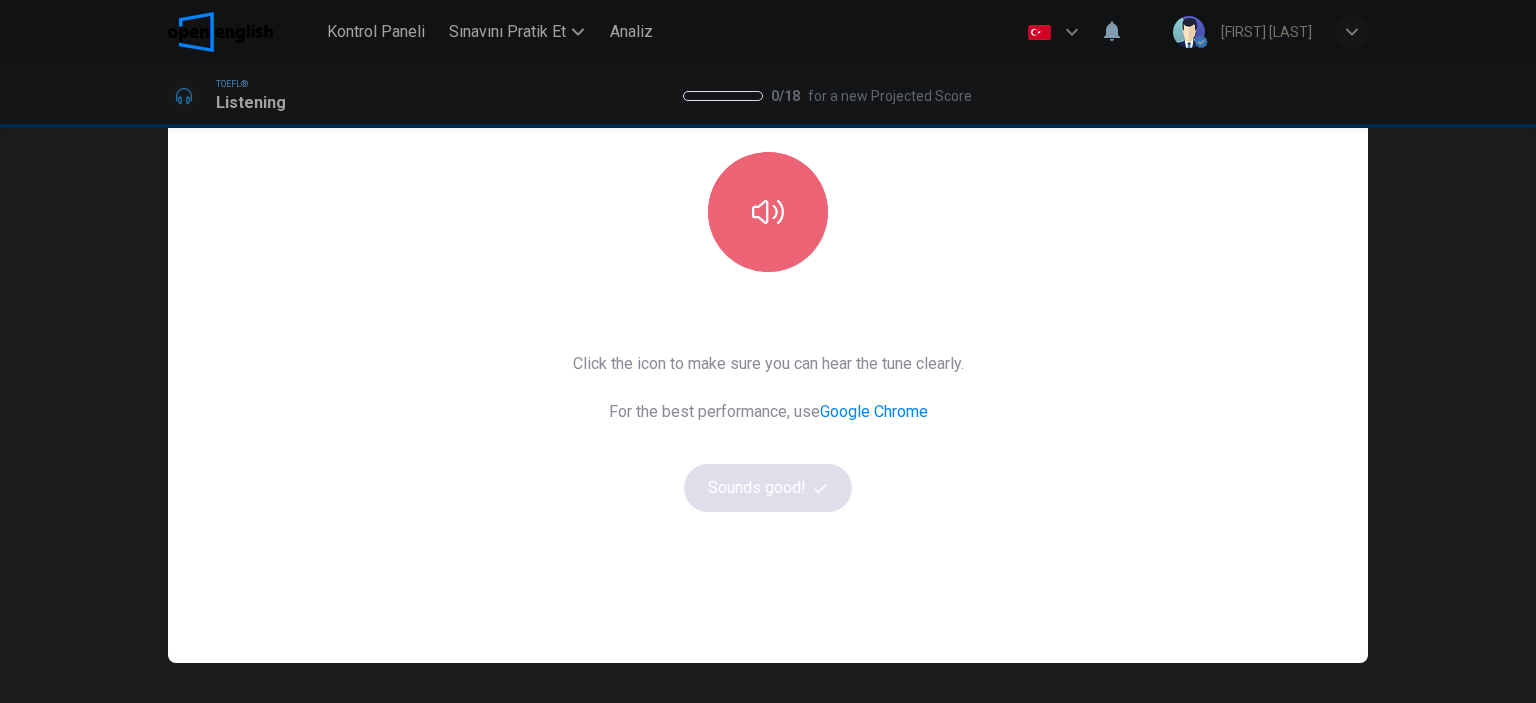 click at bounding box center [768, 212] 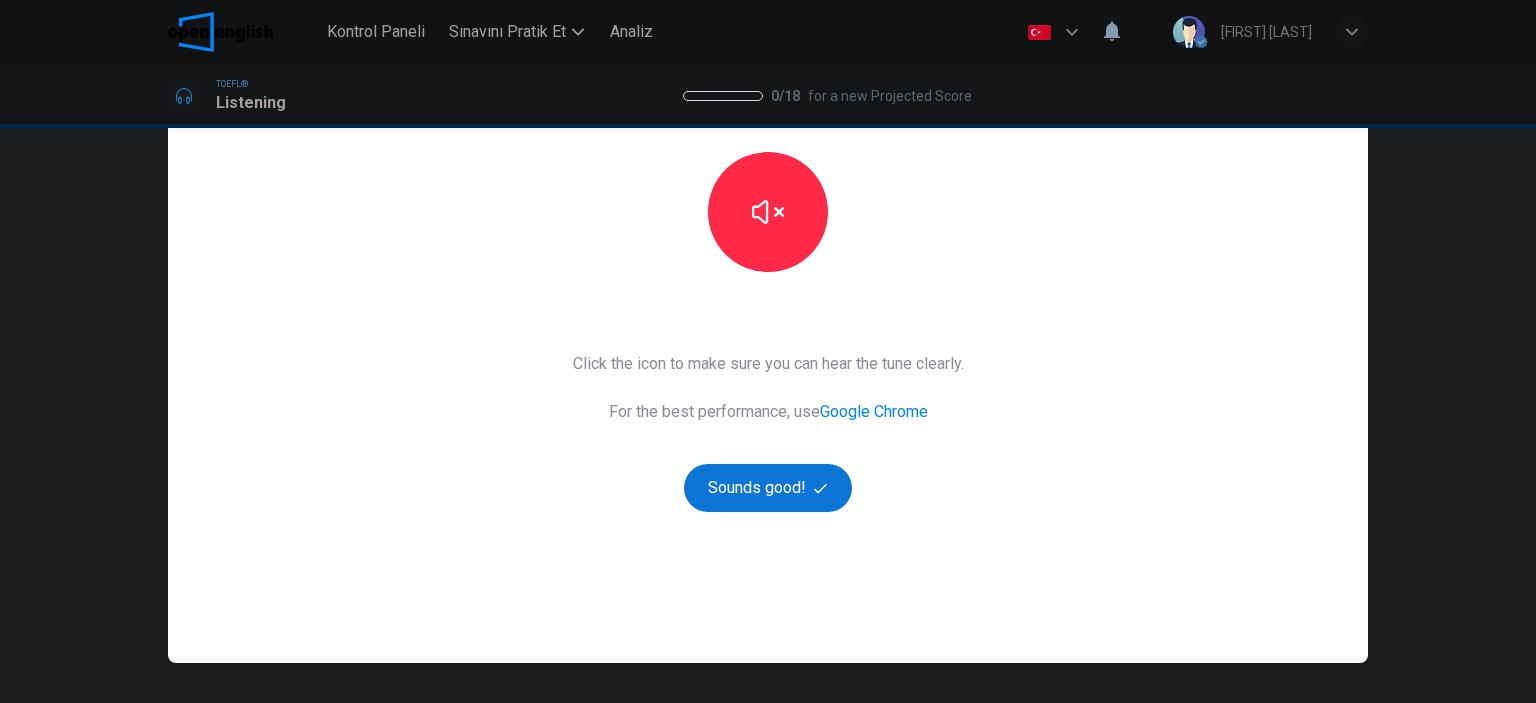 click on "Sounds good!" at bounding box center (768, 488) 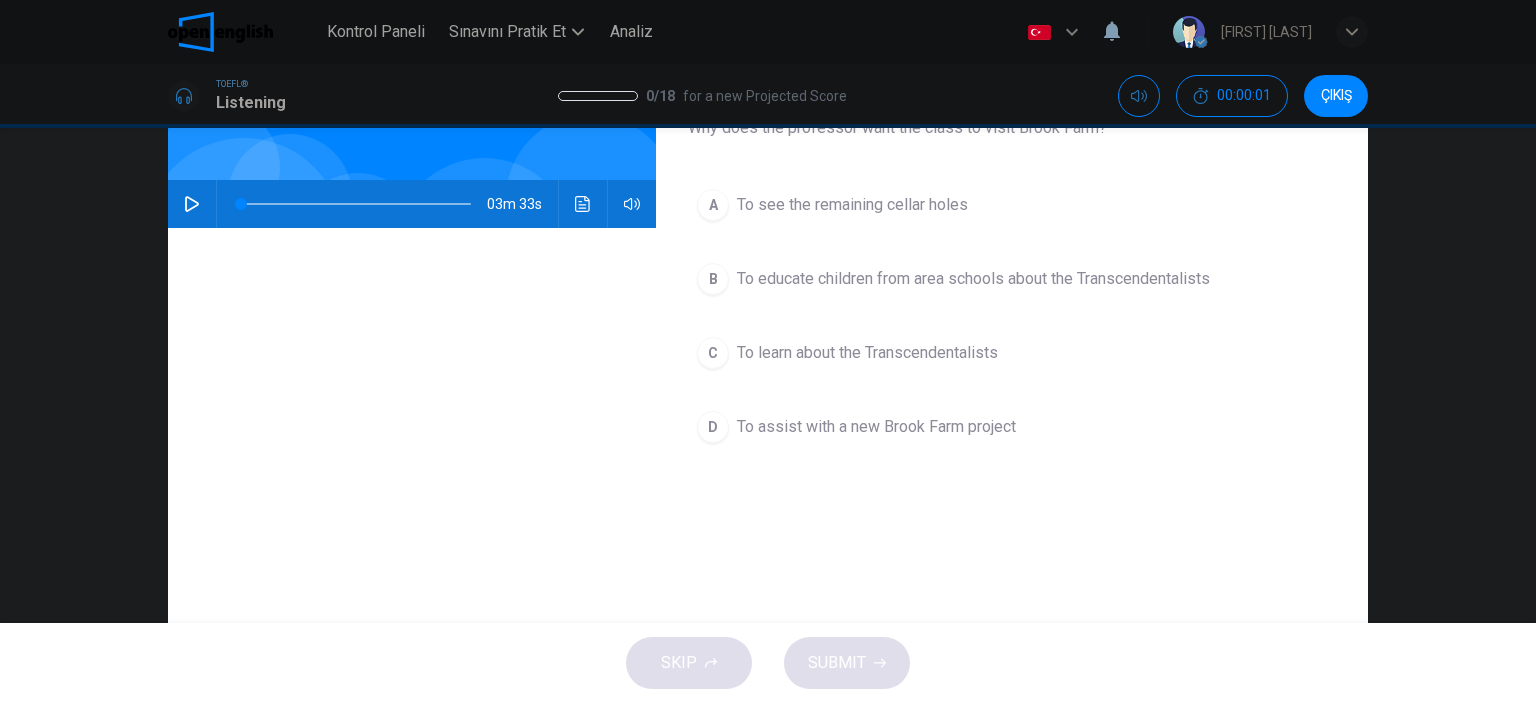 scroll, scrollTop: 100, scrollLeft: 0, axis: vertical 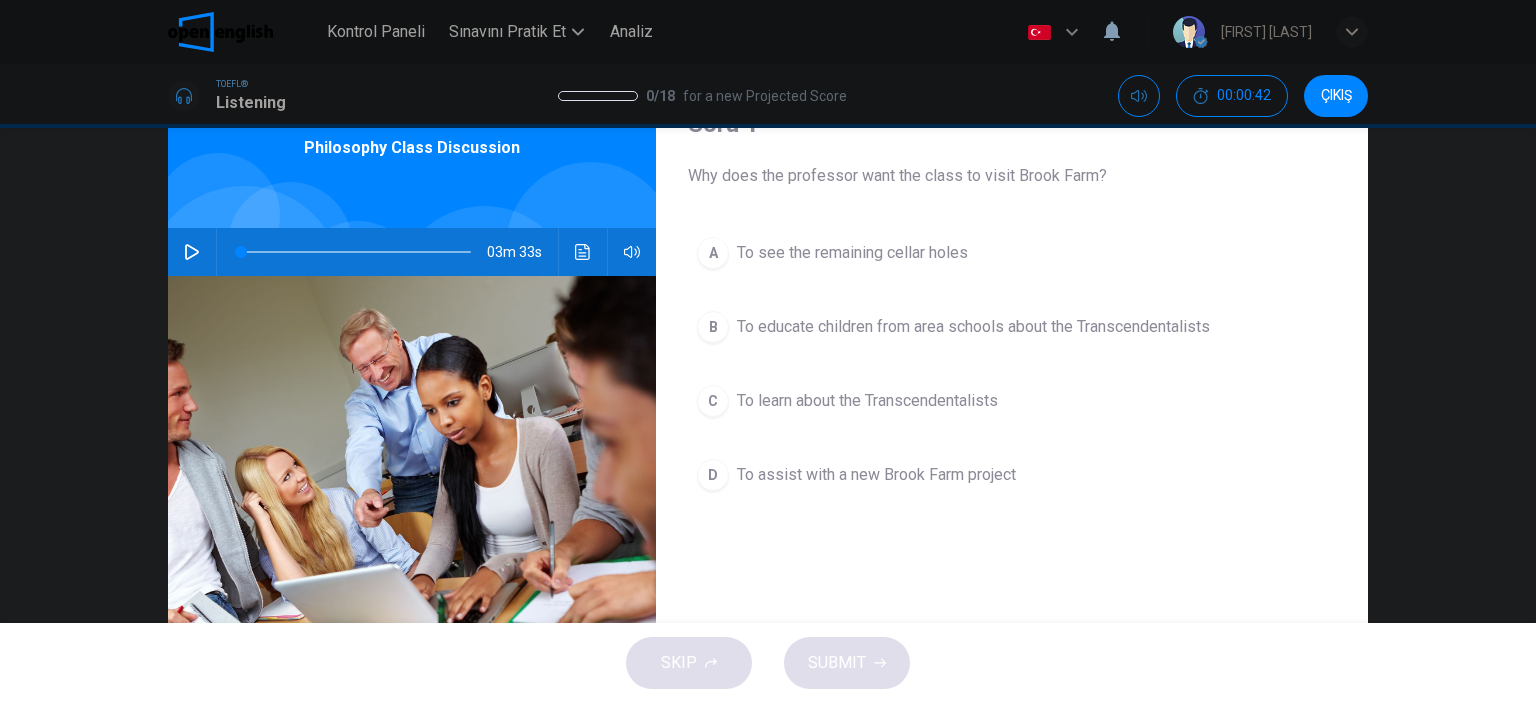 click at bounding box center [192, 252] 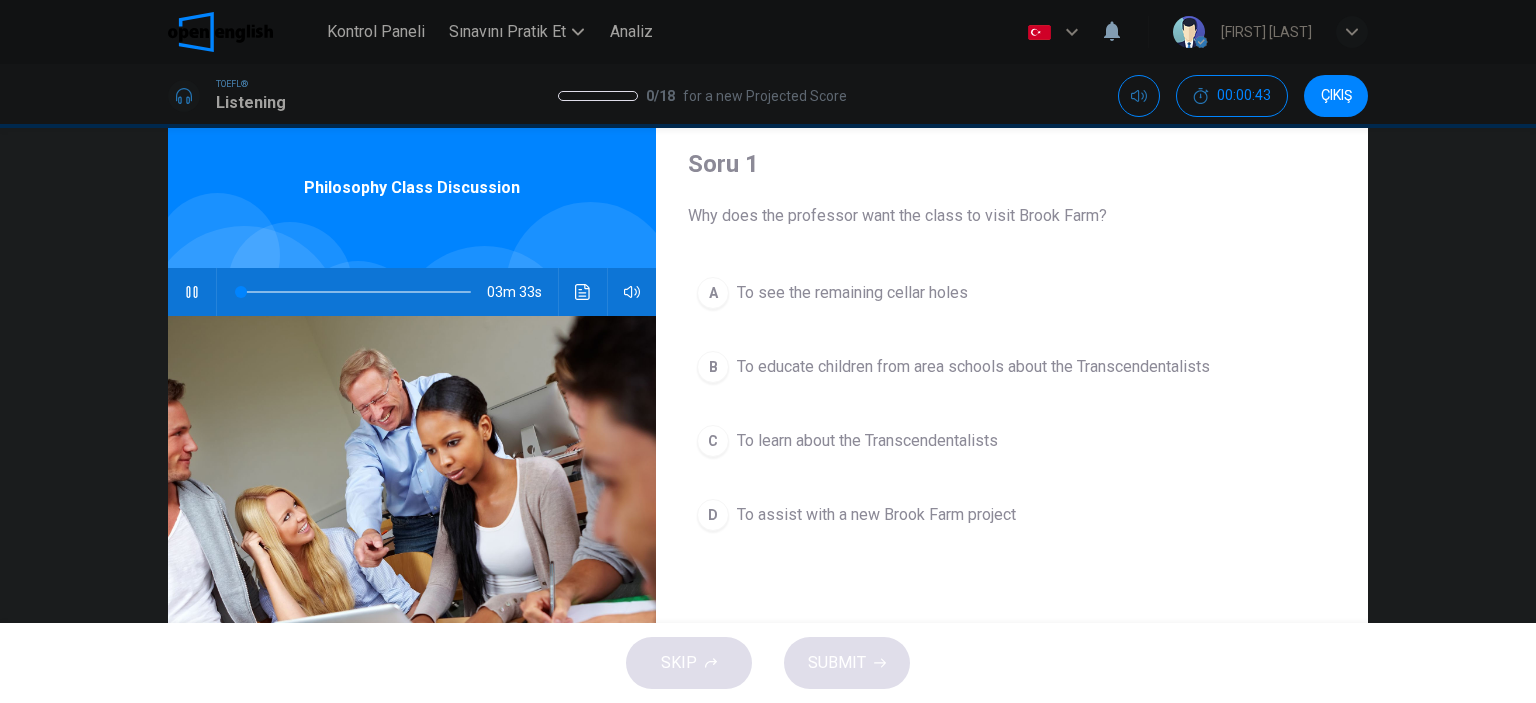 scroll, scrollTop: 0, scrollLeft: 0, axis: both 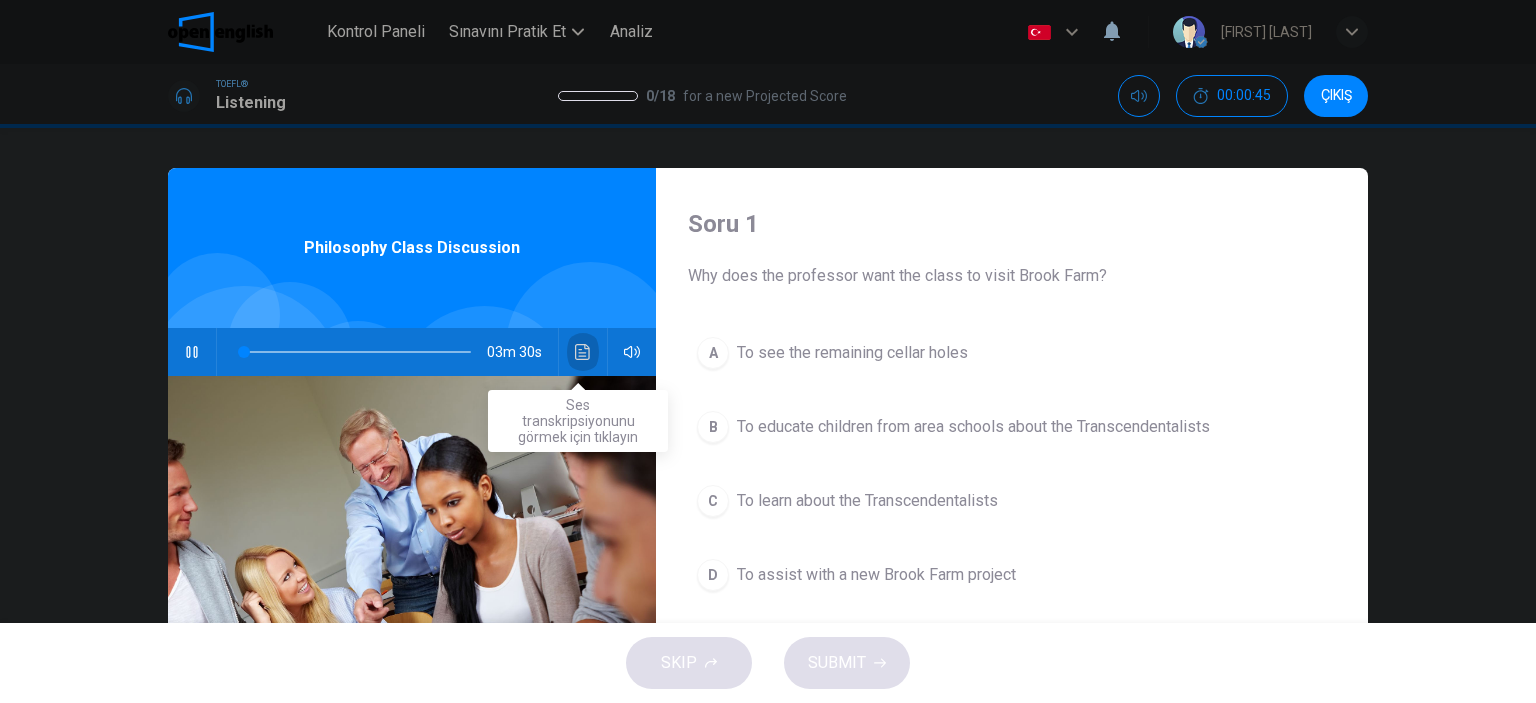 click at bounding box center (583, 352) 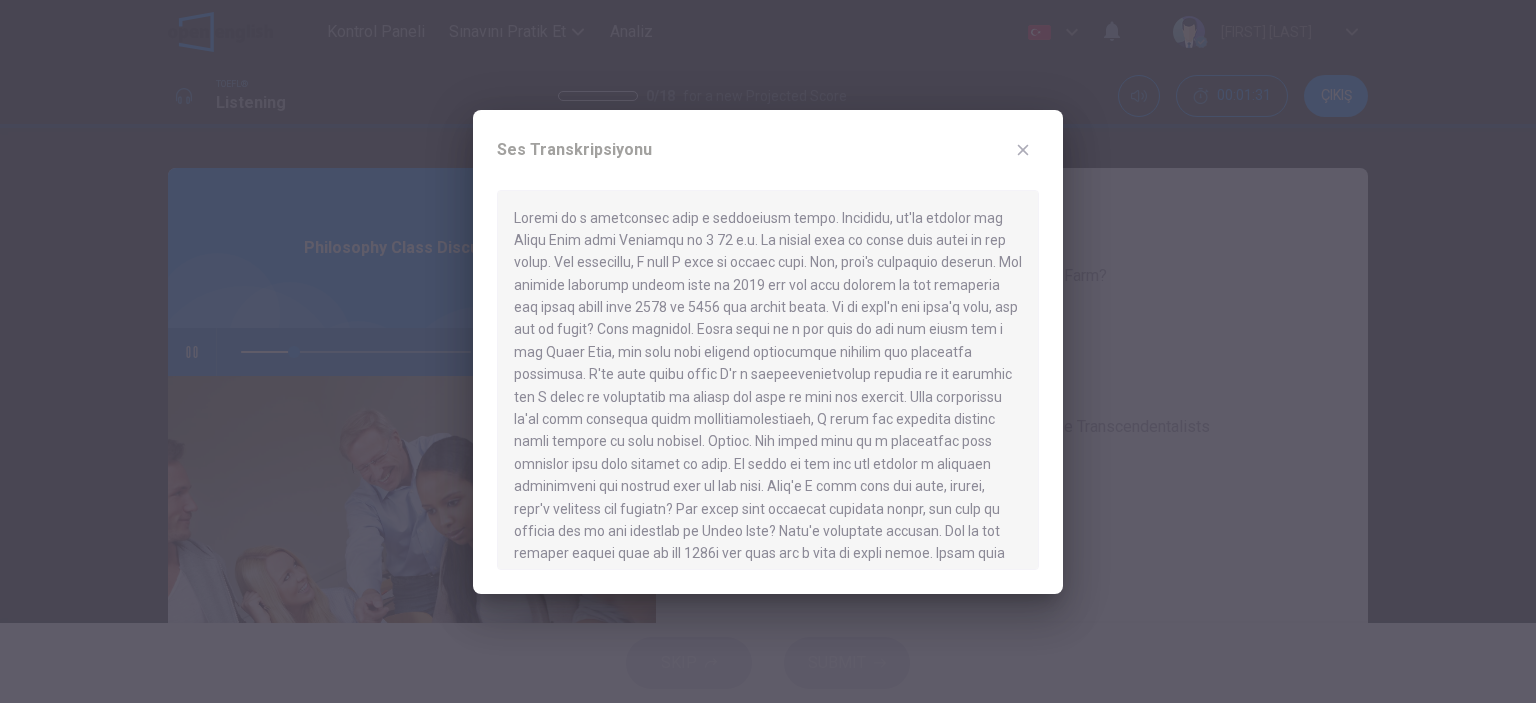 drag, startPoint x: 842, startPoint y: 399, endPoint x: 832, endPoint y: 403, distance: 10.770329 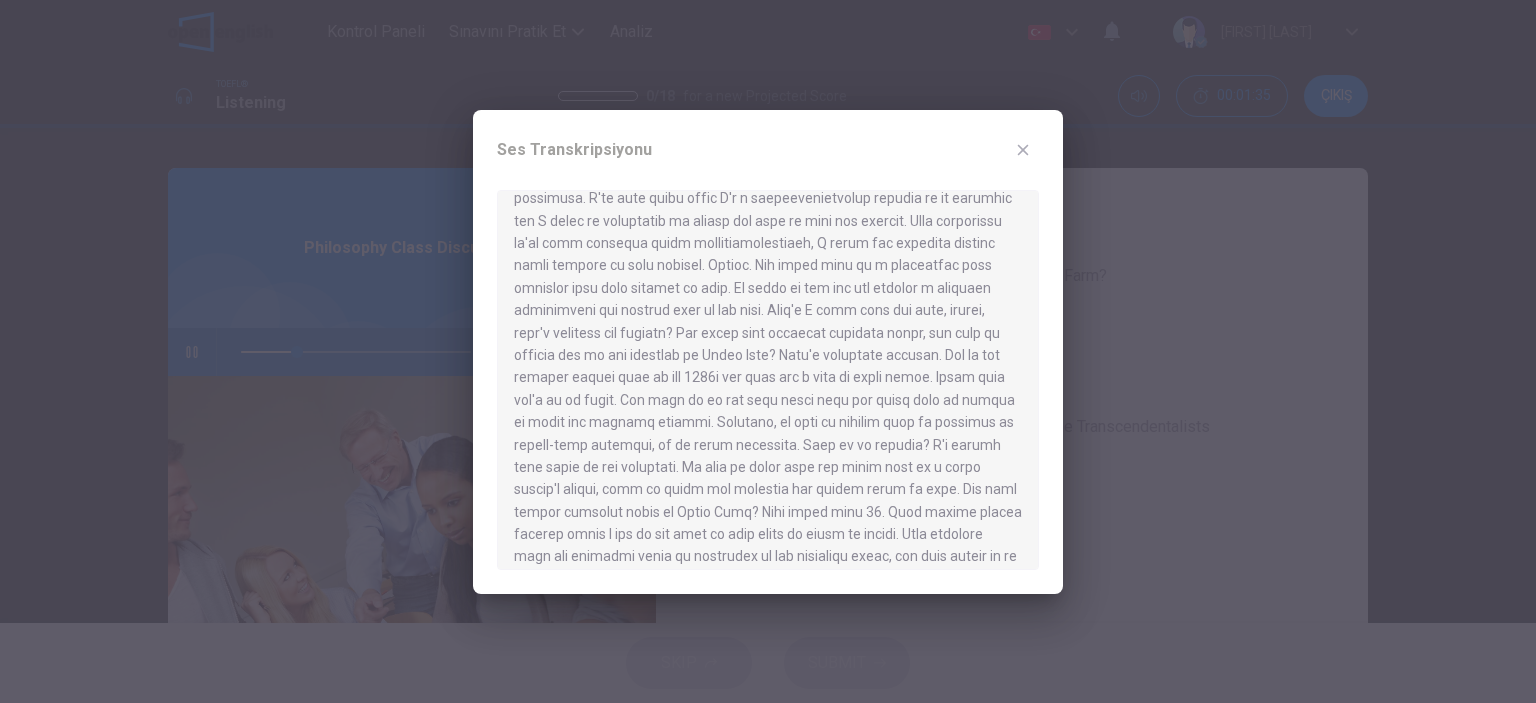 scroll, scrollTop: 182, scrollLeft: 0, axis: vertical 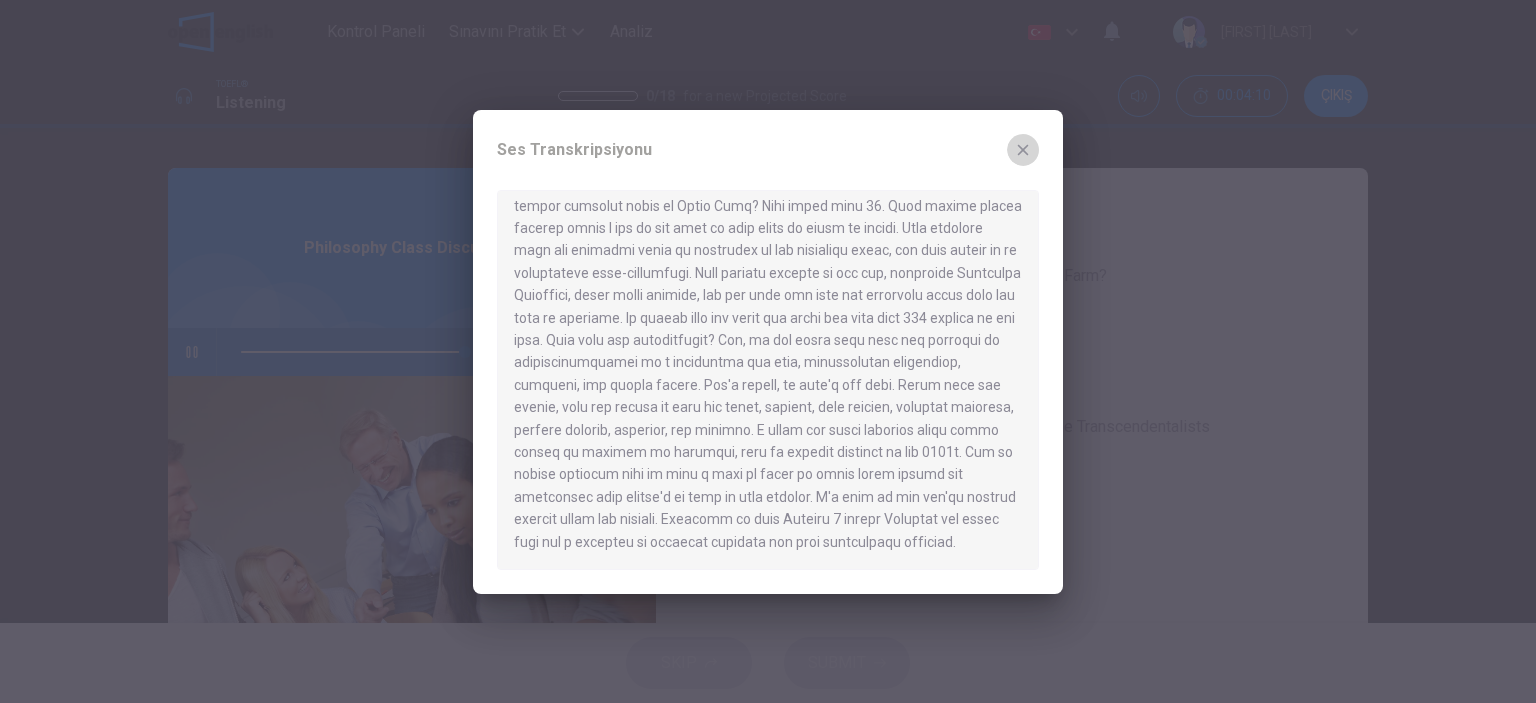 click at bounding box center [1023, 150] 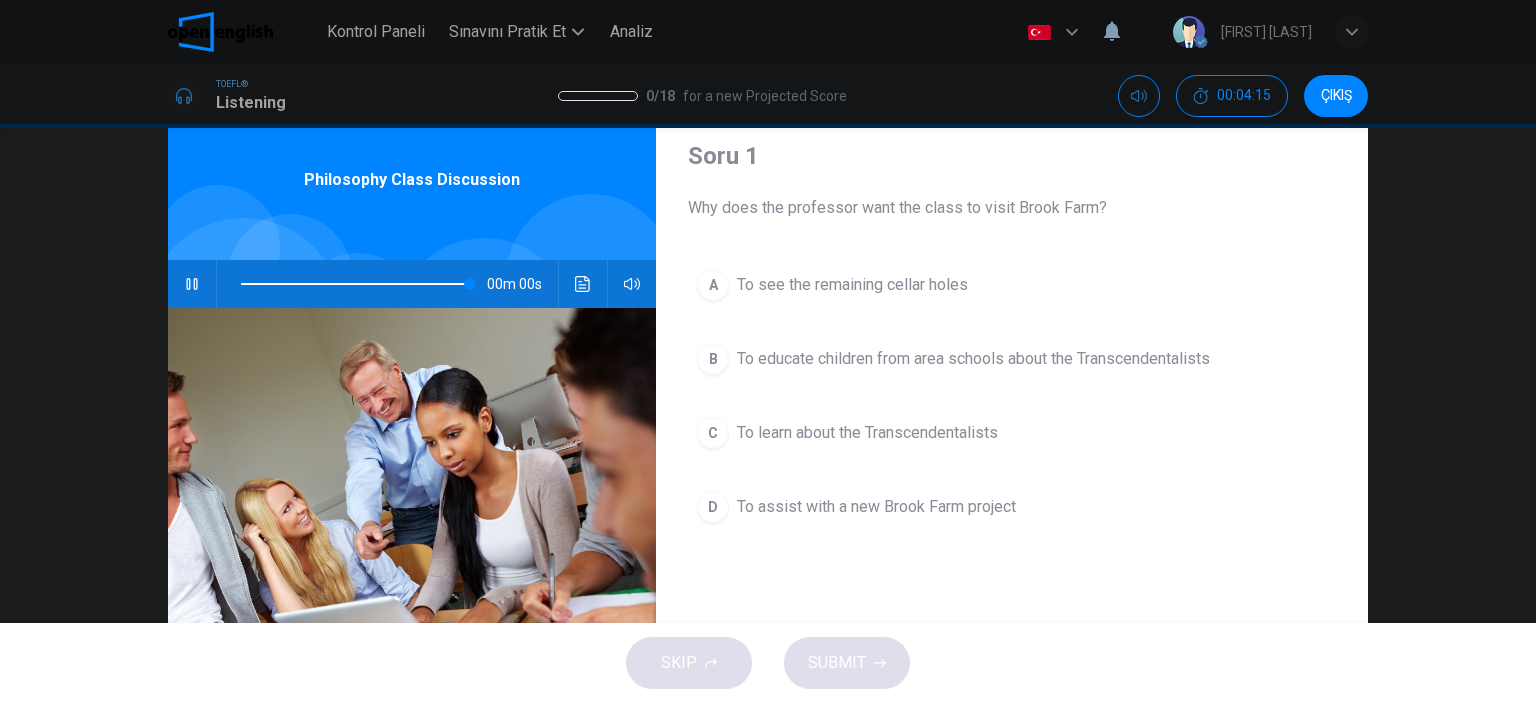 scroll, scrollTop: 100, scrollLeft: 0, axis: vertical 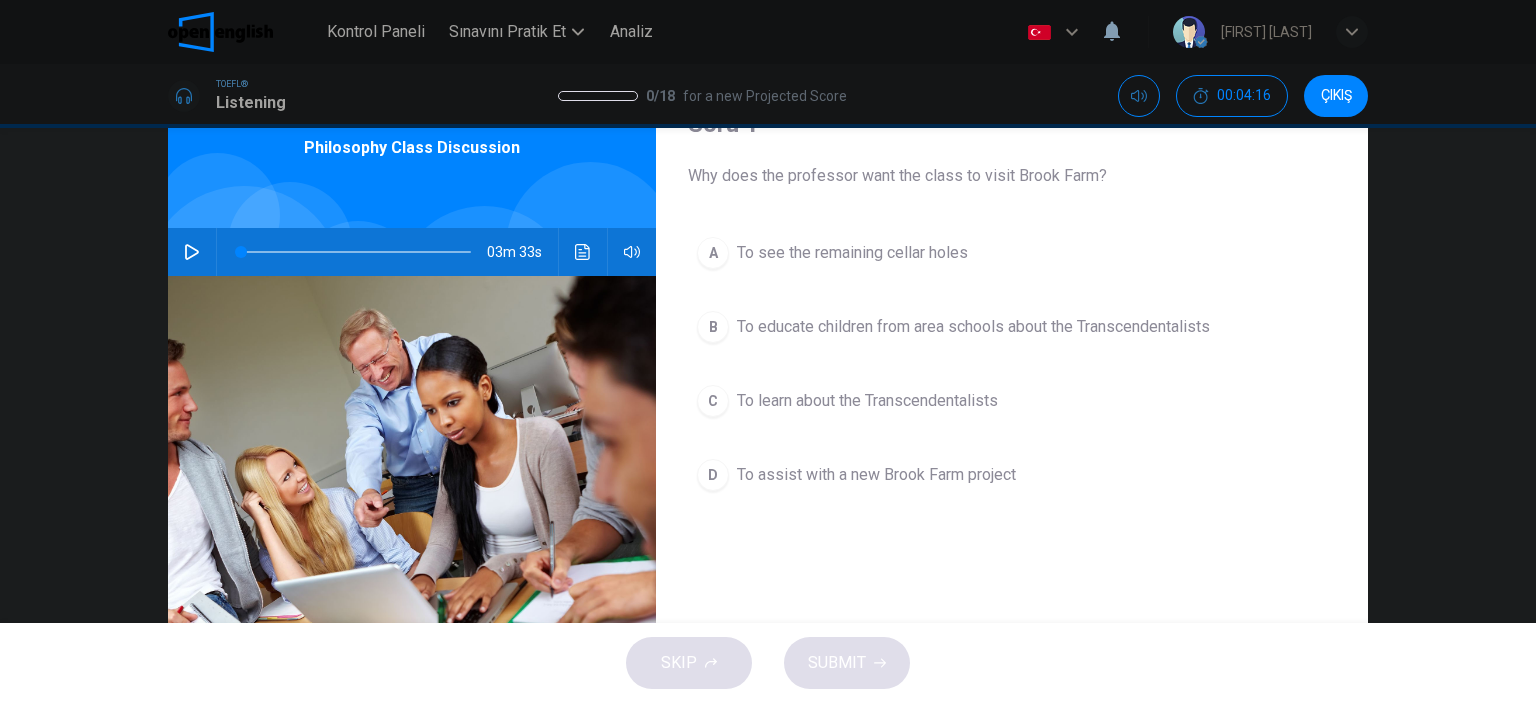 click on "B" at bounding box center (713, 253) 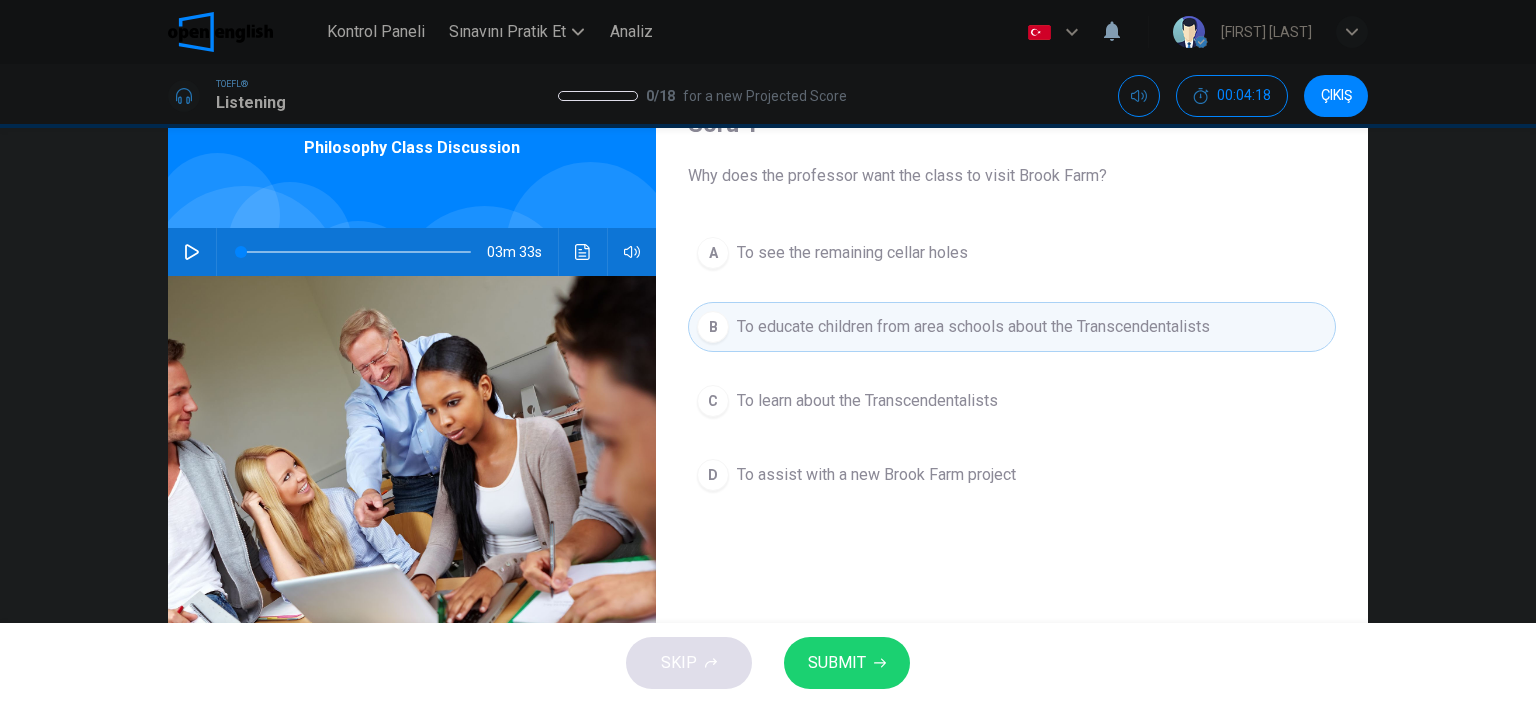 click on "SUBMIT" at bounding box center [837, 663] 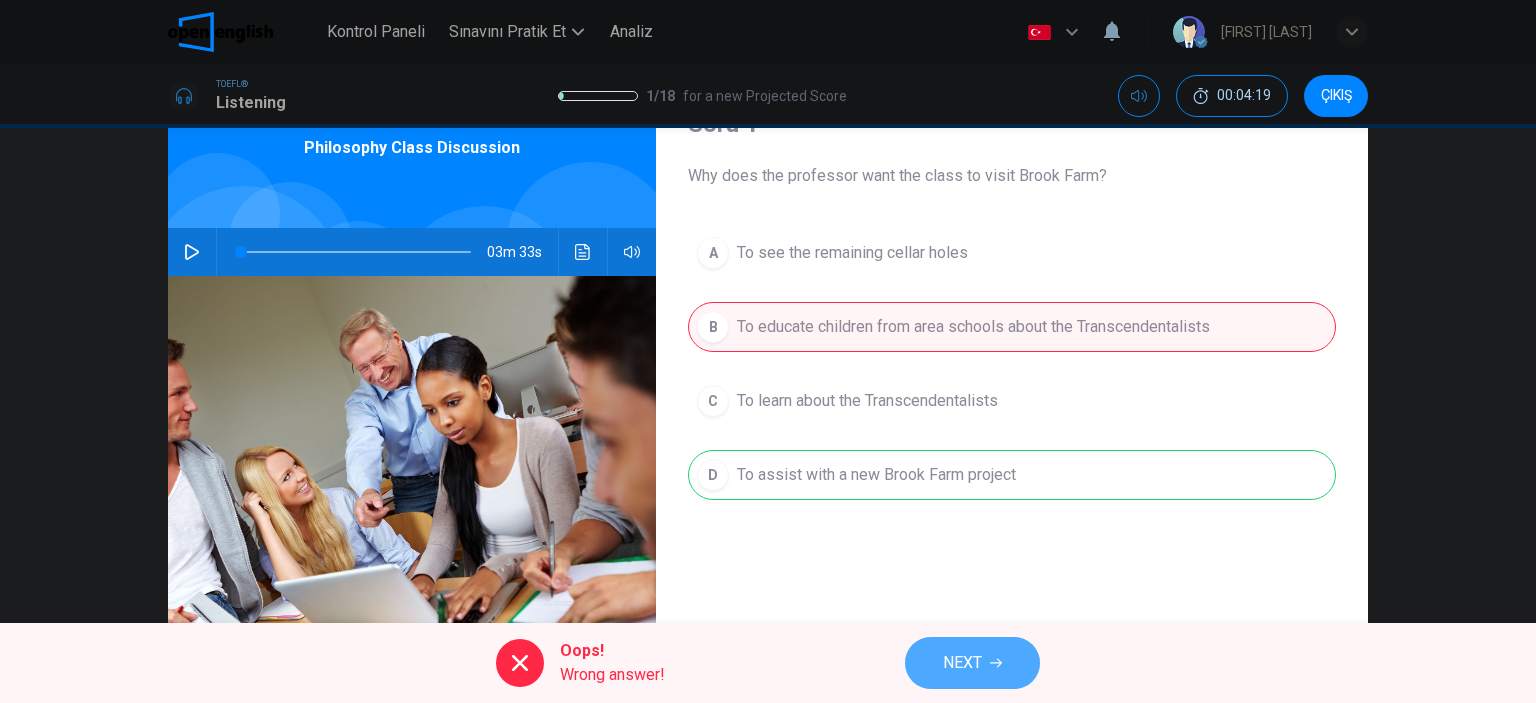 click on "NEXT" at bounding box center (962, 663) 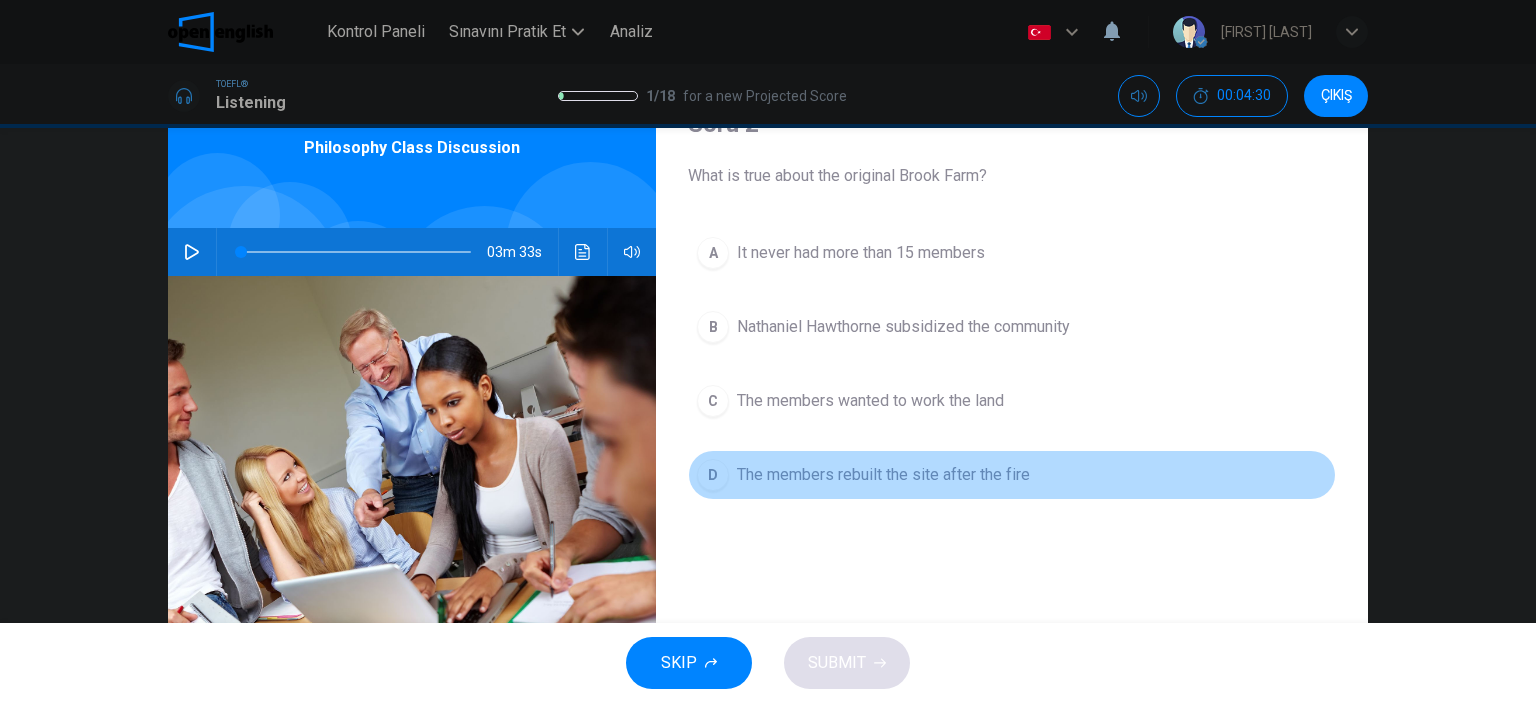 drag, startPoint x: 710, startPoint y: 486, endPoint x: 717, endPoint y: 502, distance: 17.464249 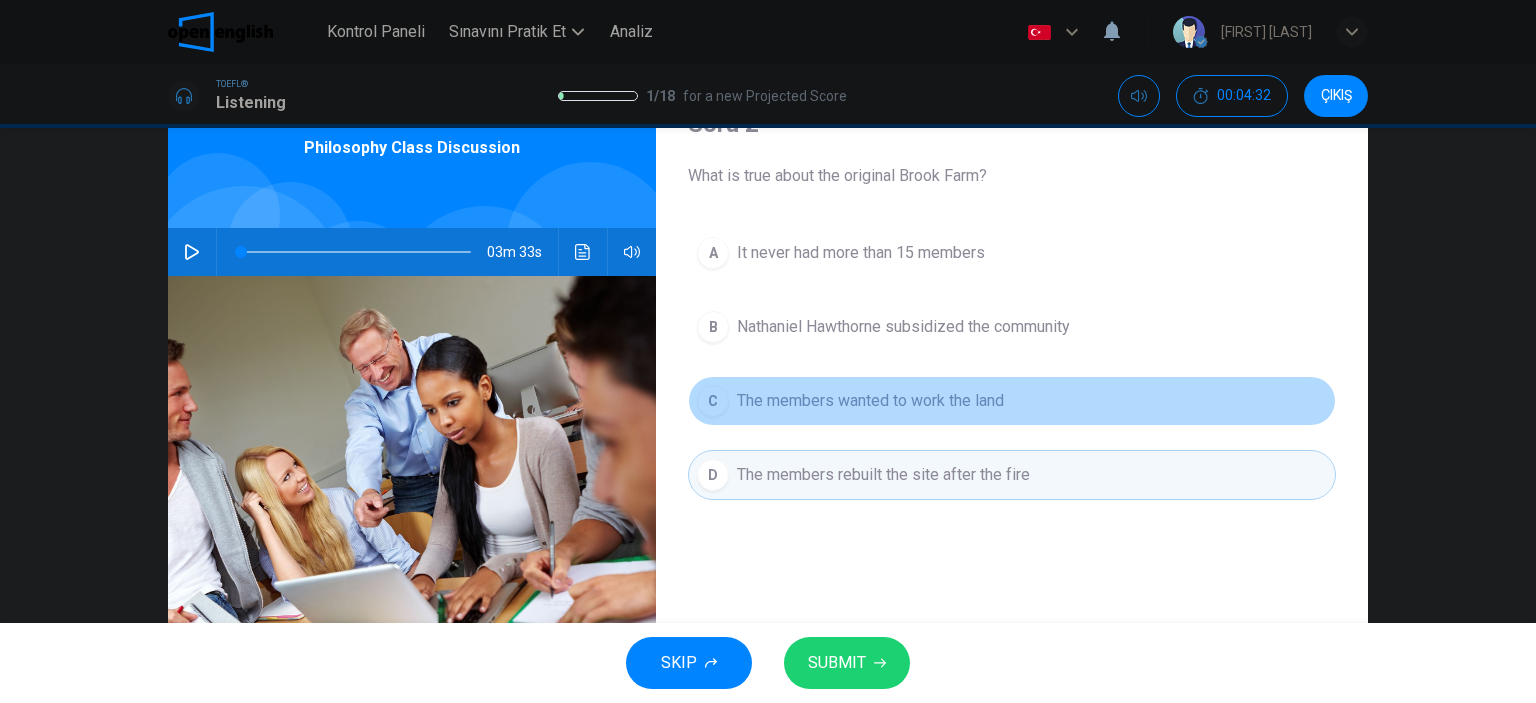 click on "C The members wanted to work the land" at bounding box center (1012, 401) 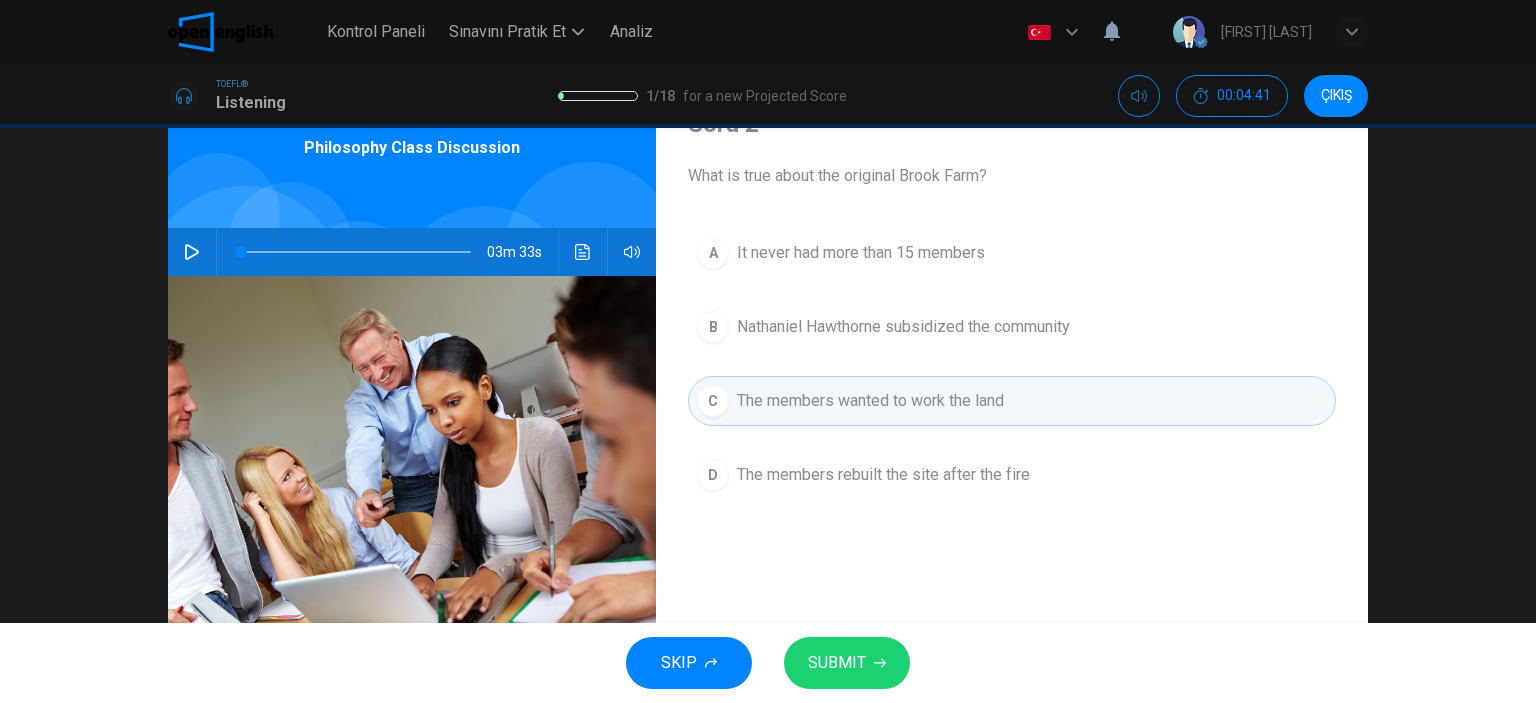click on "A" at bounding box center (713, 253) 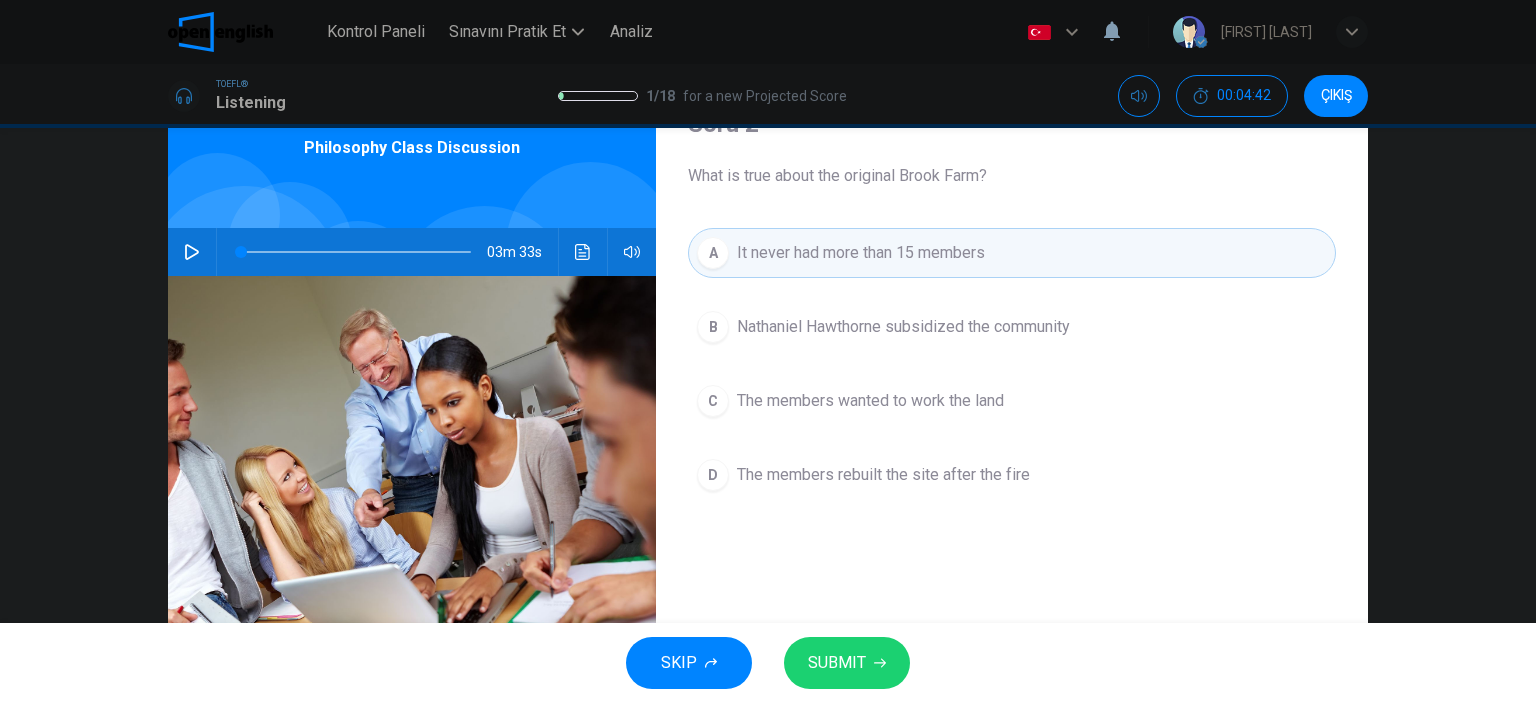 click on "Kontrol Paneli Sınavını Pratik Et Analiz Türkçe ** ​ [FIRST] [LAST] TOEFL® Listening 1 / 18 for a new Projected Score 00:04:42 ÇIKIŞ Soru 2 What is true about the original Brook Farm? A It never had more than 15 members B Nathaniel Hawthorne subsidized the community C The members wanted to work the land D The members rebuilt the site after the fire Philosophy Class Discussion 03m 33s SKIP SUBMIT" at bounding box center [768, 351] 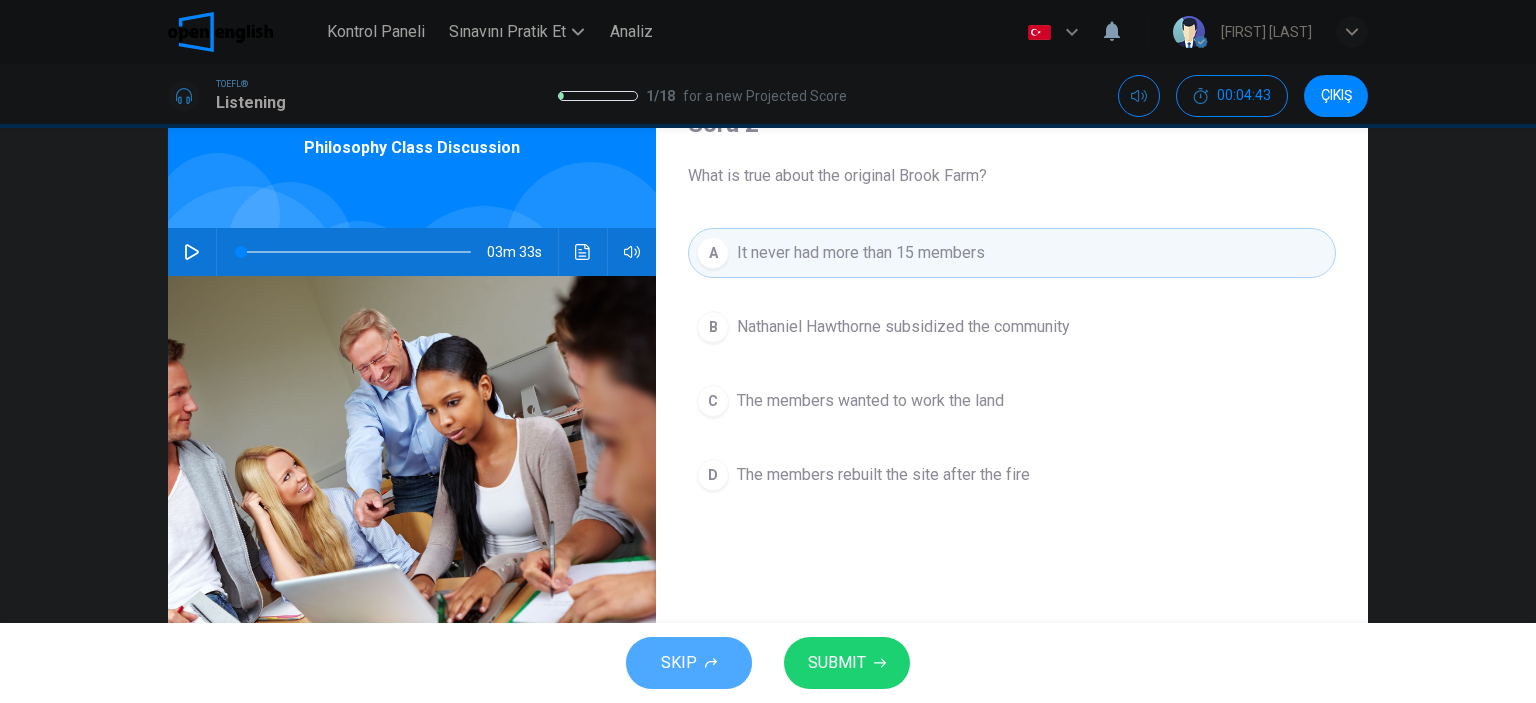 click on "SKIP" at bounding box center [689, 663] 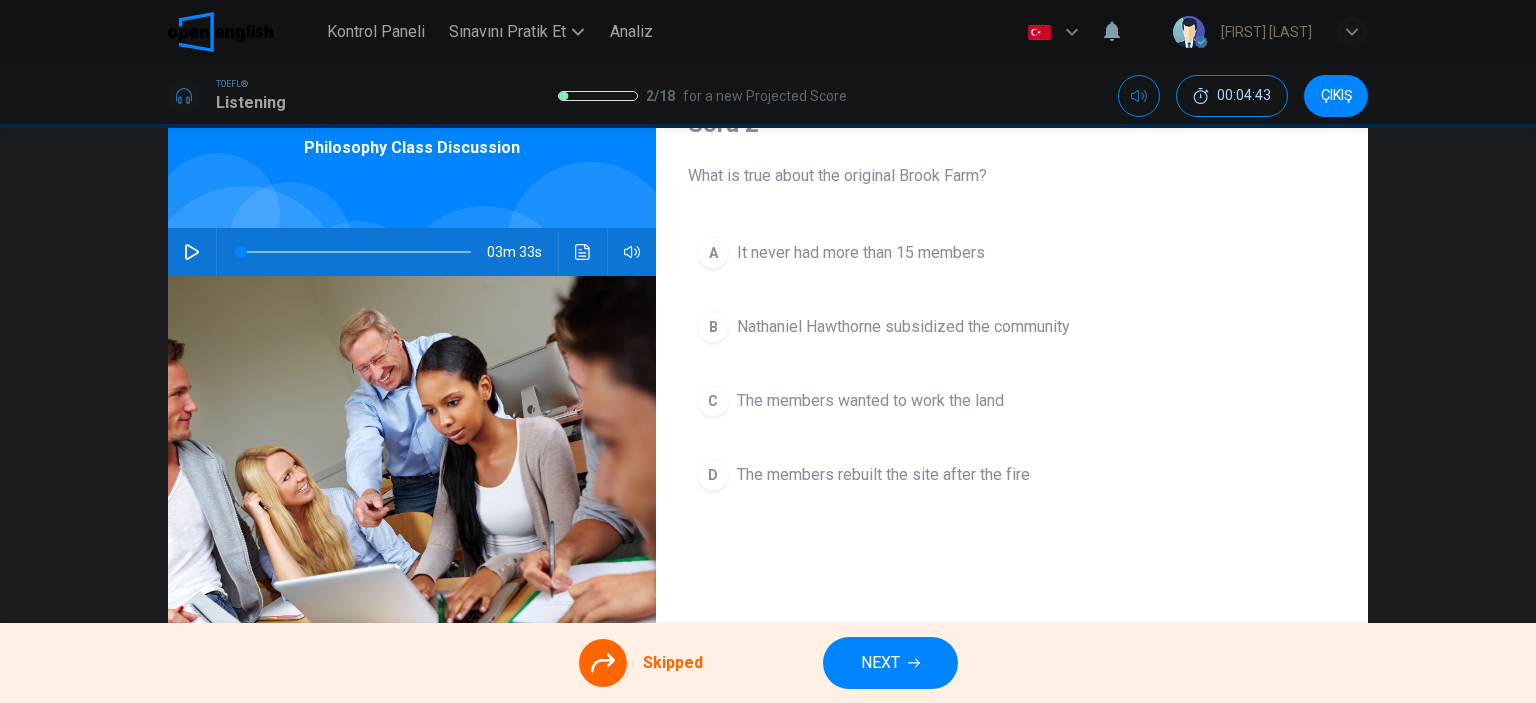 click on "NEXT" at bounding box center [890, 663] 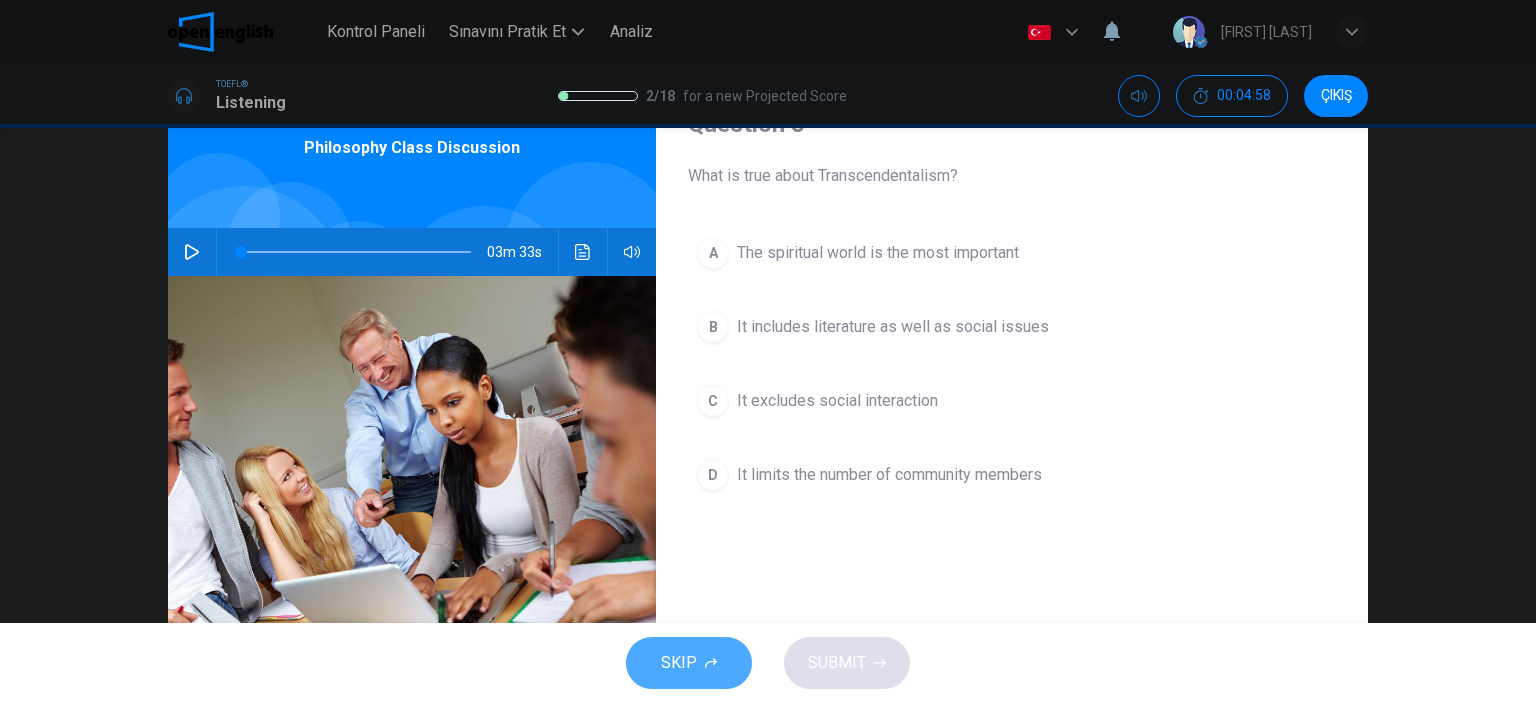 click on "SKIP" at bounding box center [679, 663] 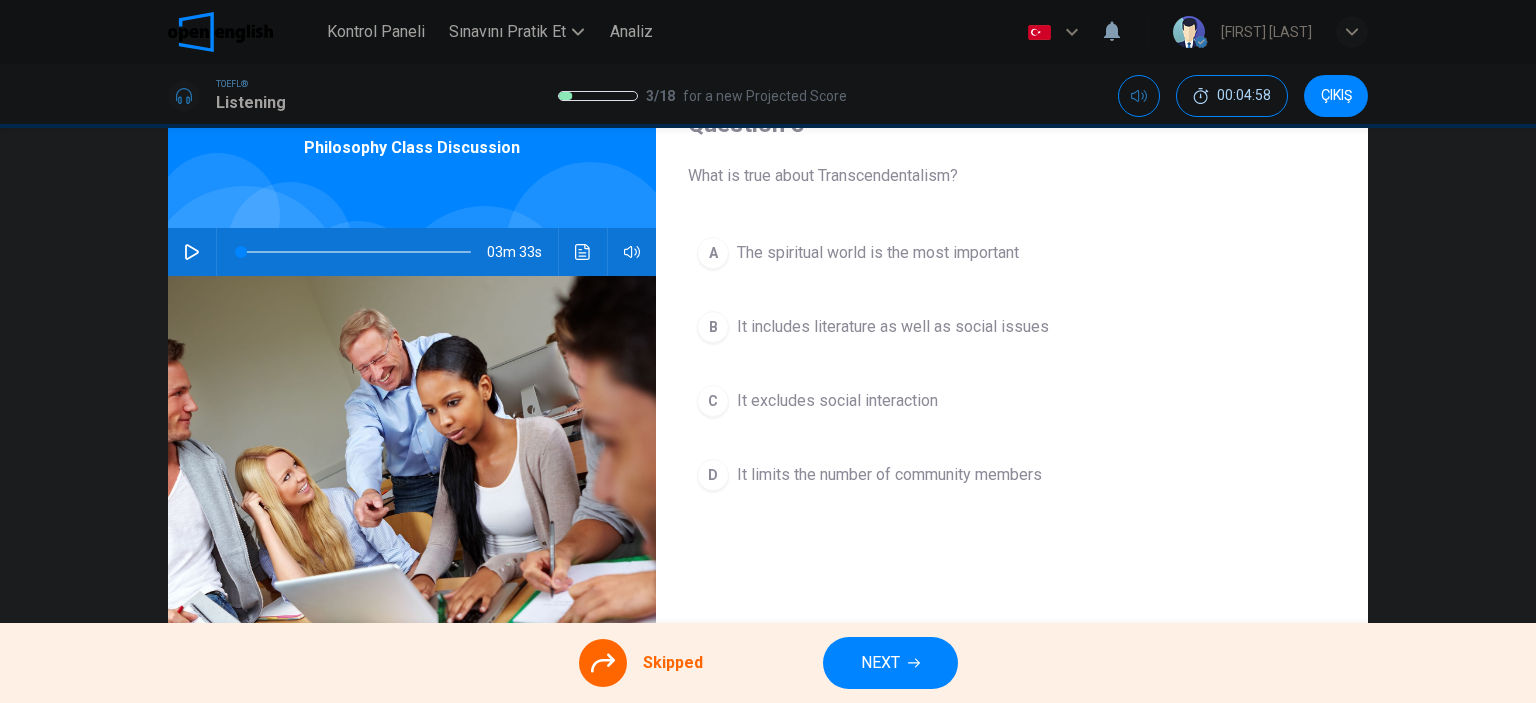 click on "NEXT" at bounding box center (880, 663) 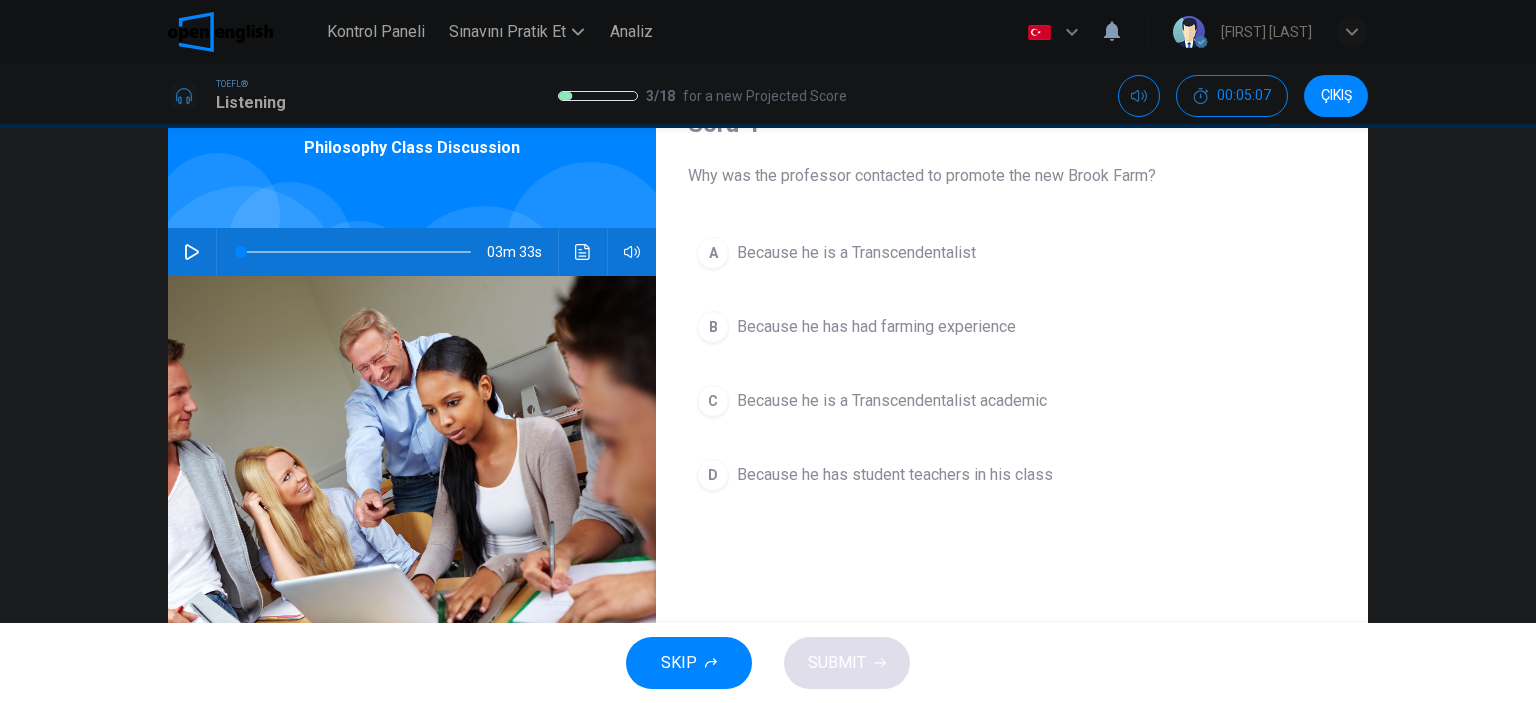 click on "C" at bounding box center [713, 253] 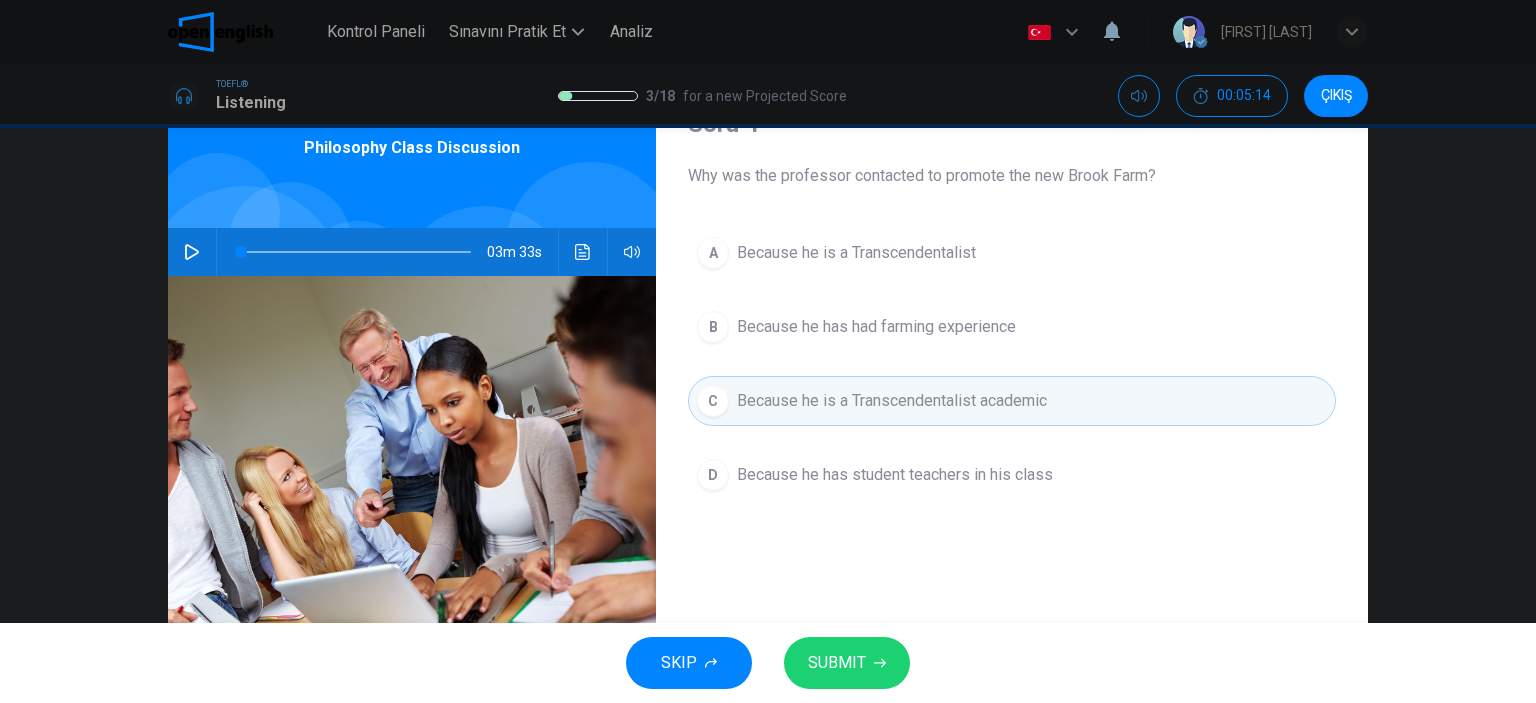 click on "D" at bounding box center [713, 253] 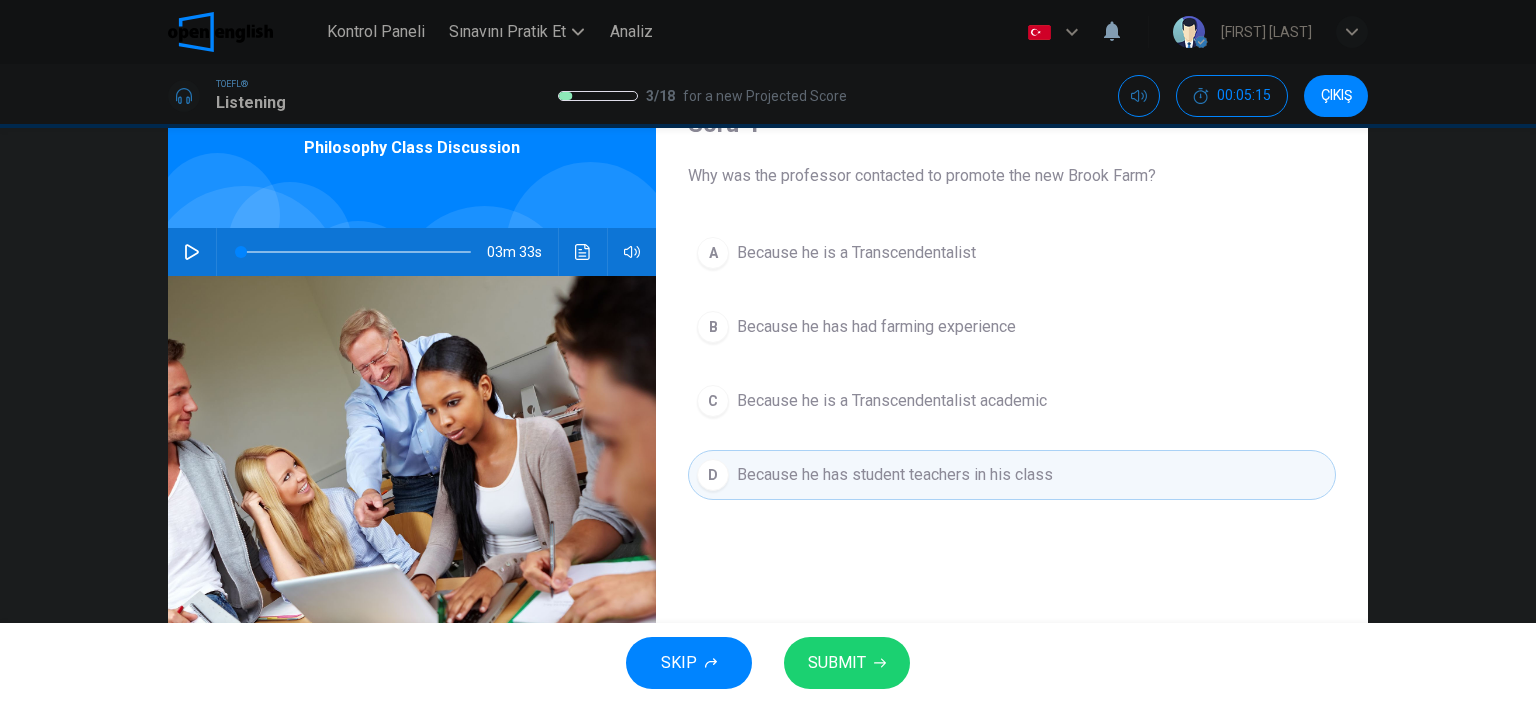 click on "SKIP SUBMIT" at bounding box center [768, 663] 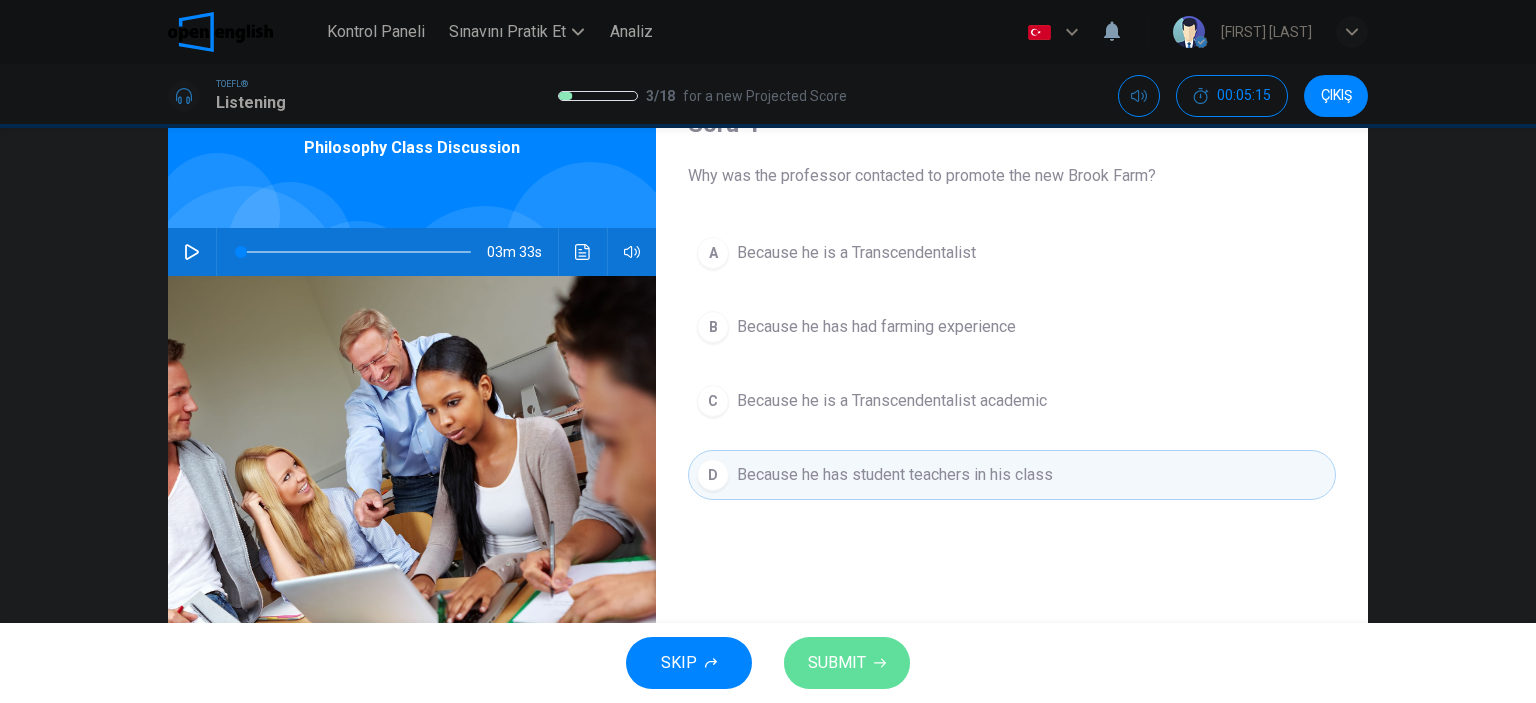 click on "SUBMIT" at bounding box center [837, 663] 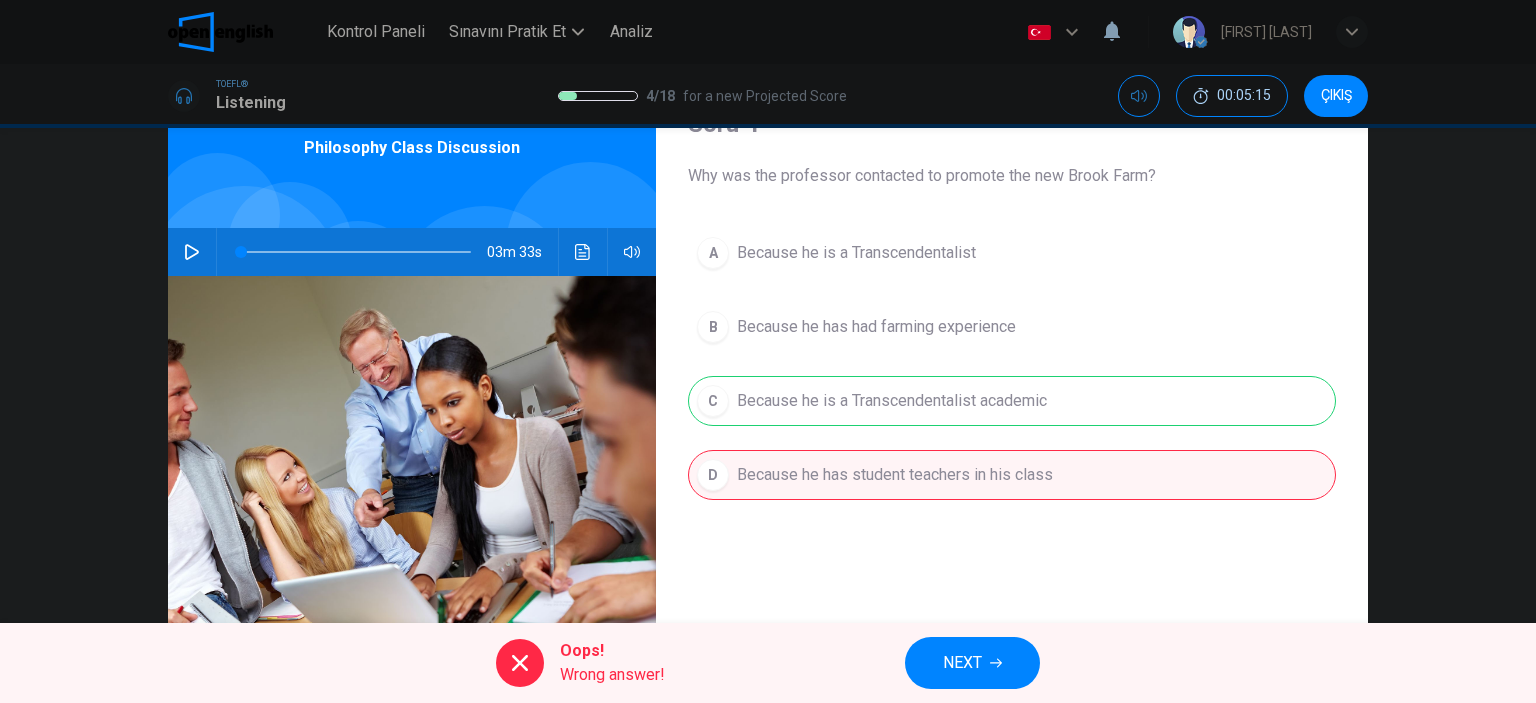 click on "NEXT" at bounding box center [972, 663] 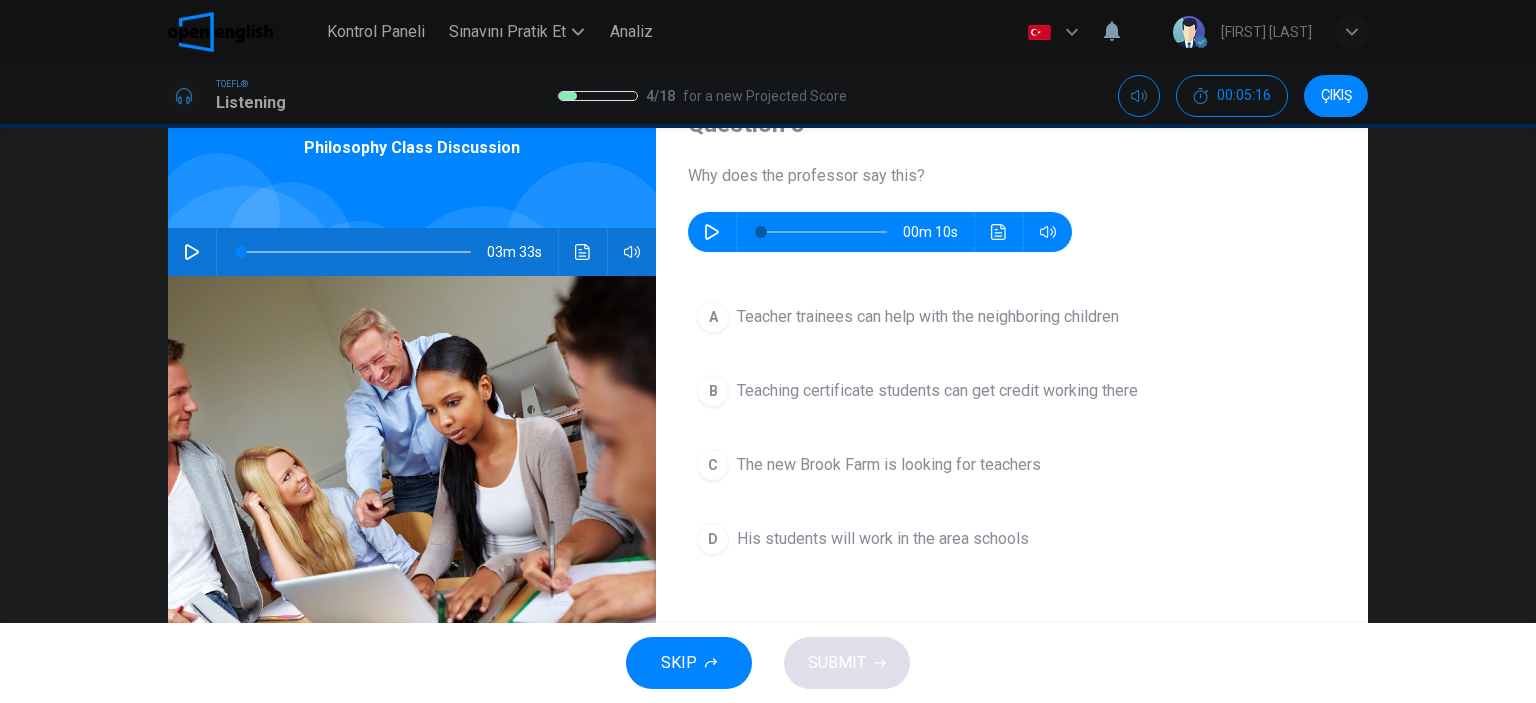 click at bounding box center [712, 232] 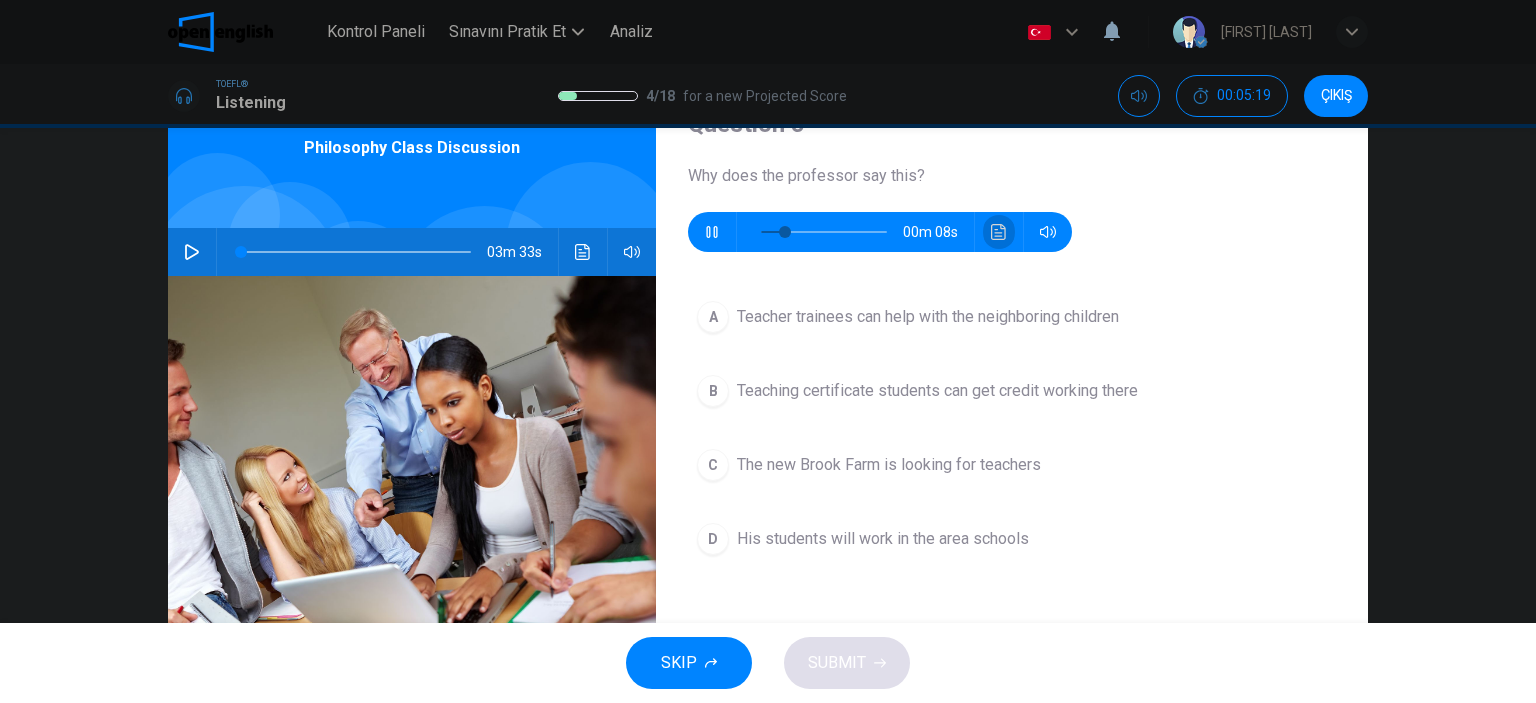 click at bounding box center [999, 232] 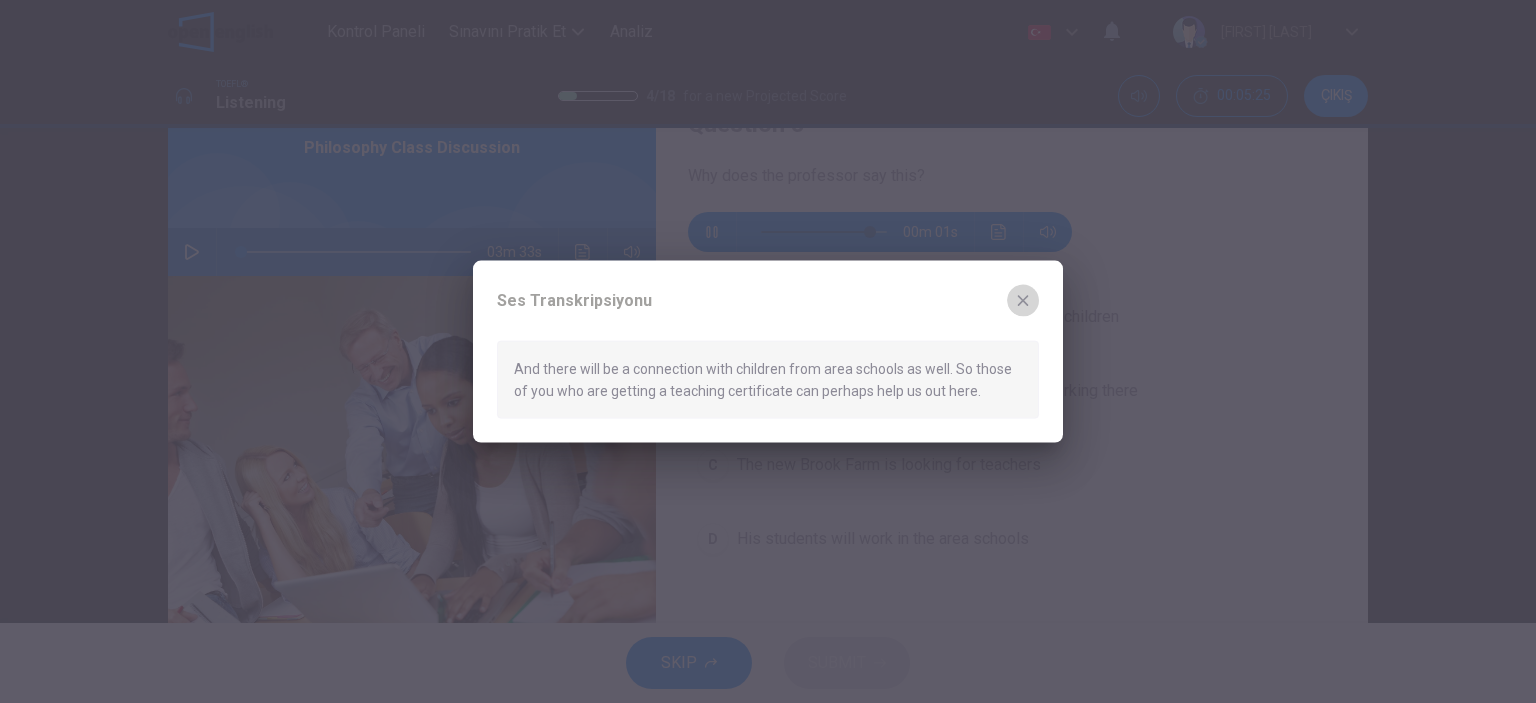 click at bounding box center [1023, 300] 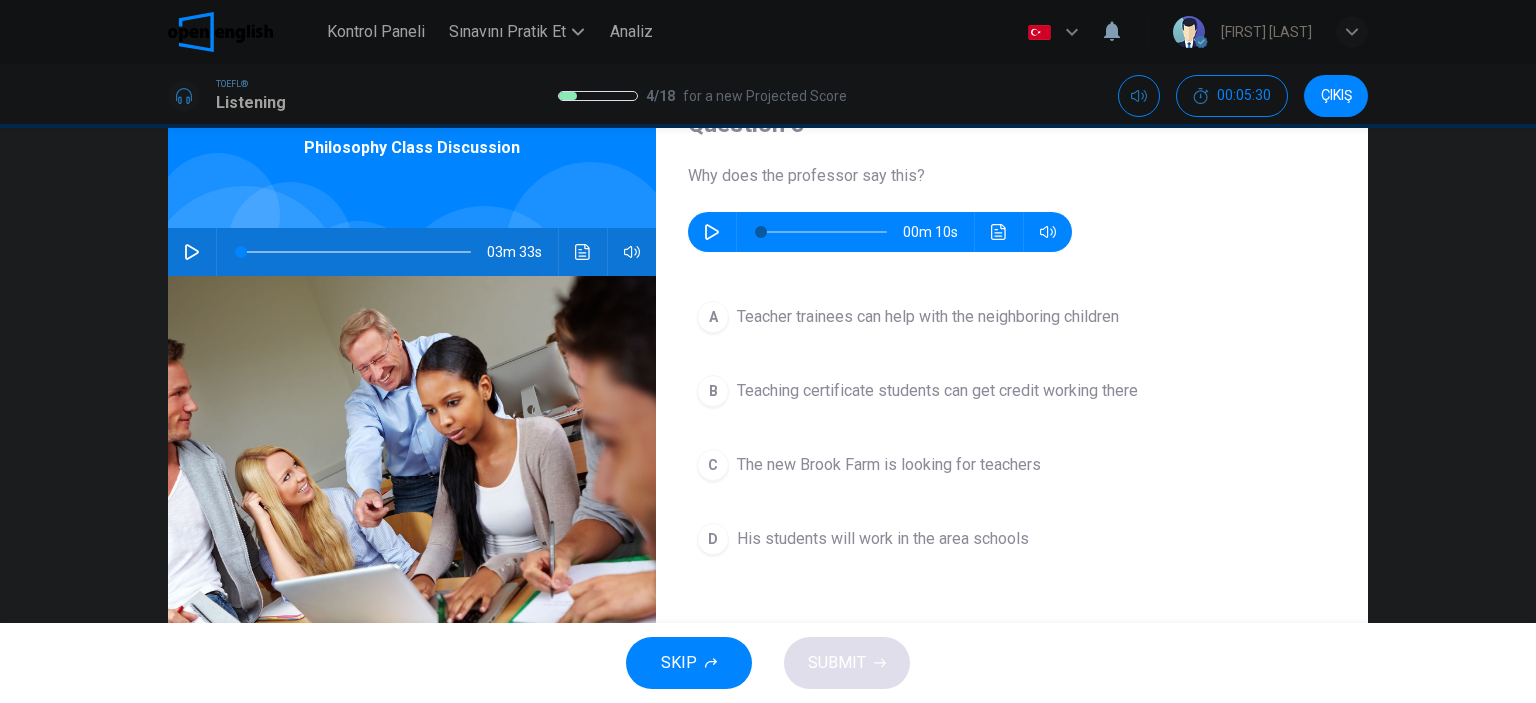 click at bounding box center [999, 232] 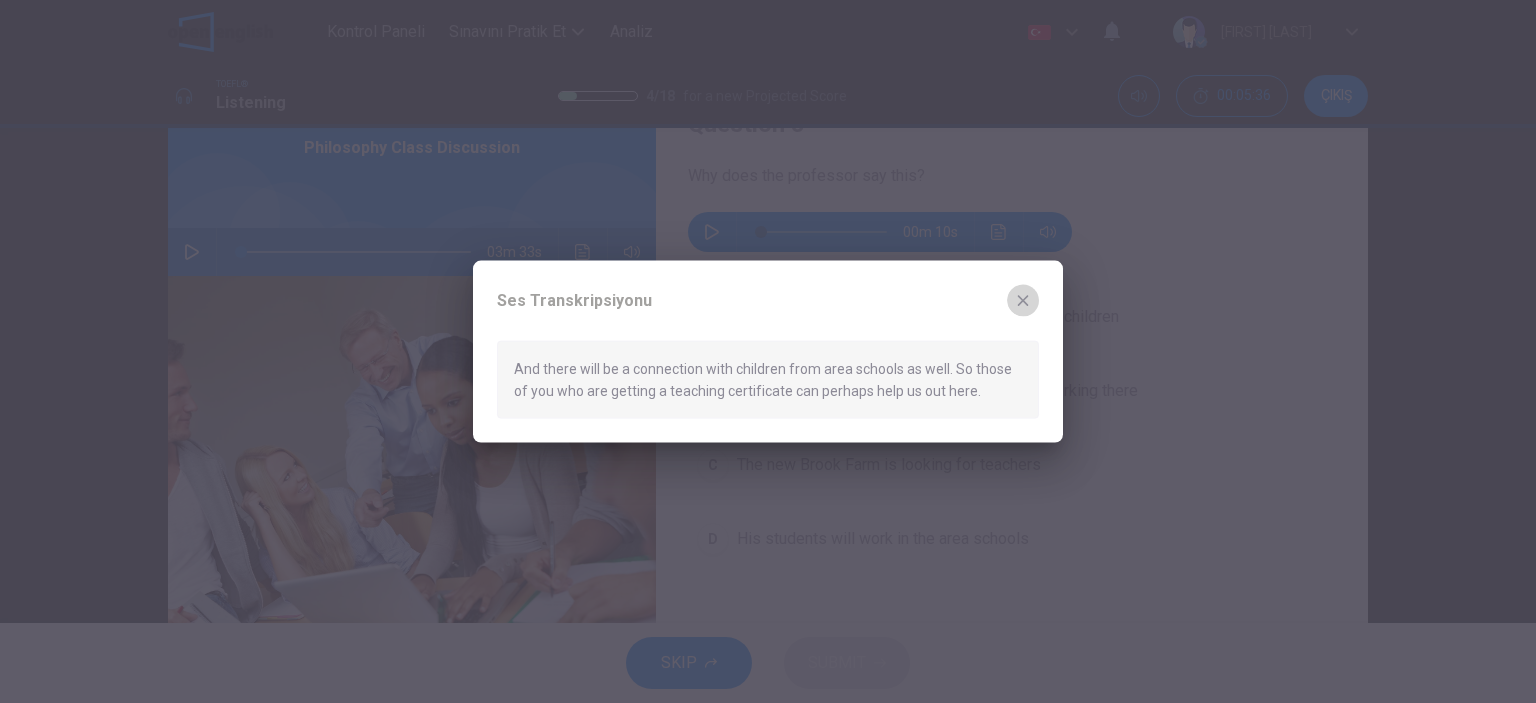 click at bounding box center [1023, 300] 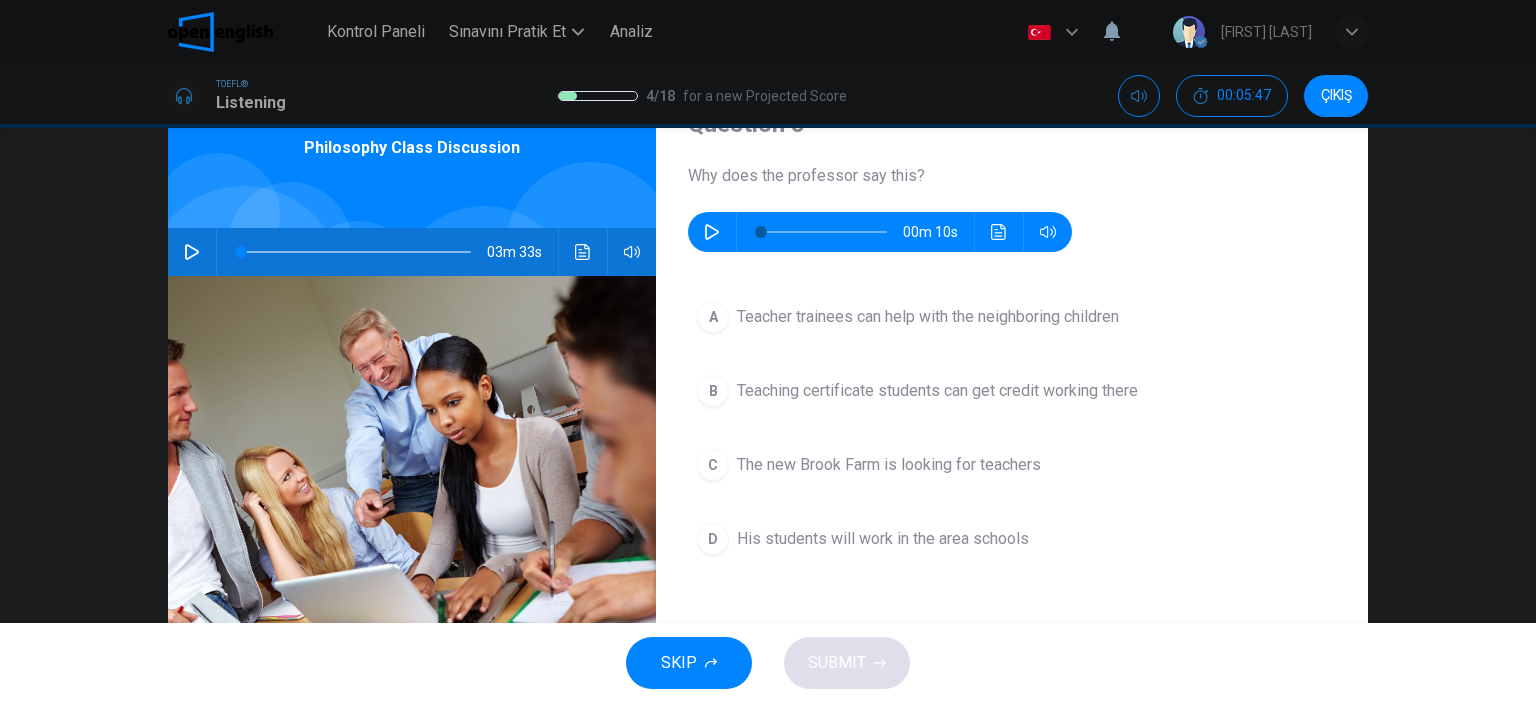 click on "Teacher trainees can help with the neighboring children" at bounding box center [928, 317] 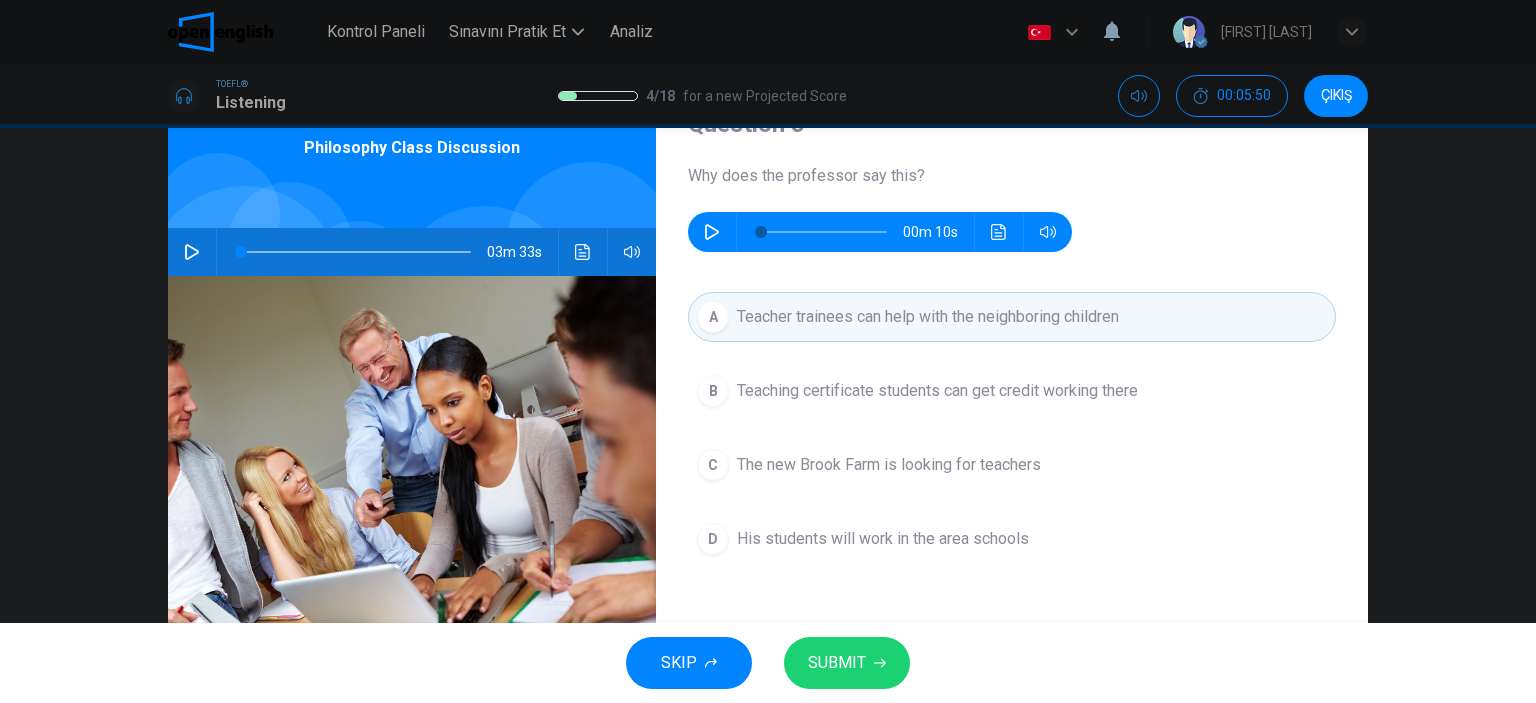 click on "SUBMIT" at bounding box center [847, 663] 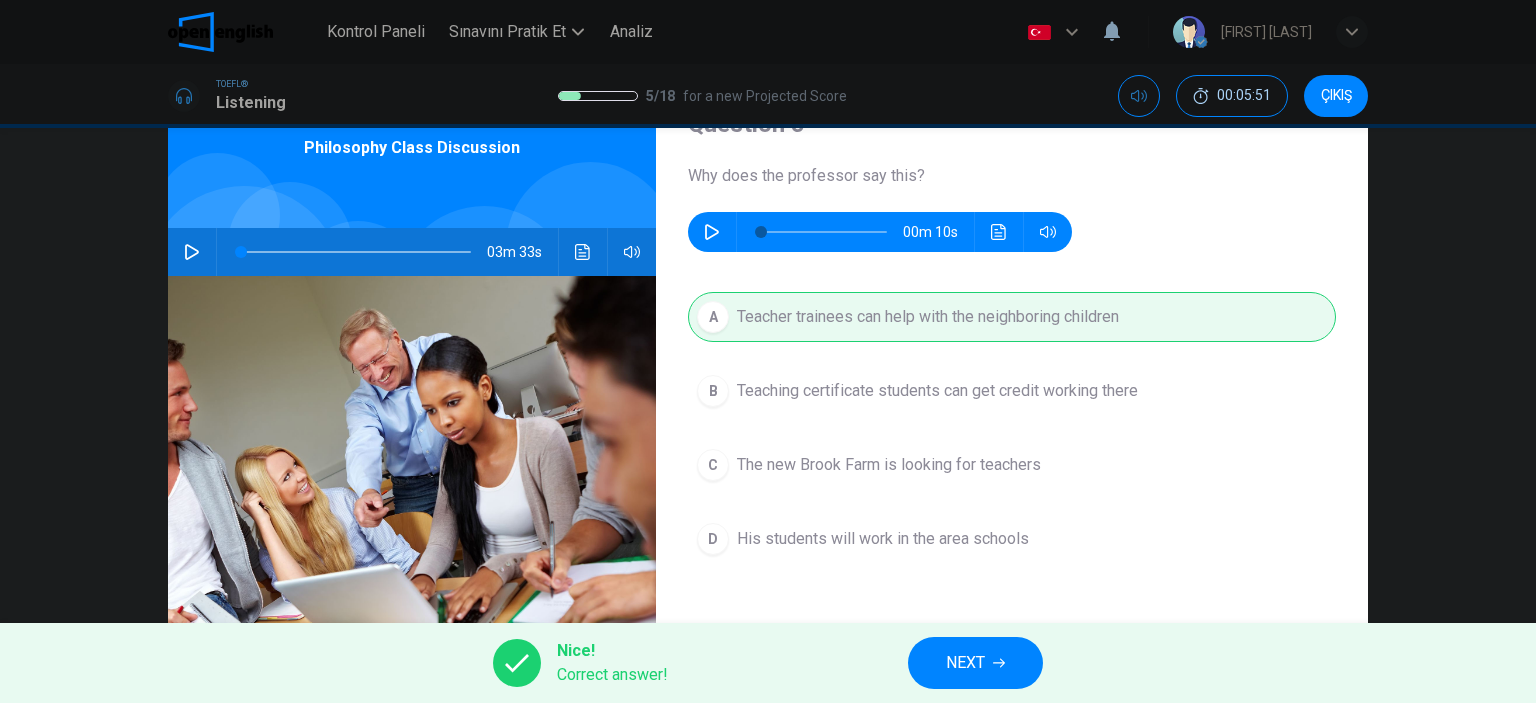 click on "NEXT" at bounding box center [975, 663] 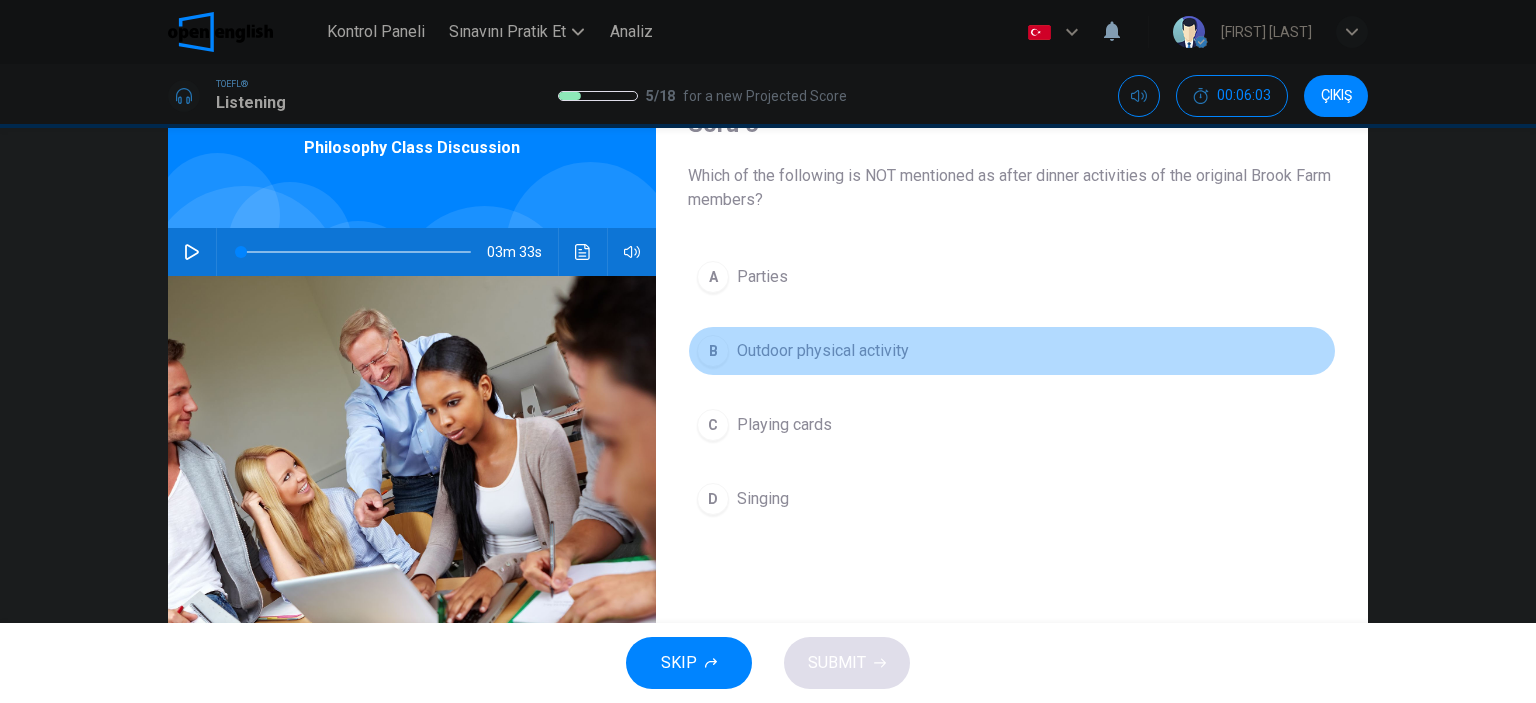 click on "B" at bounding box center (713, 277) 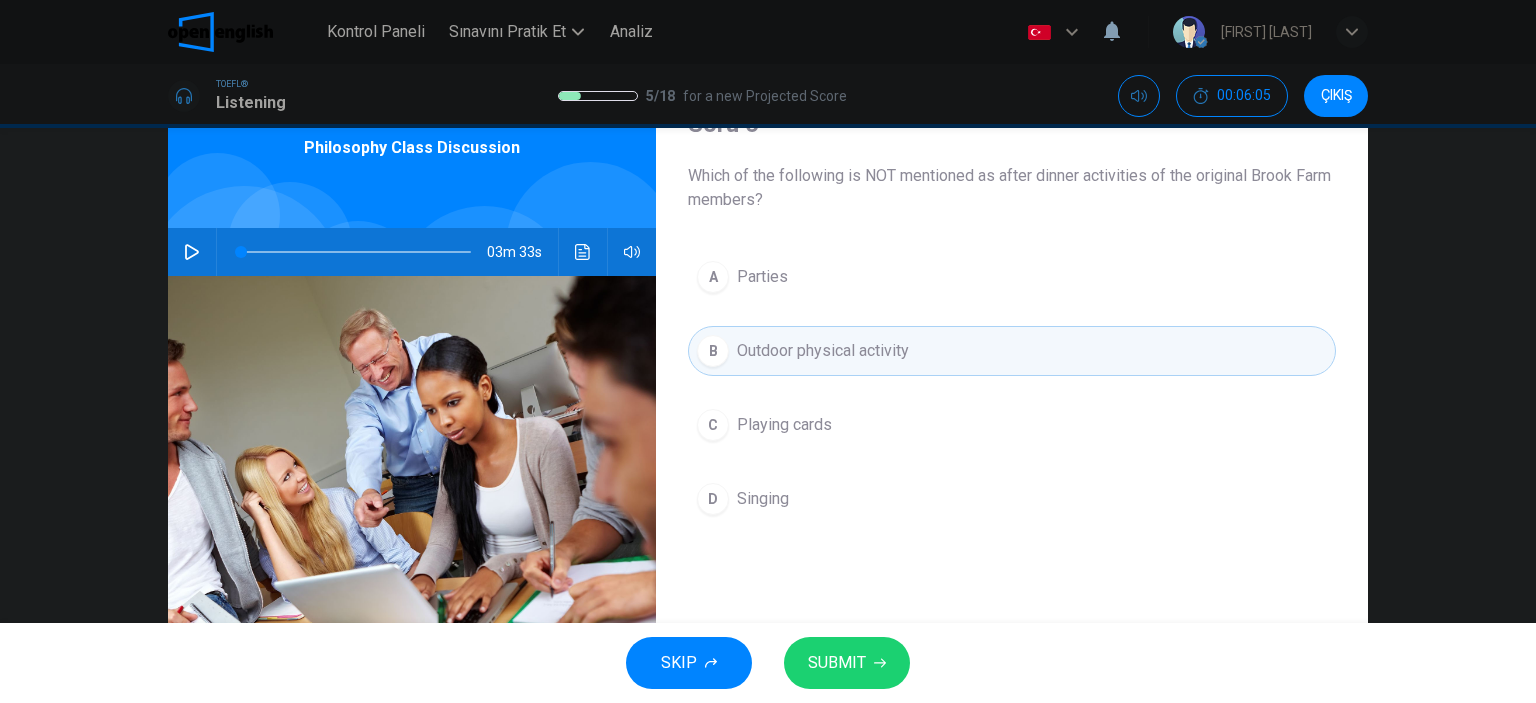 click on "SUBMIT" at bounding box center [847, 663] 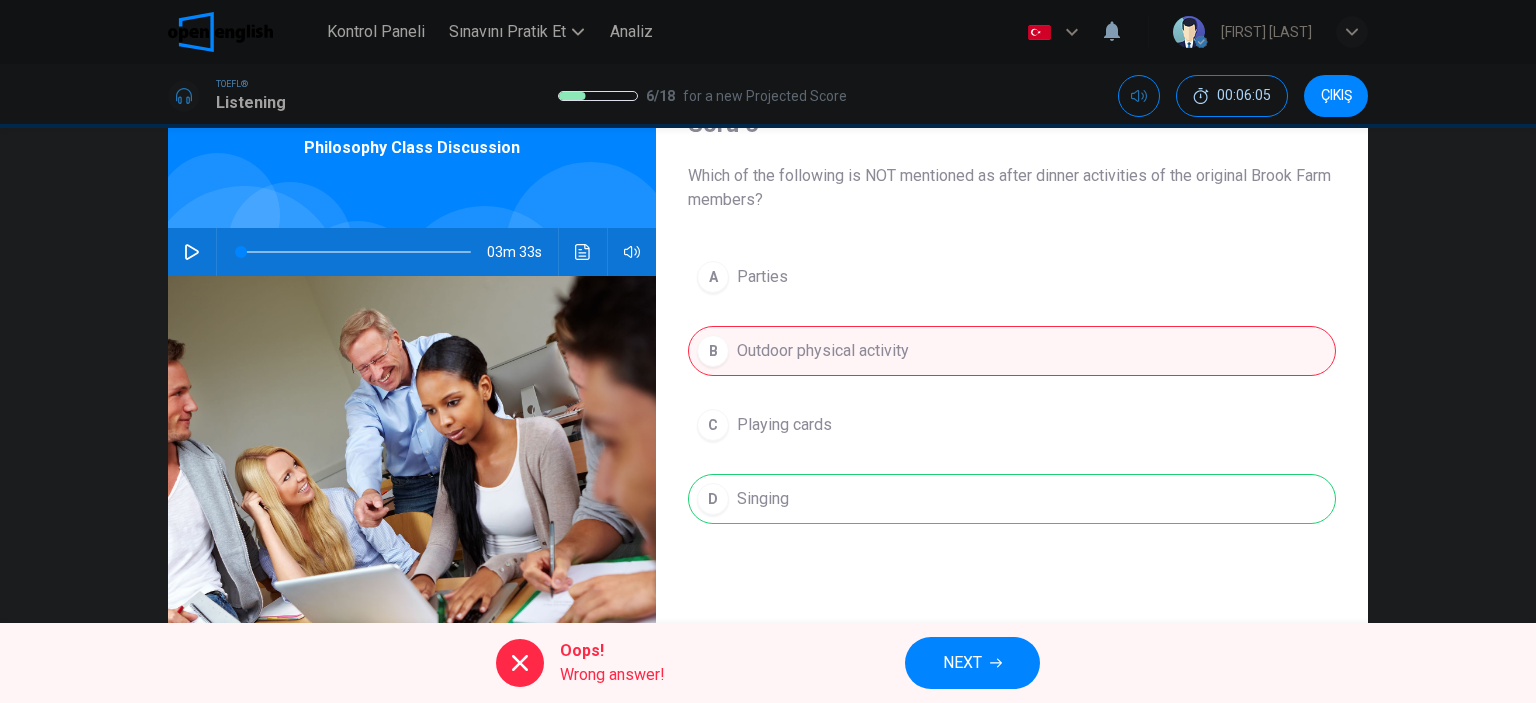 click on "NEXT" at bounding box center [962, 663] 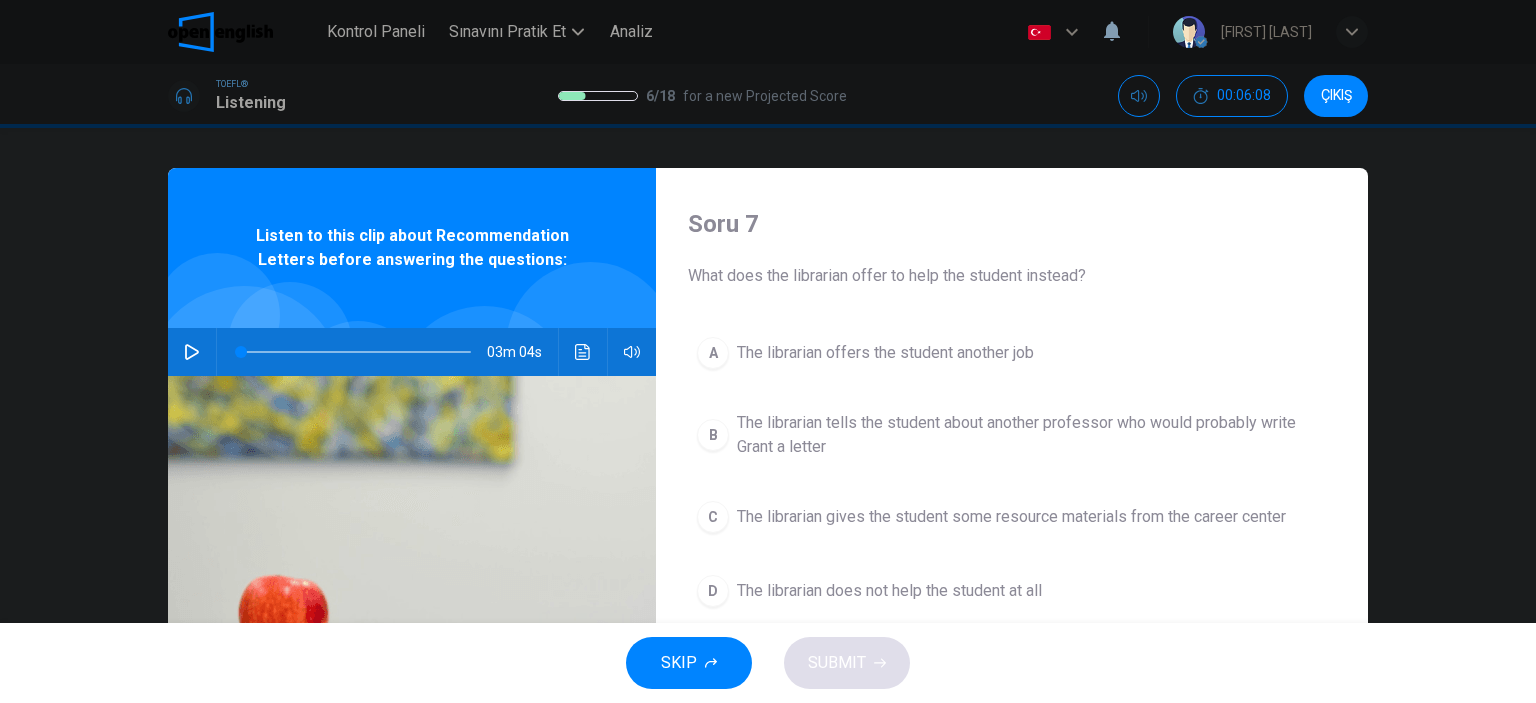 click at bounding box center (192, 352) 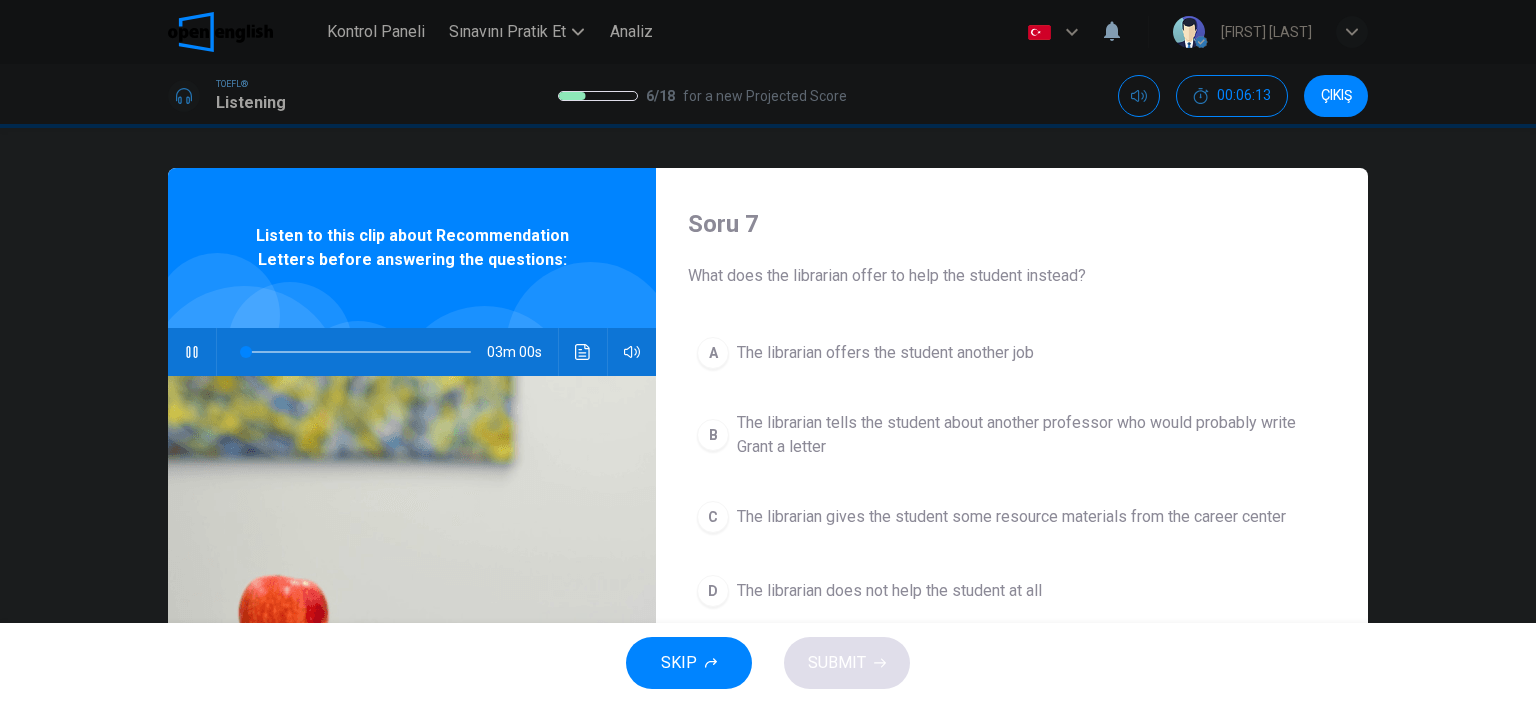 click at bounding box center [583, 352] 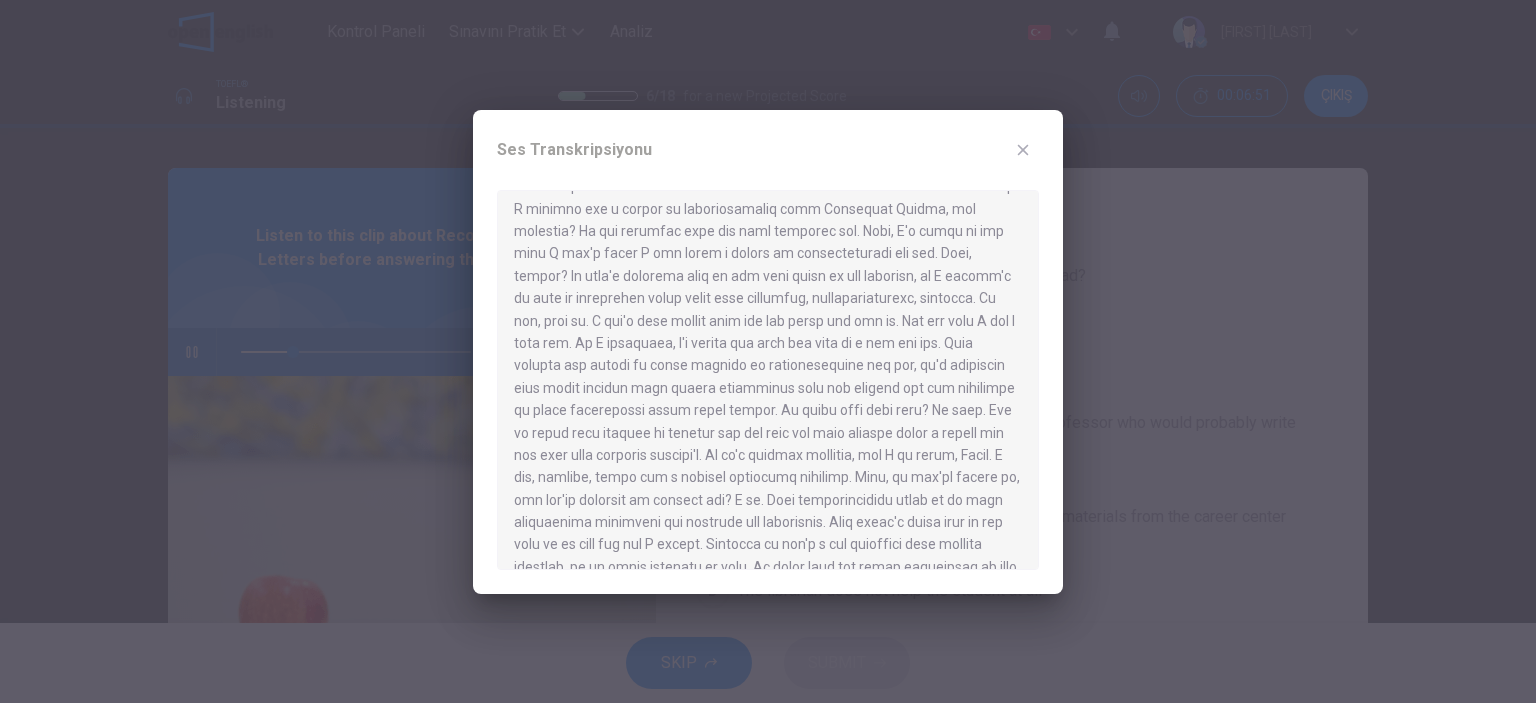 scroll, scrollTop: 191, scrollLeft: 0, axis: vertical 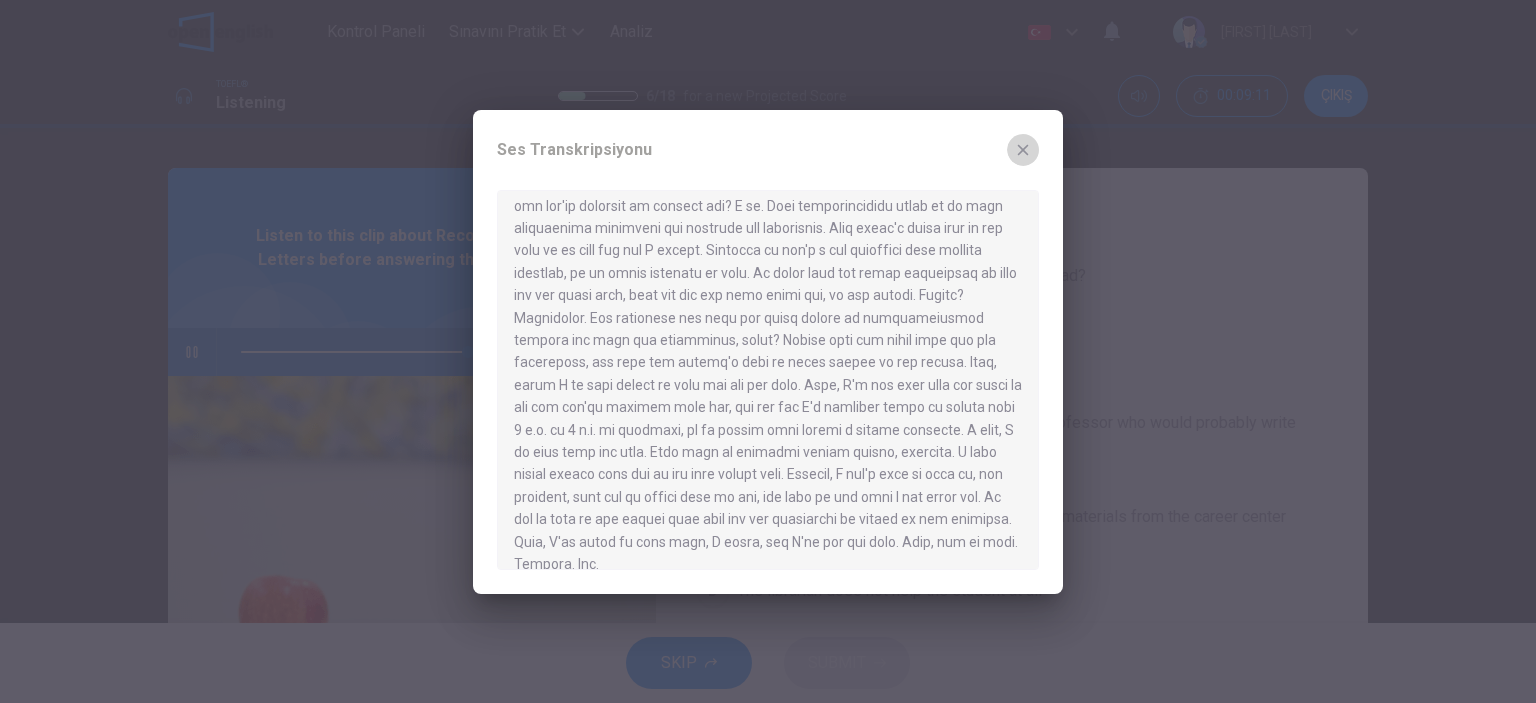 click at bounding box center (1023, 150) 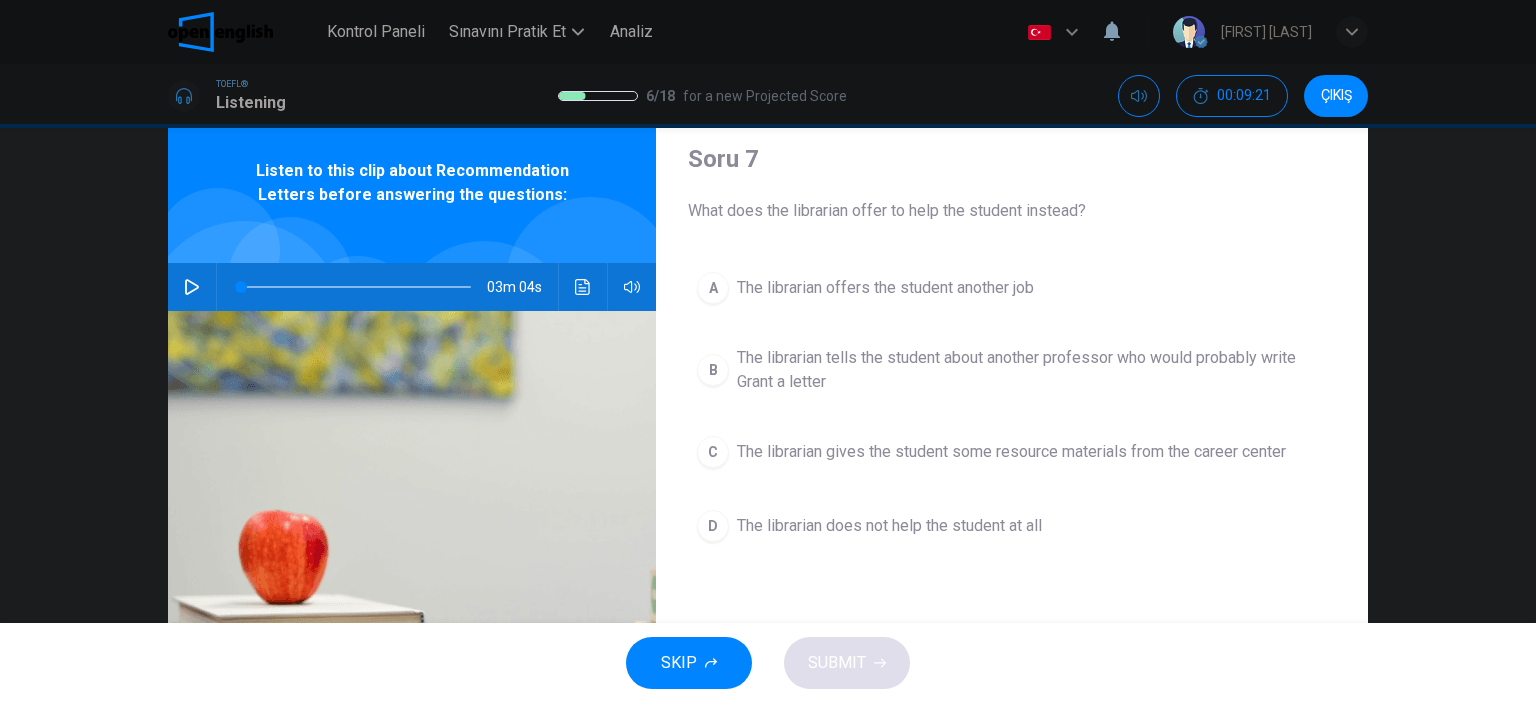 scroll, scrollTop: 100, scrollLeft: 0, axis: vertical 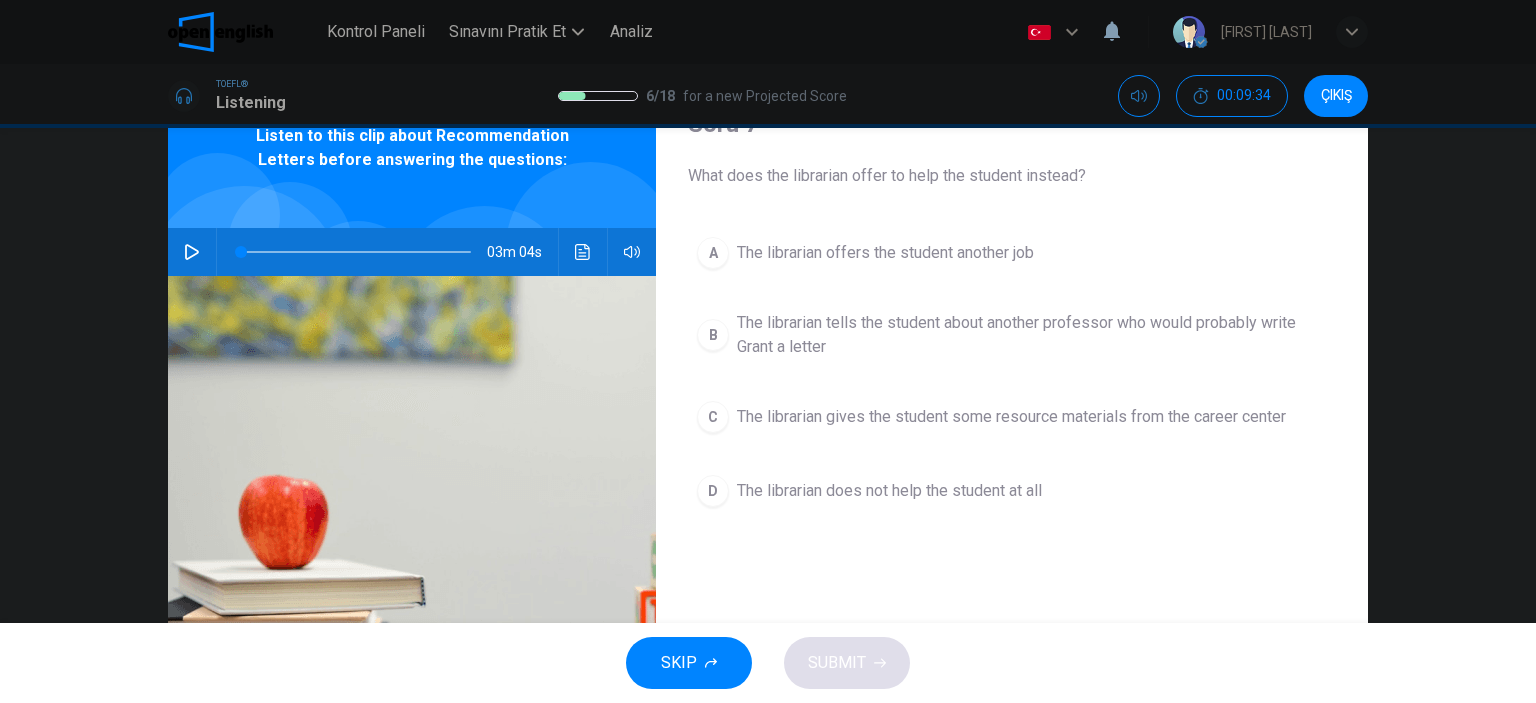 click on "A" at bounding box center (713, 253) 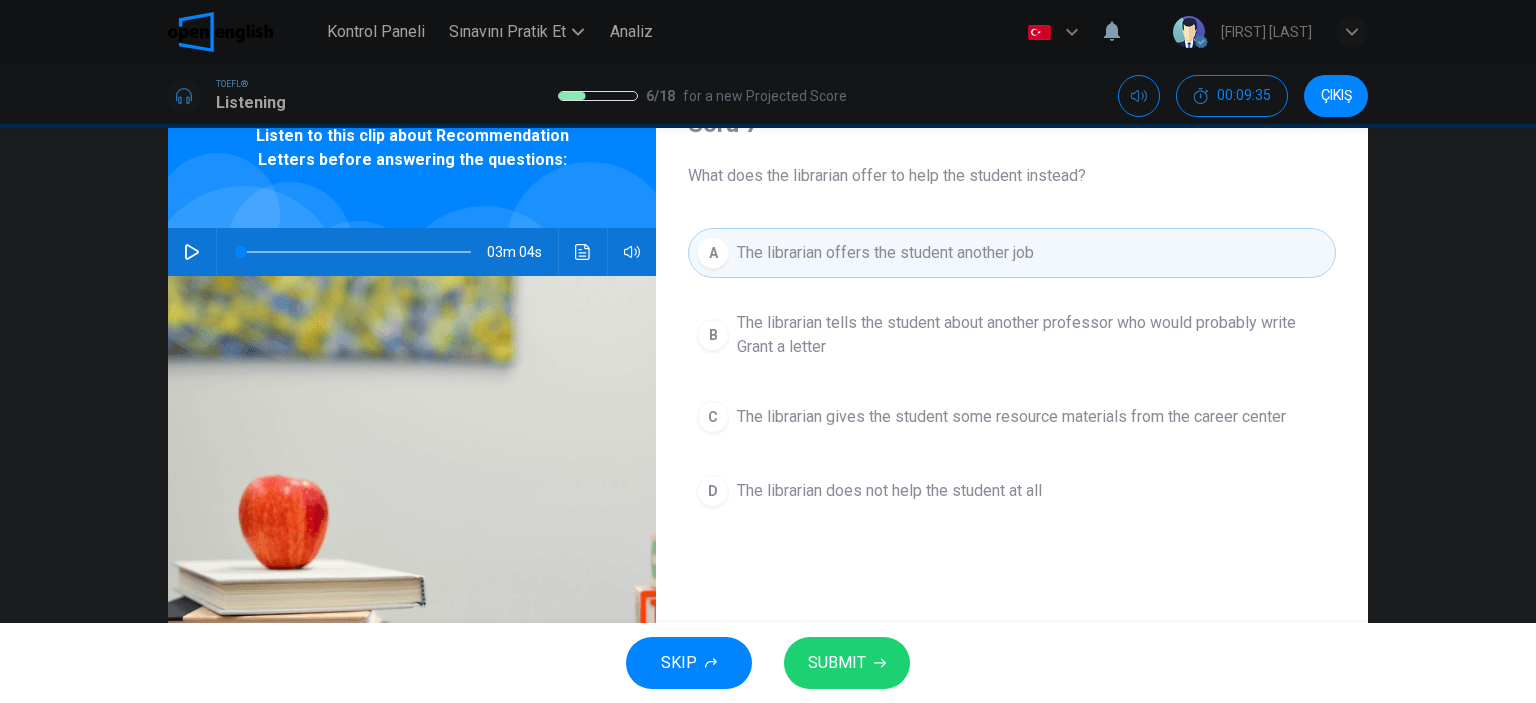 click on "SUBMIT" at bounding box center (847, 663) 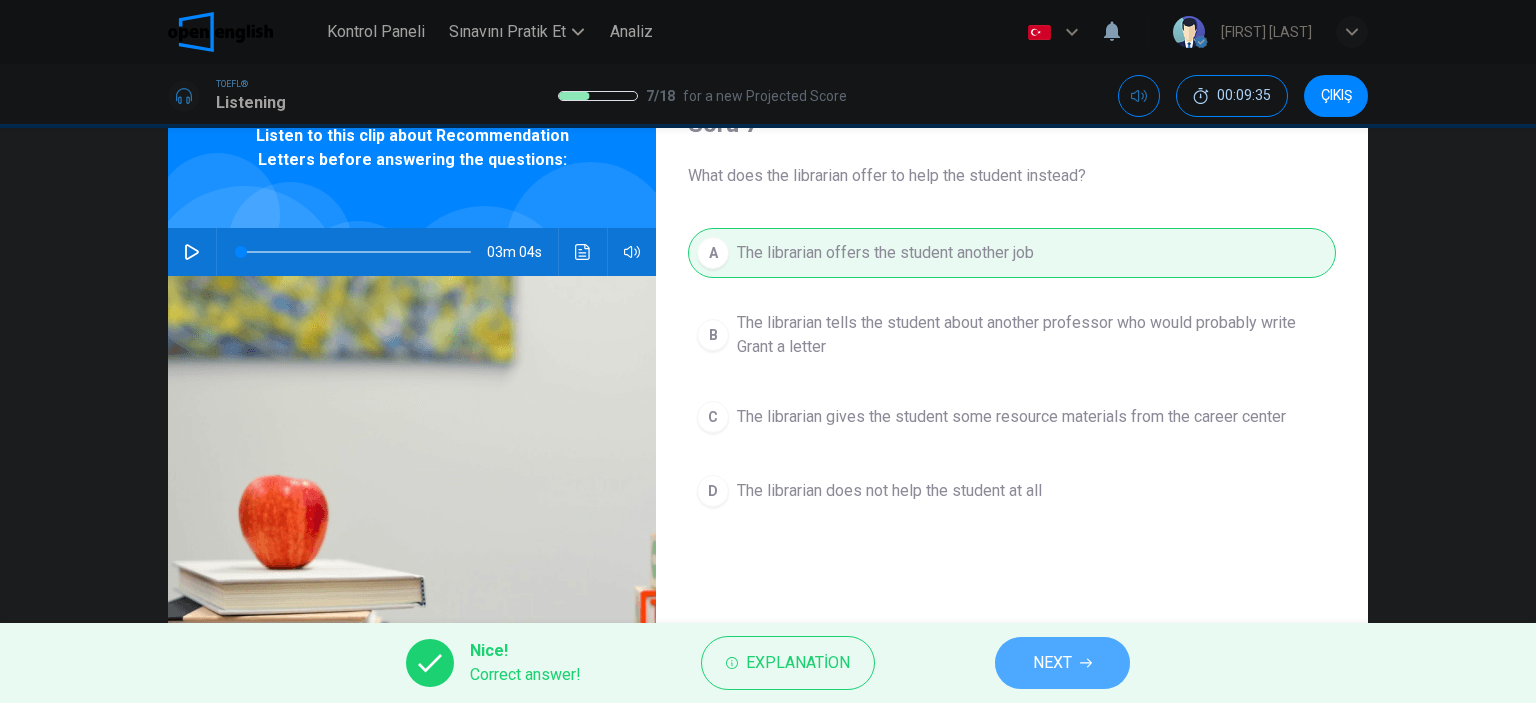 click on "NEXT" at bounding box center [1062, 663] 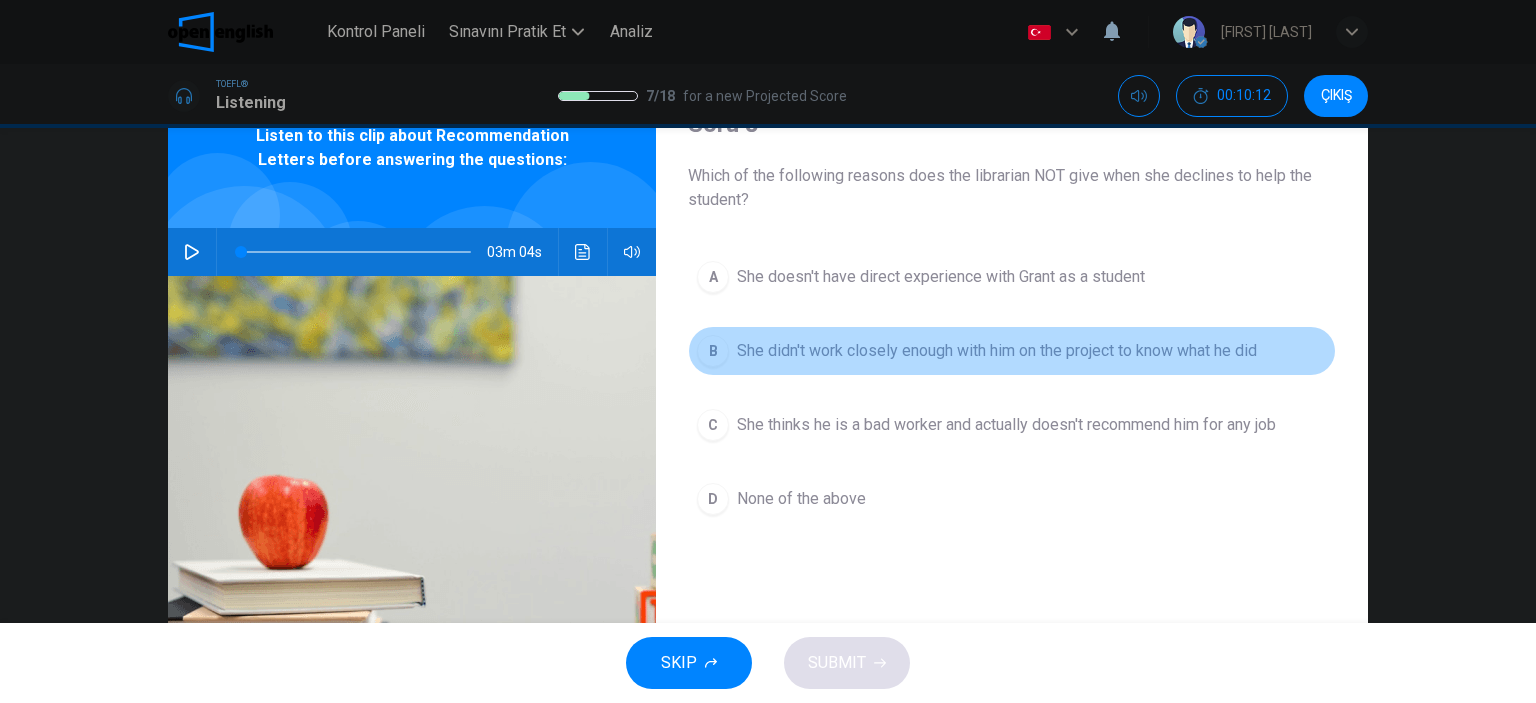 click on "B" at bounding box center [713, 277] 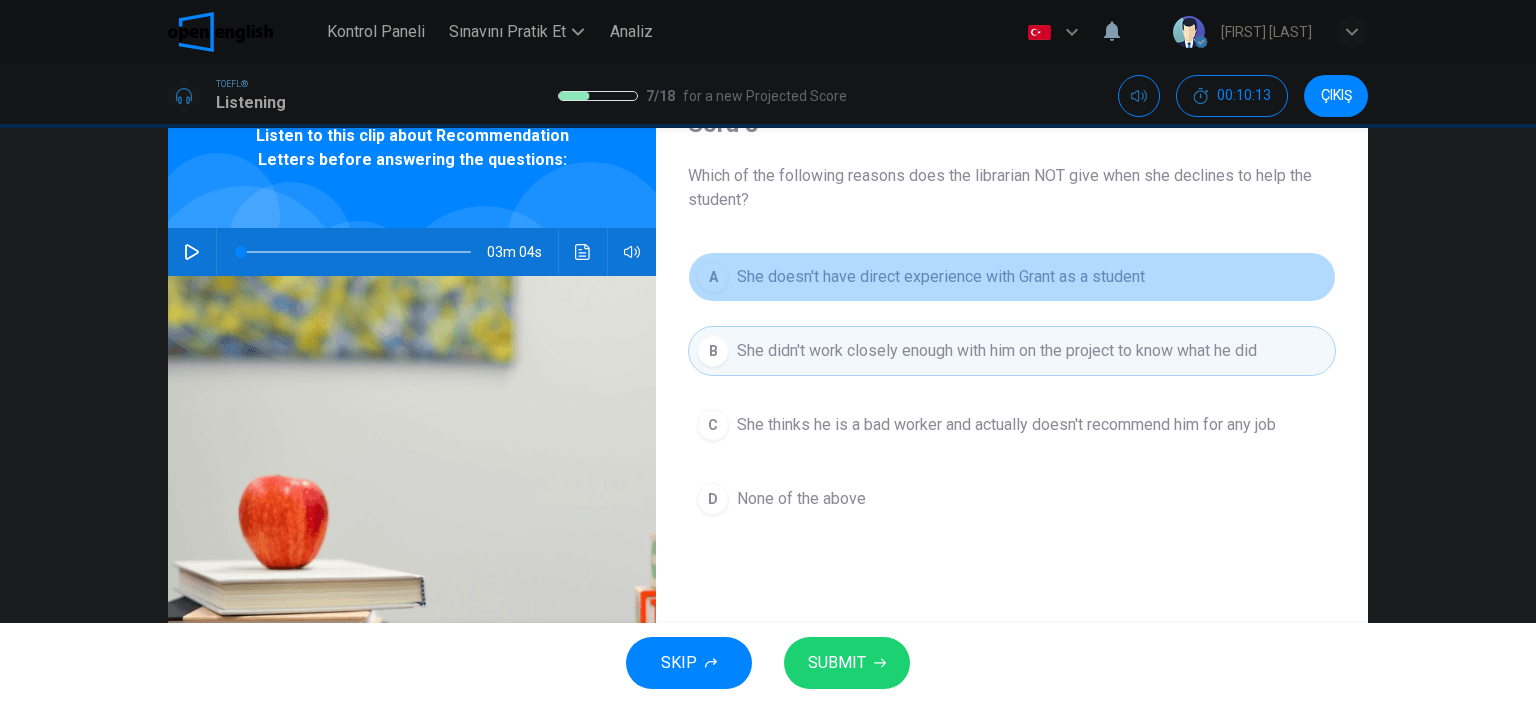 click on "A She doesn't have direct experience with Grant as a student" at bounding box center (1012, 277) 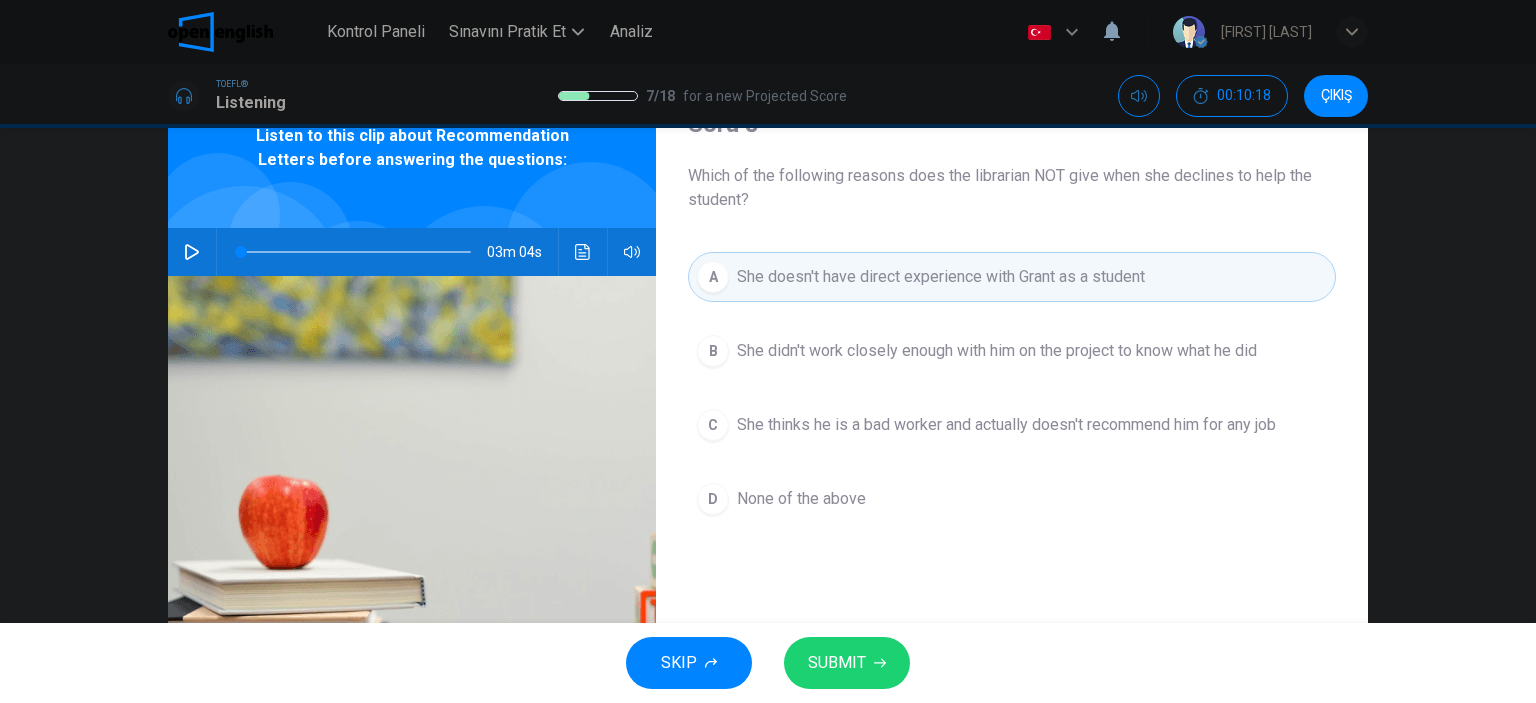 click on "SUBMIT" at bounding box center [837, 663] 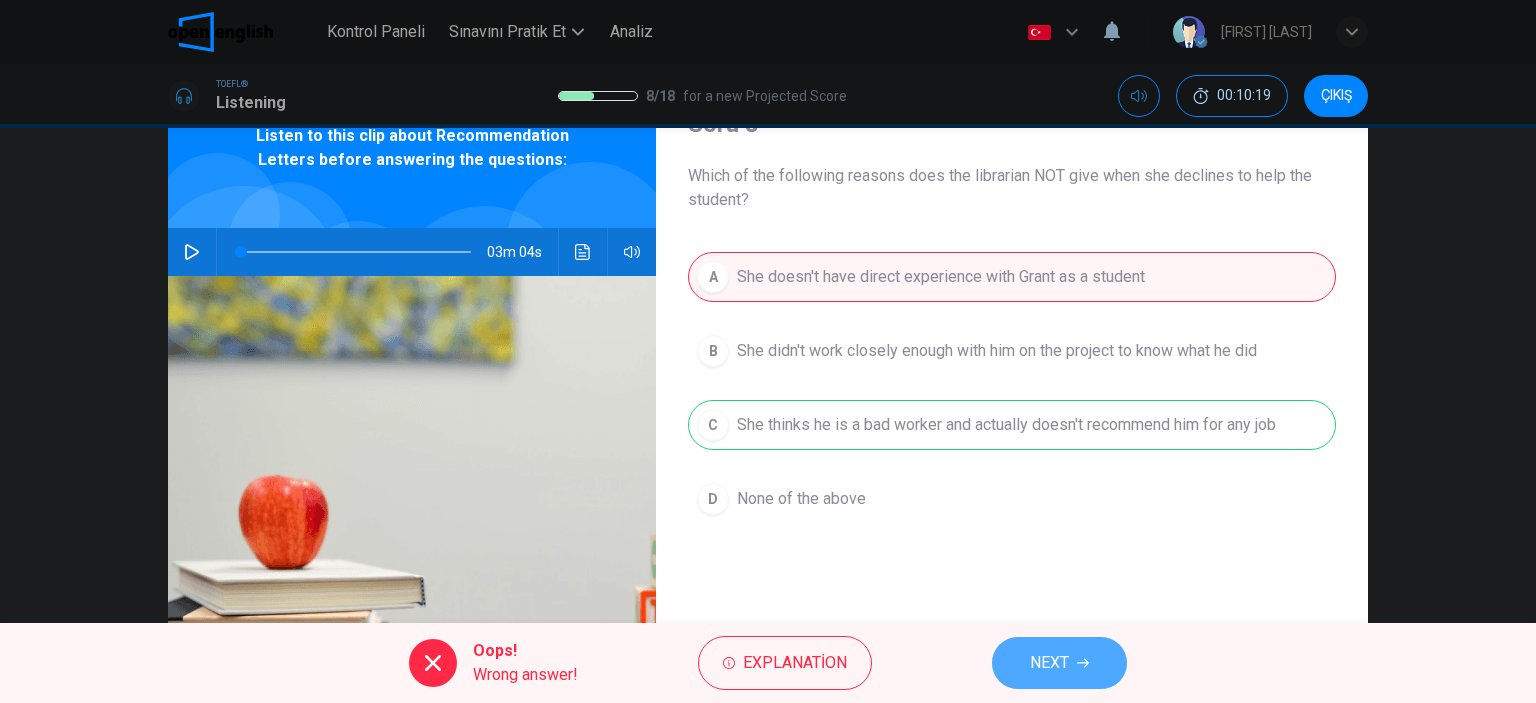 click on "NEXT" at bounding box center (1049, 663) 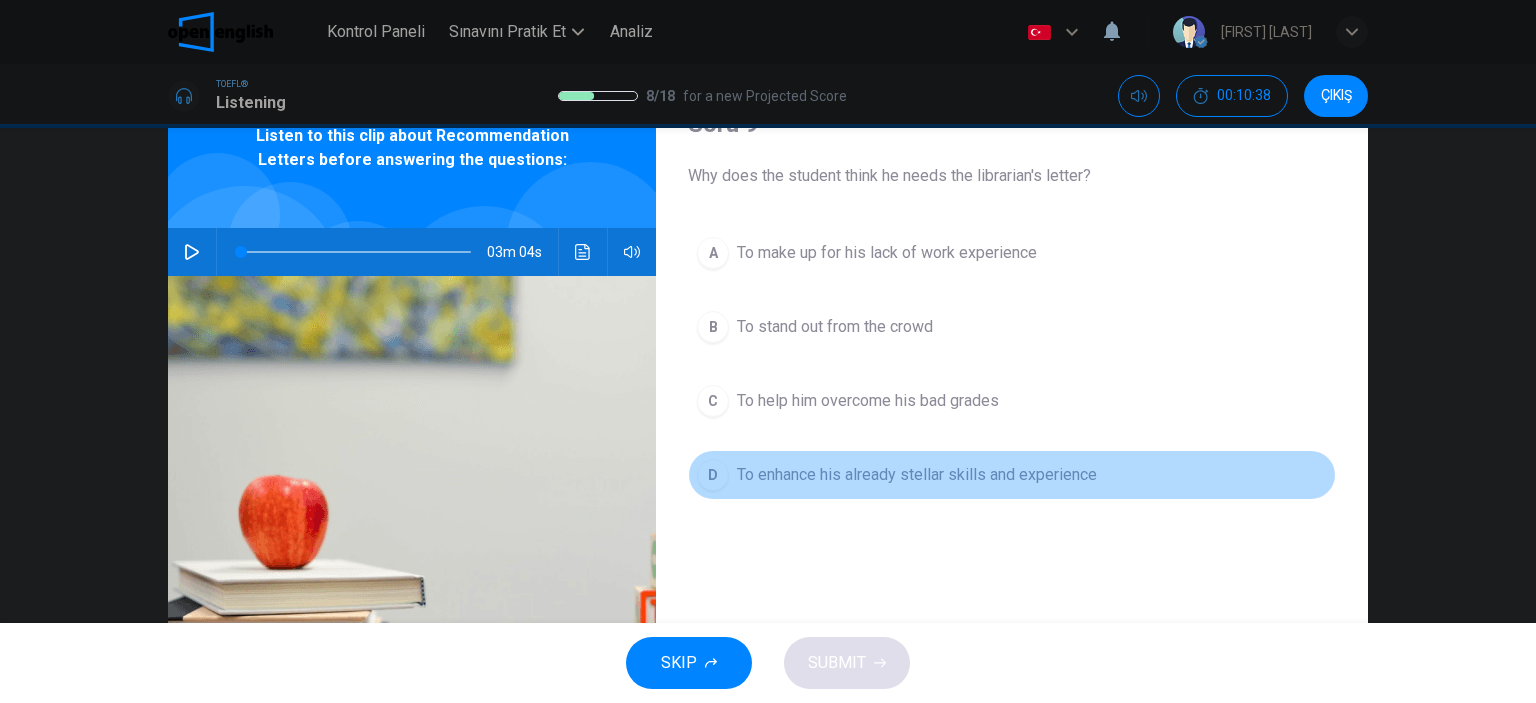 click on "D" at bounding box center (713, 253) 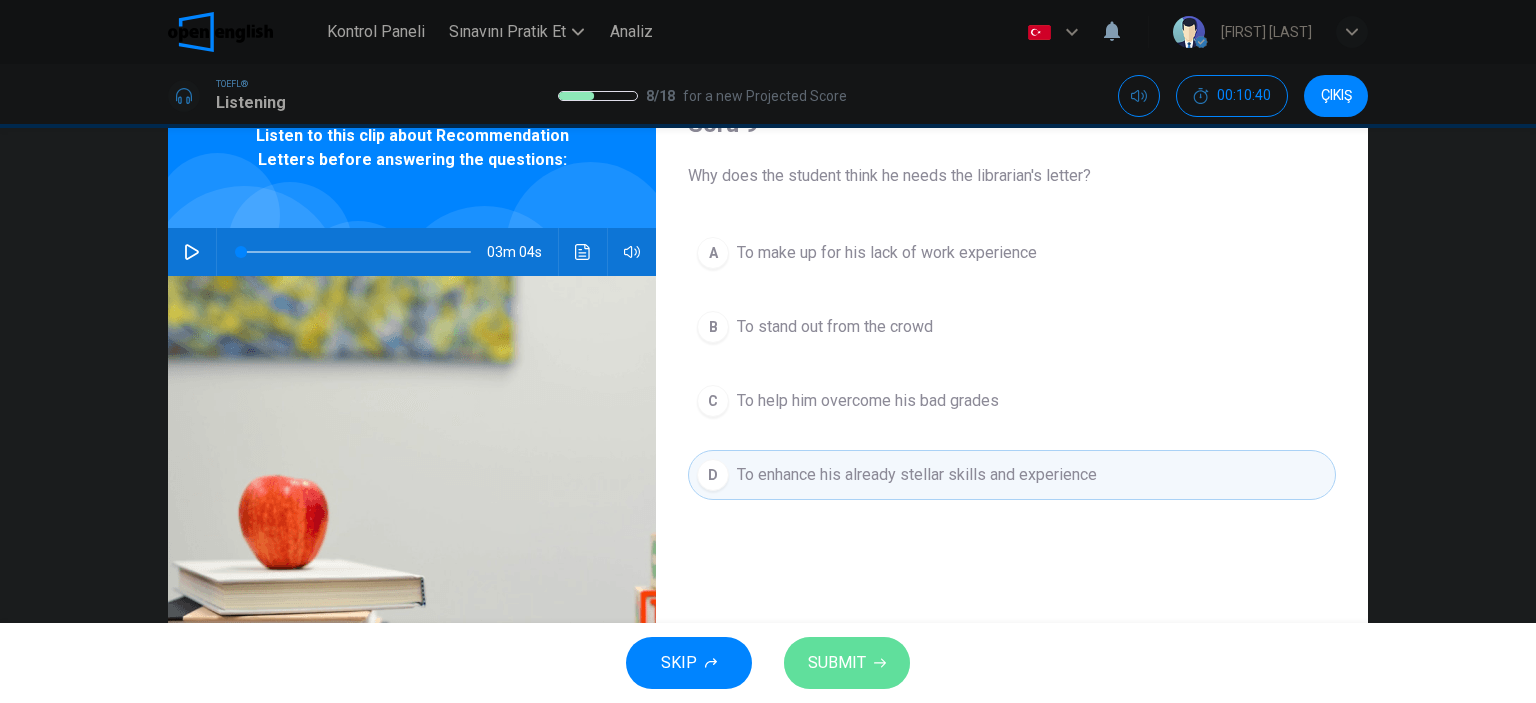 click on "SUBMIT" at bounding box center (837, 663) 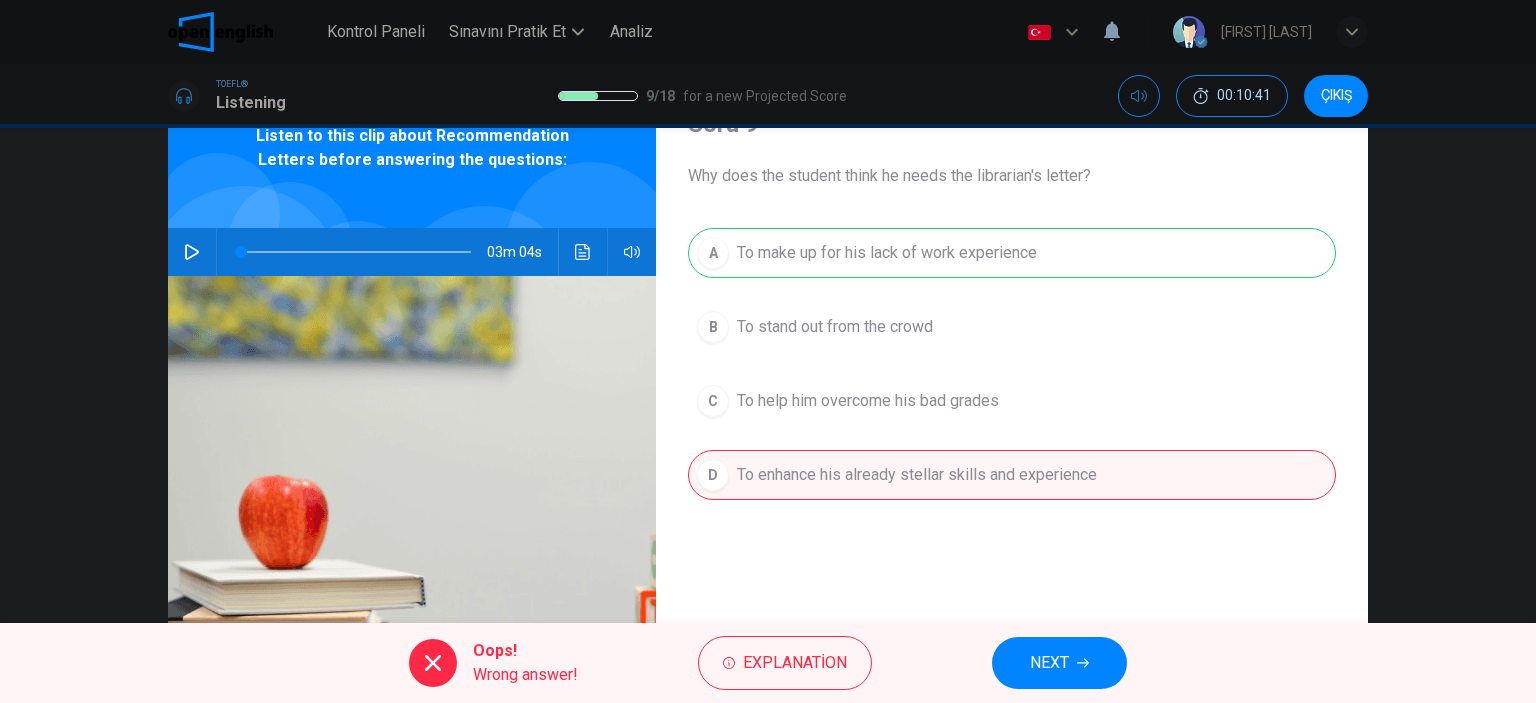 click on "NEXT" at bounding box center [1059, 663] 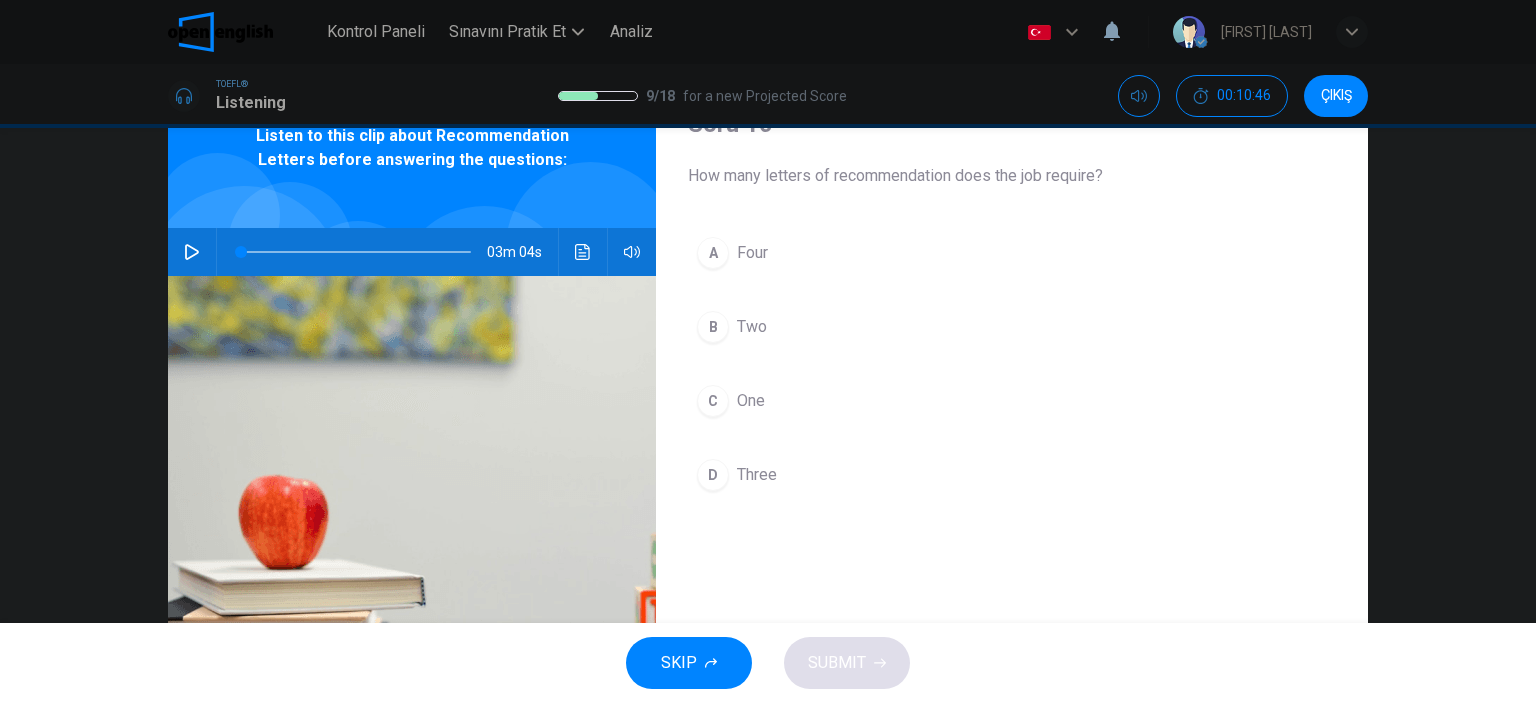 click on "C One" at bounding box center [1012, 401] 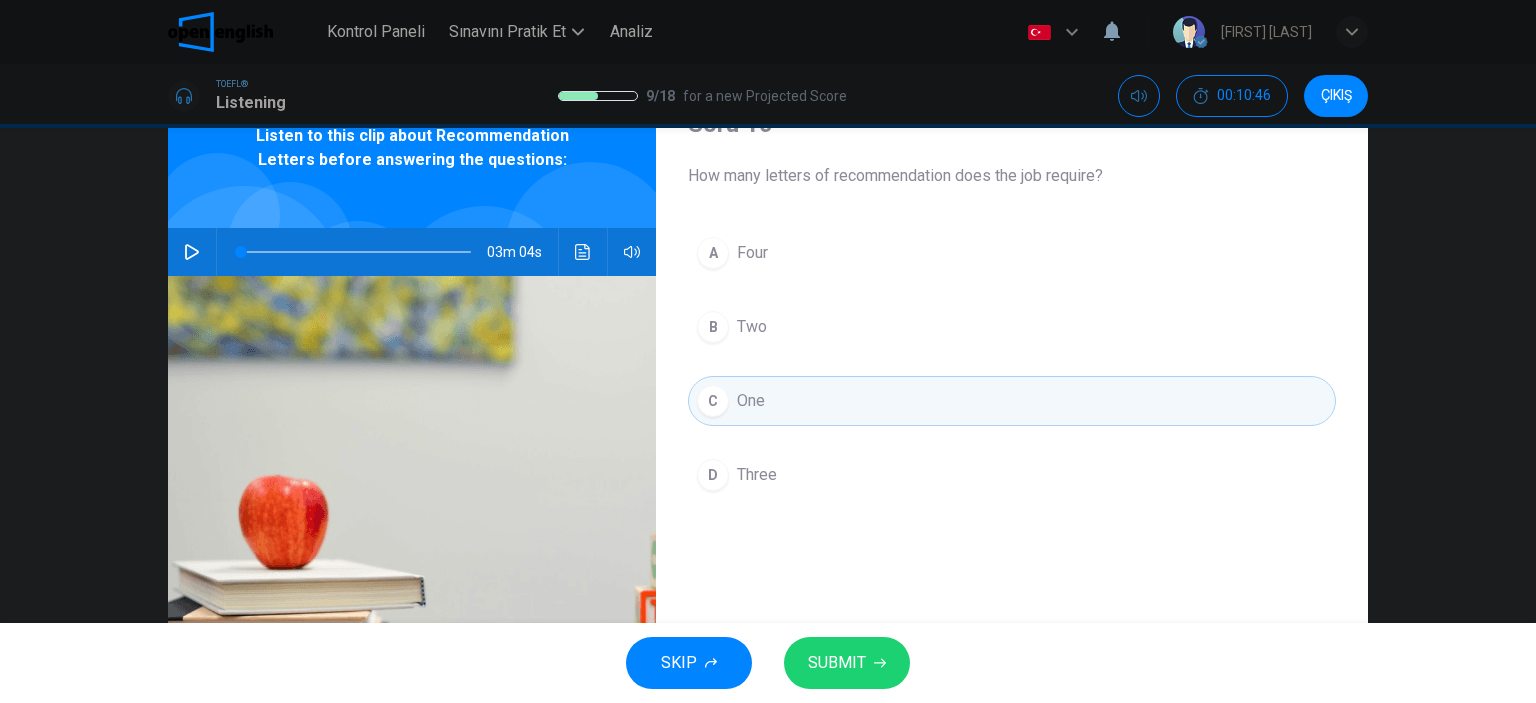 click on "SUBMIT" at bounding box center [837, 663] 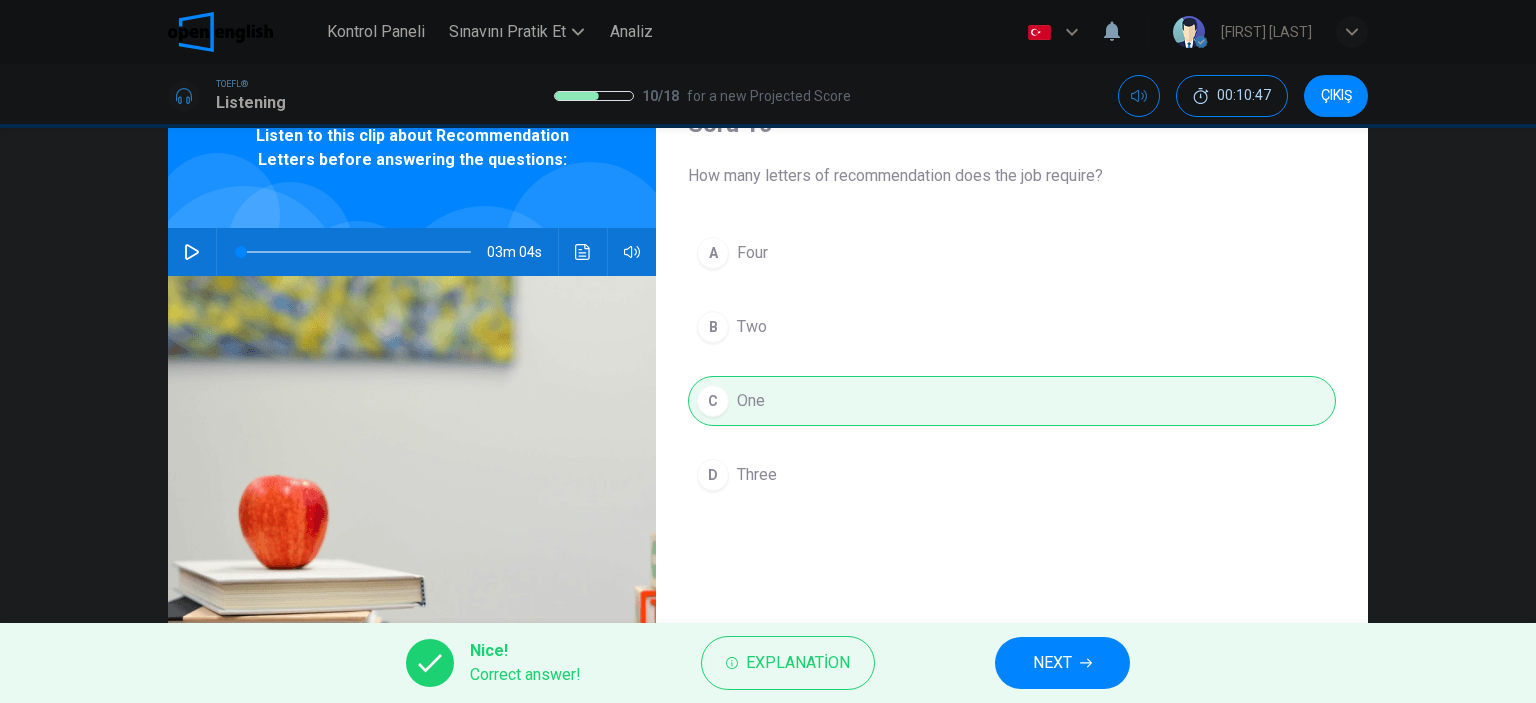 click on "Nice! Correct answer! Explanation NEXT" at bounding box center (768, 663) 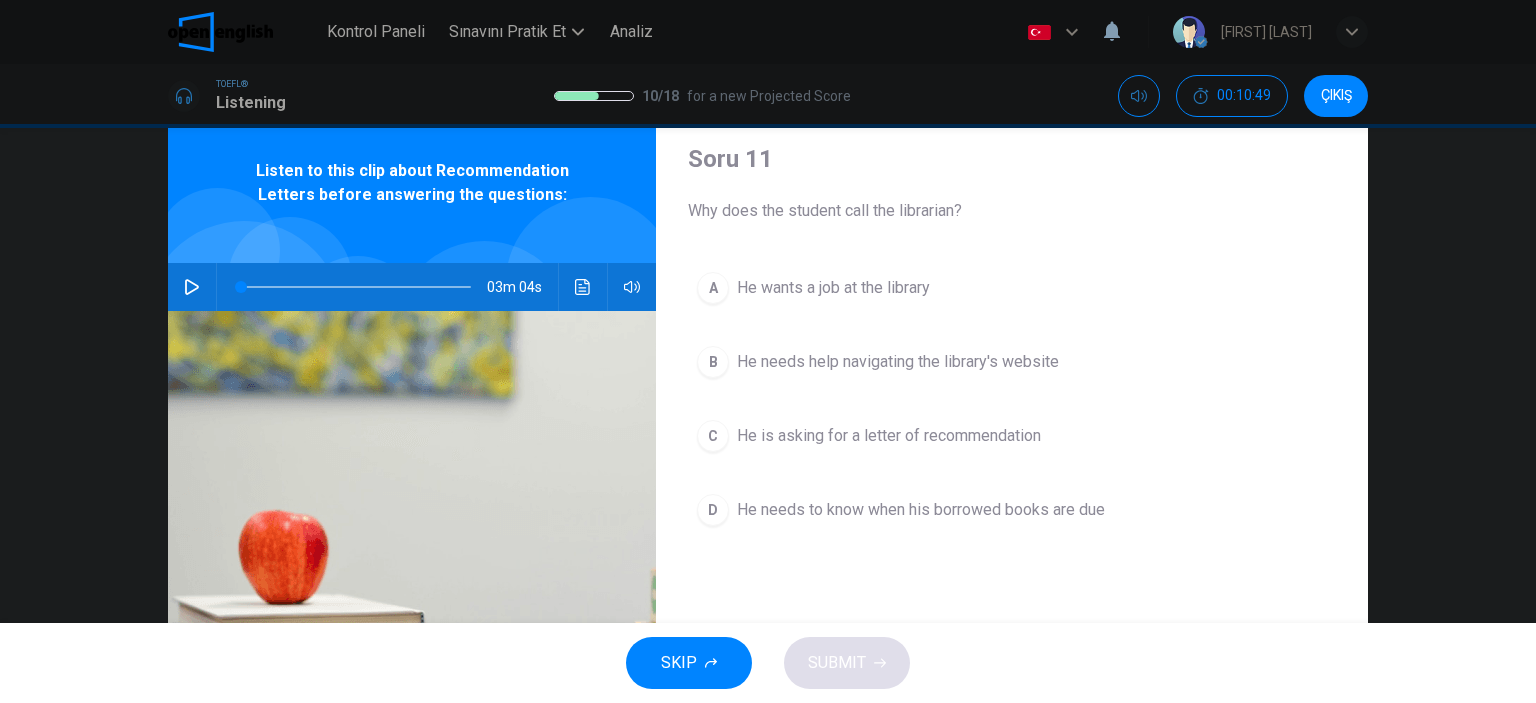 scroll, scrollTop: 100, scrollLeft: 0, axis: vertical 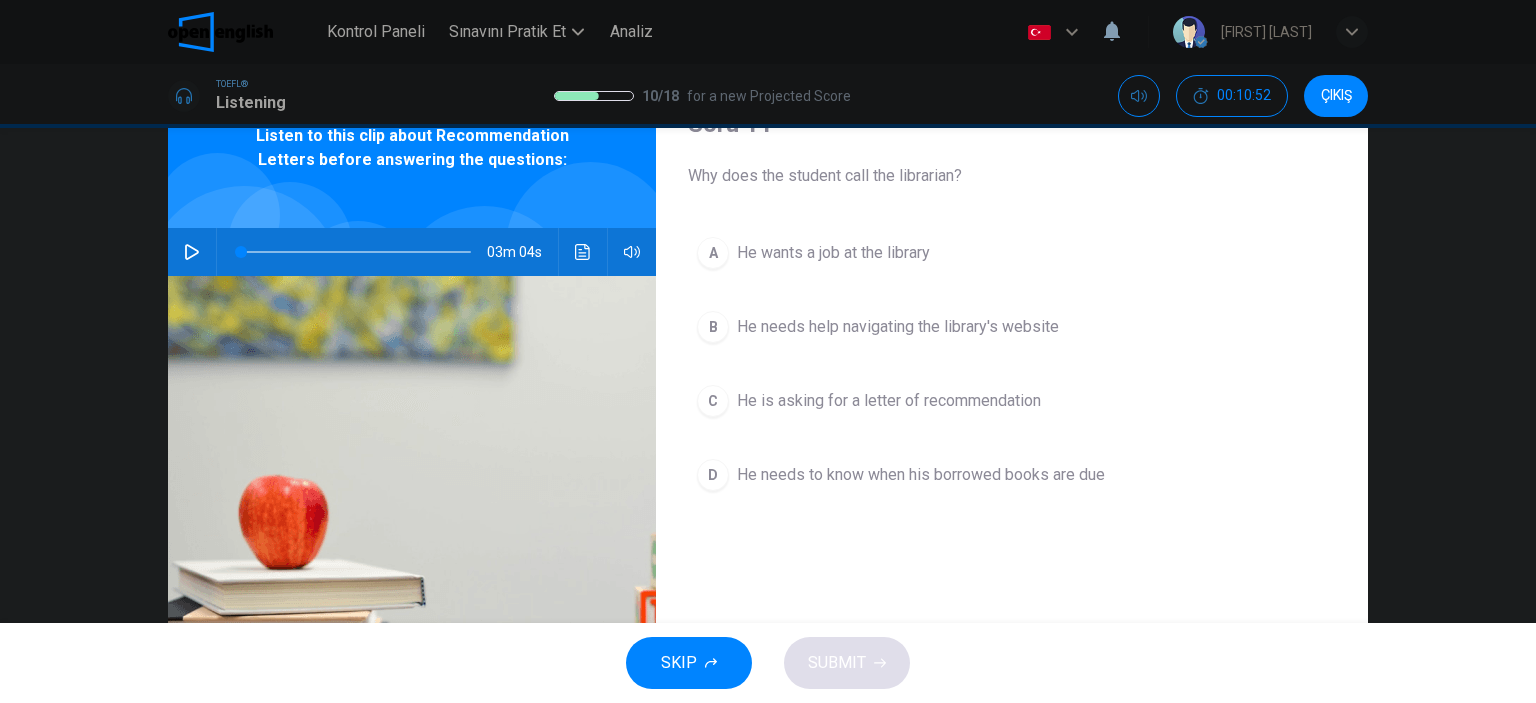 click on "A" at bounding box center (713, 253) 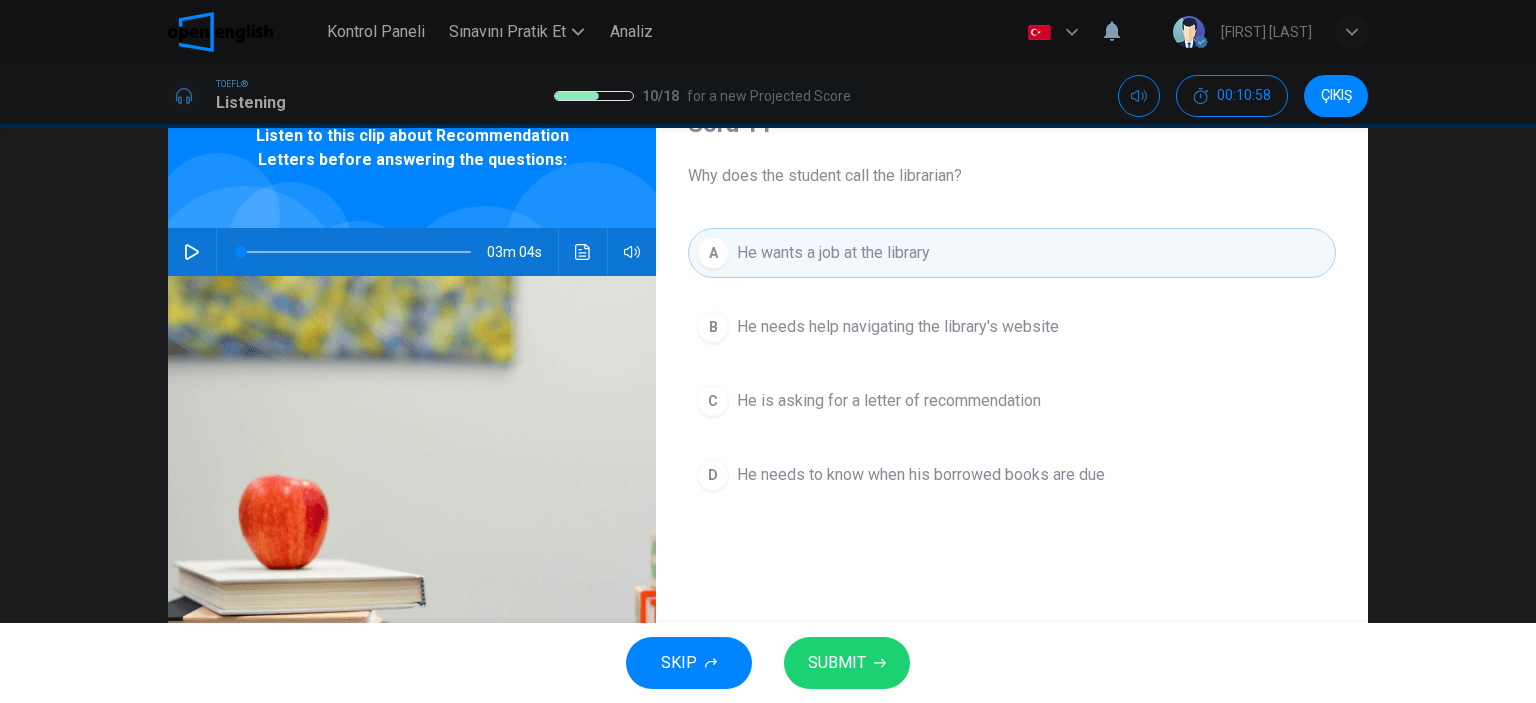 click on "C" at bounding box center (713, 327) 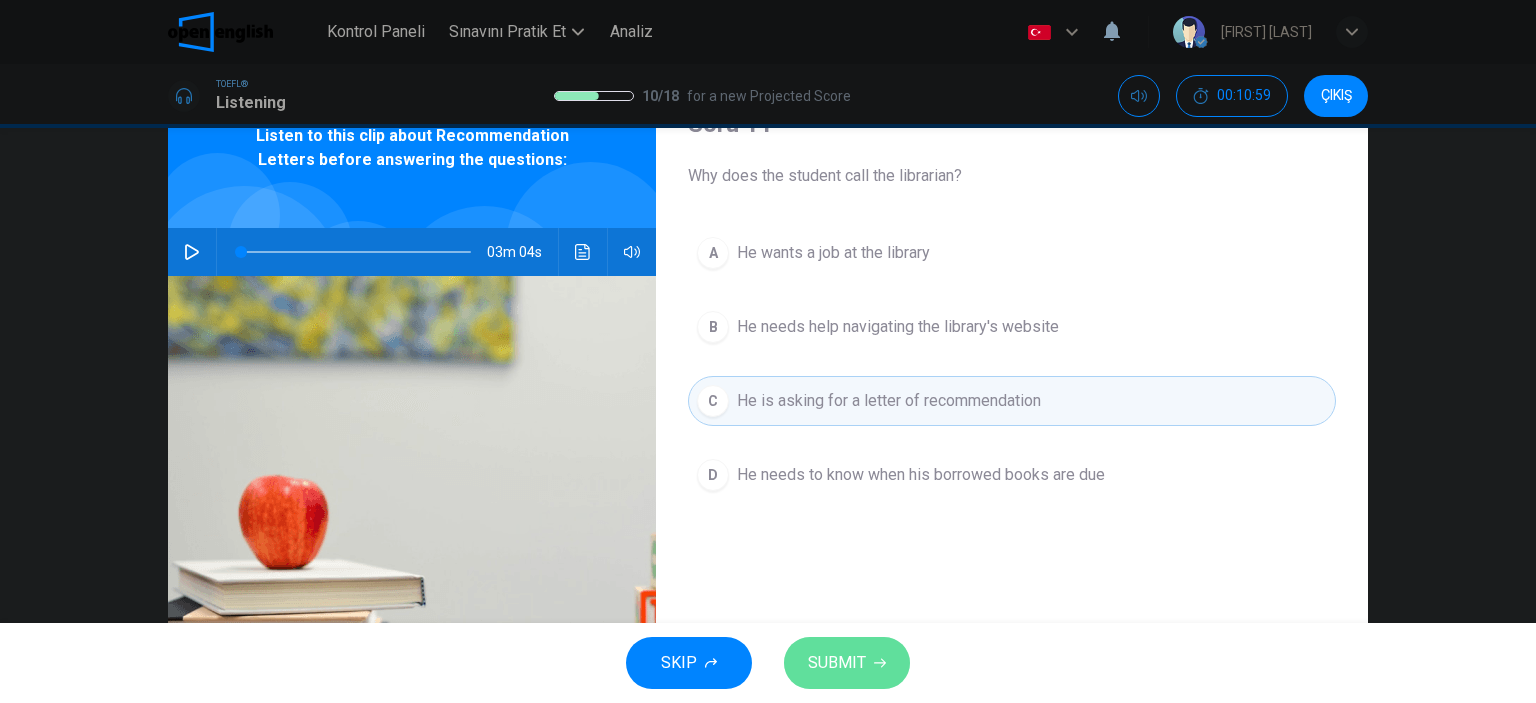 click on "SUBMIT" at bounding box center (837, 663) 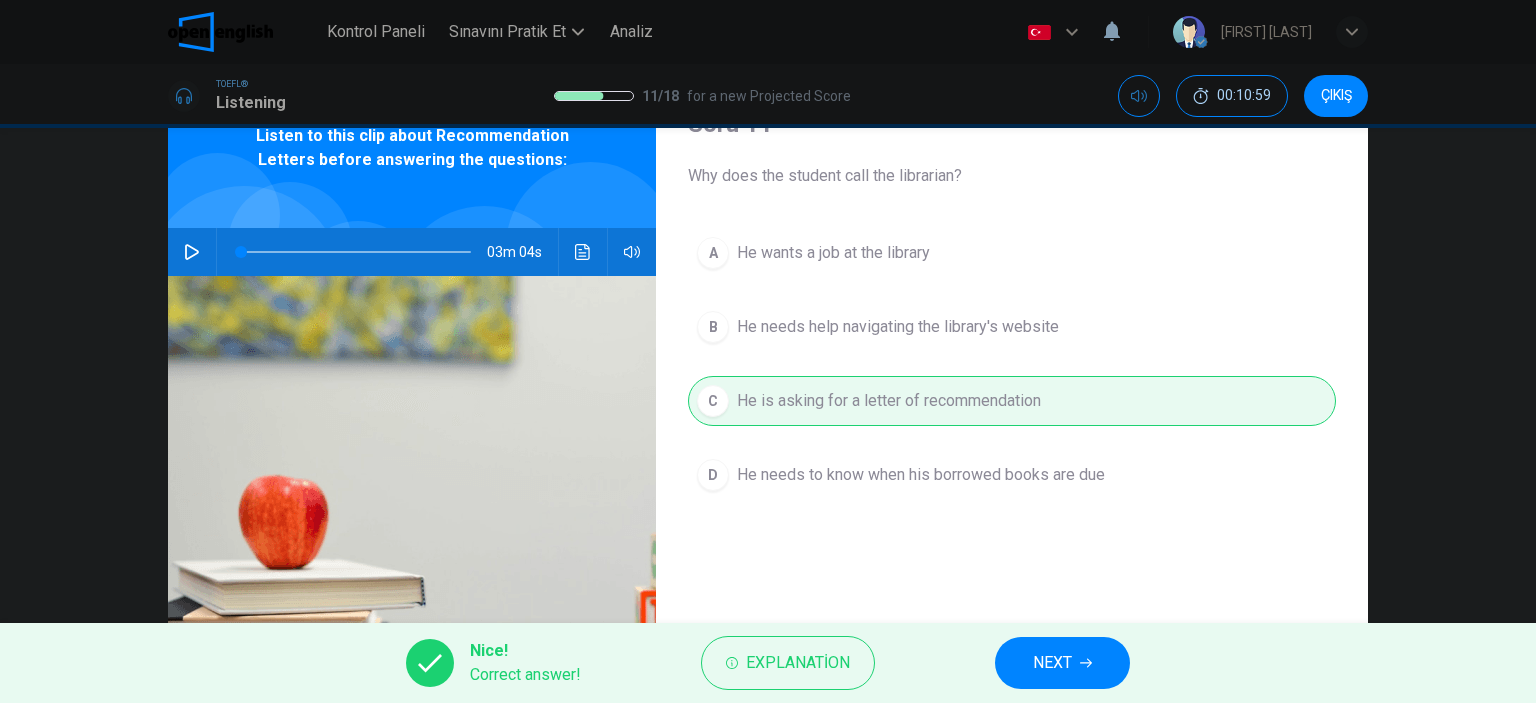 click on "NEXT" at bounding box center (1062, 663) 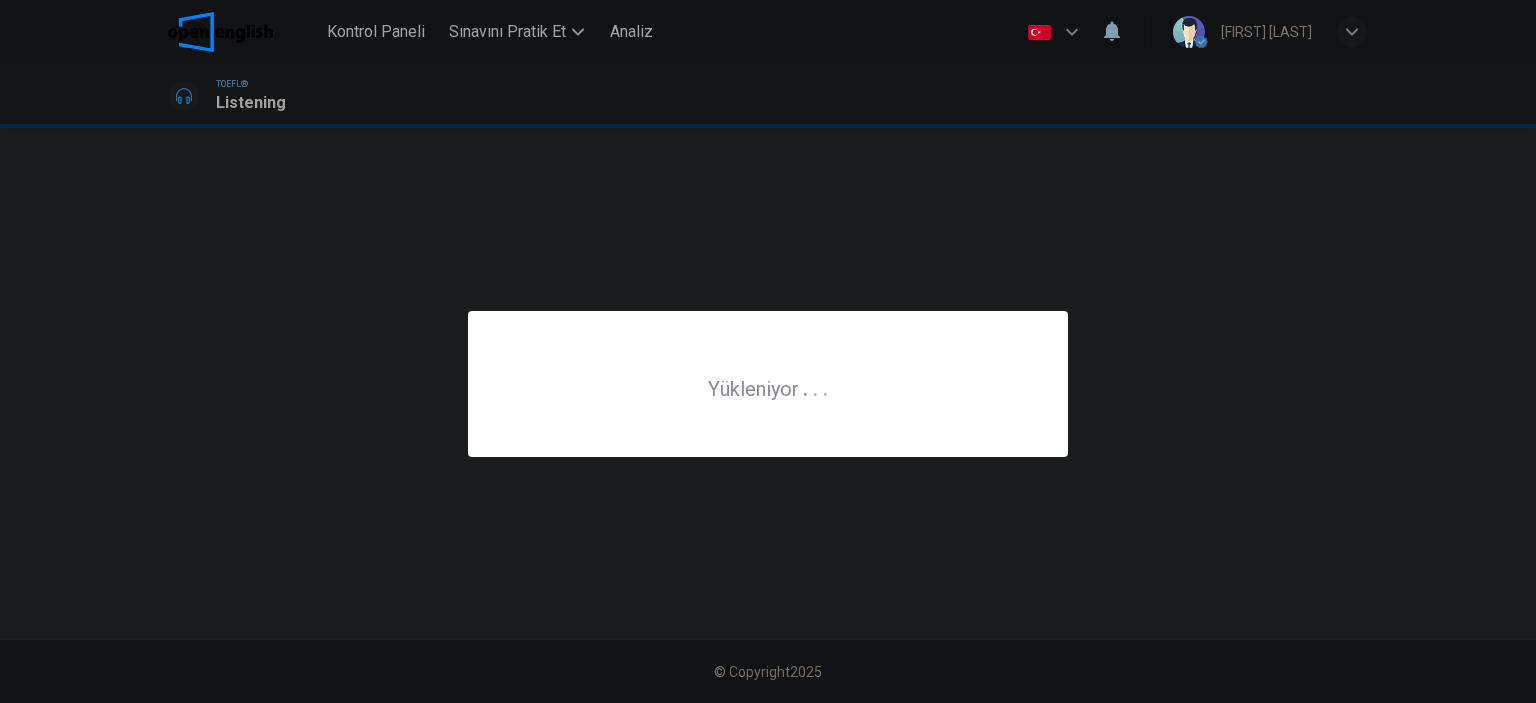 scroll, scrollTop: 0, scrollLeft: 0, axis: both 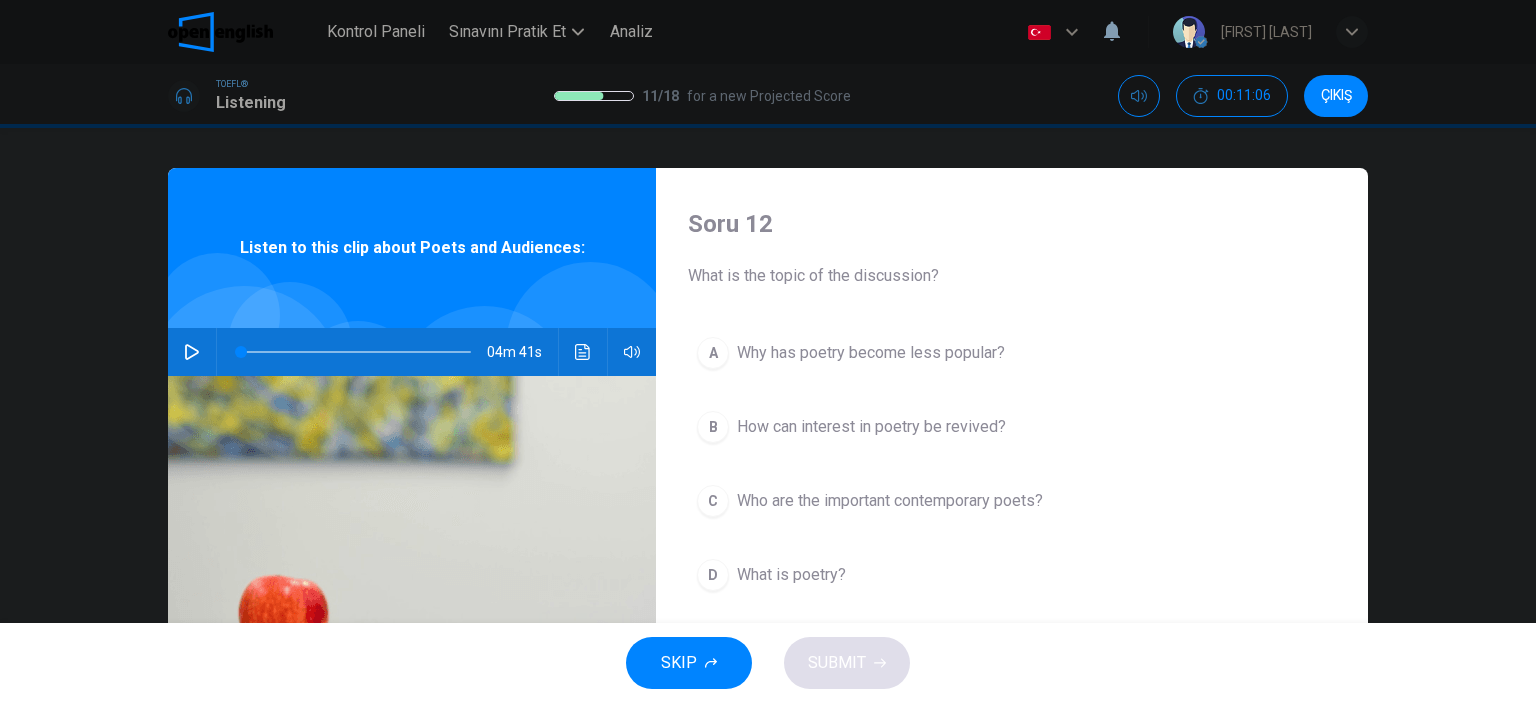 click at bounding box center (192, 352) 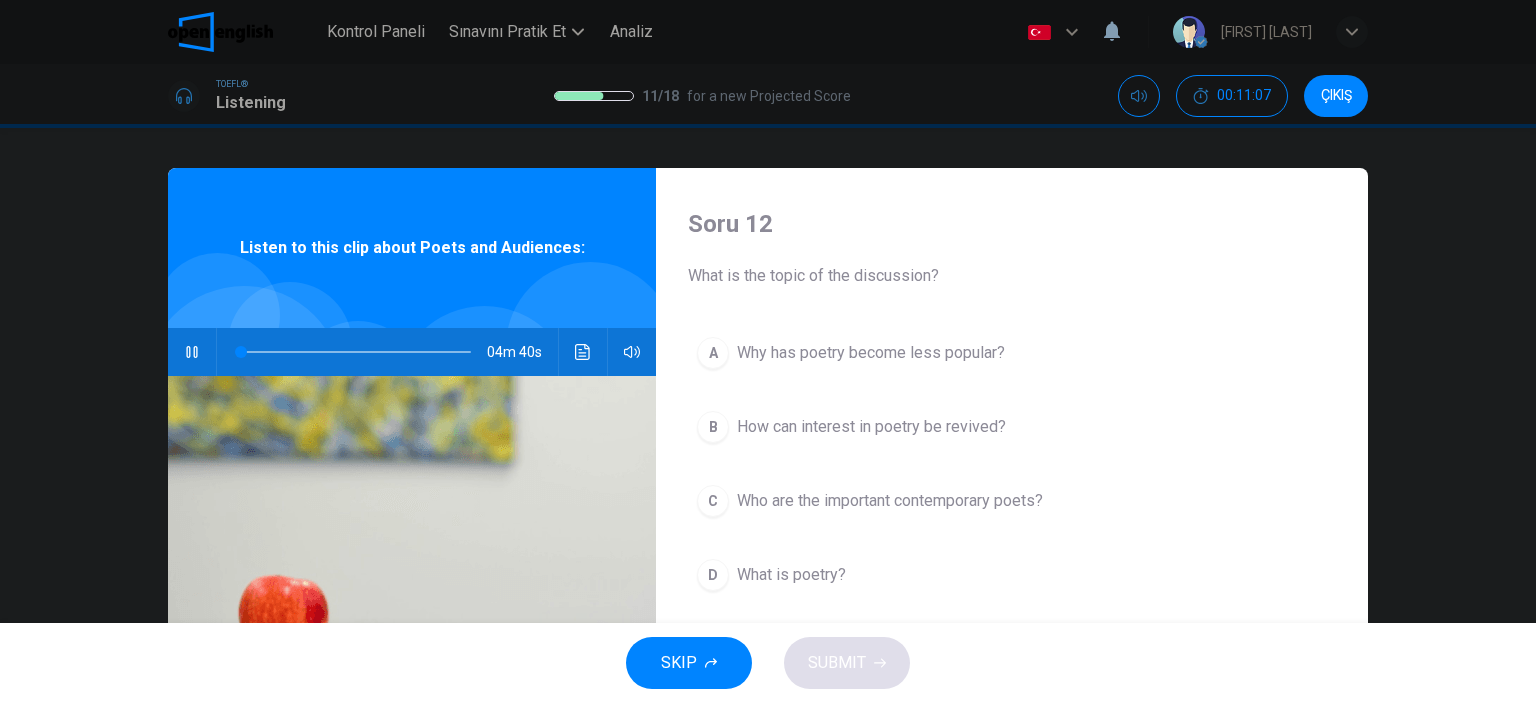 click at bounding box center [583, 352] 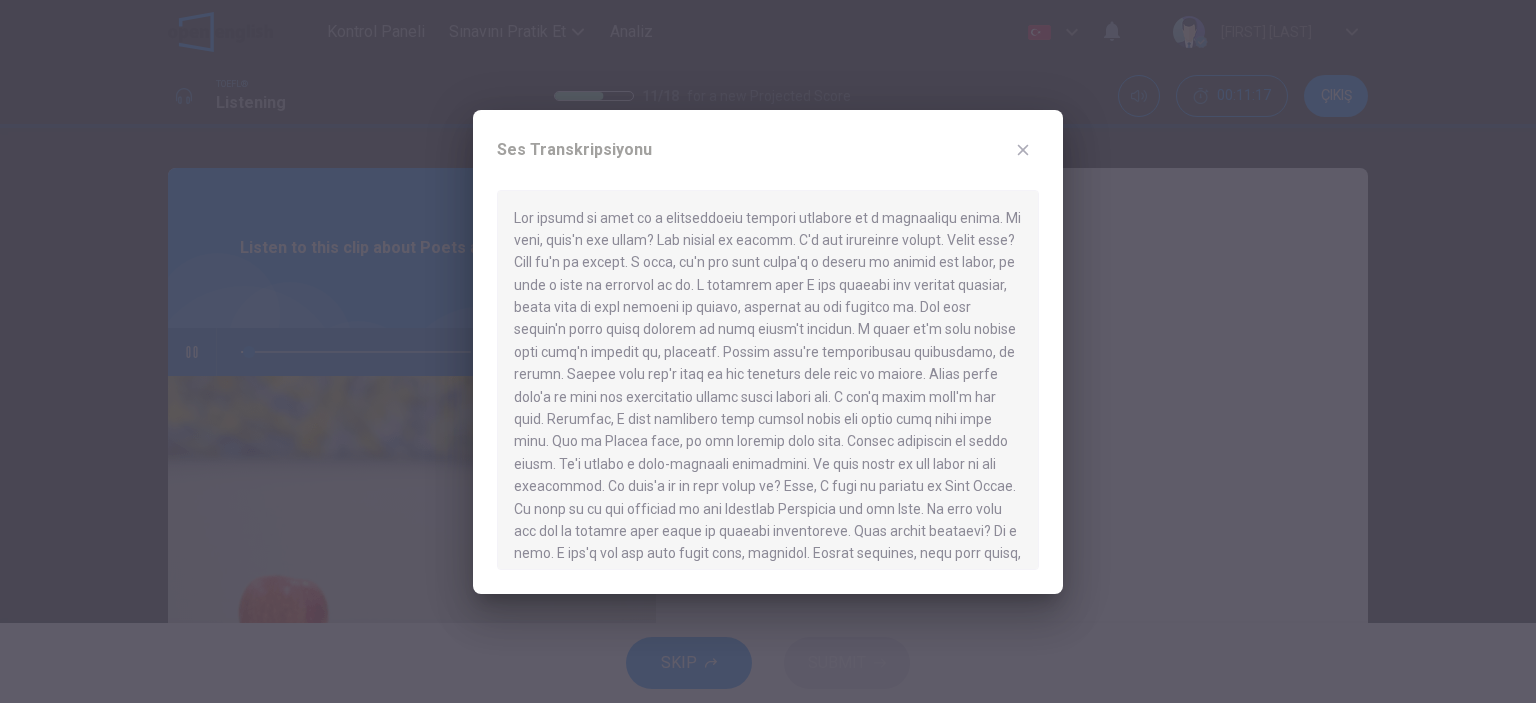 click on "Ses Transkripsiyonu" at bounding box center (768, 162) 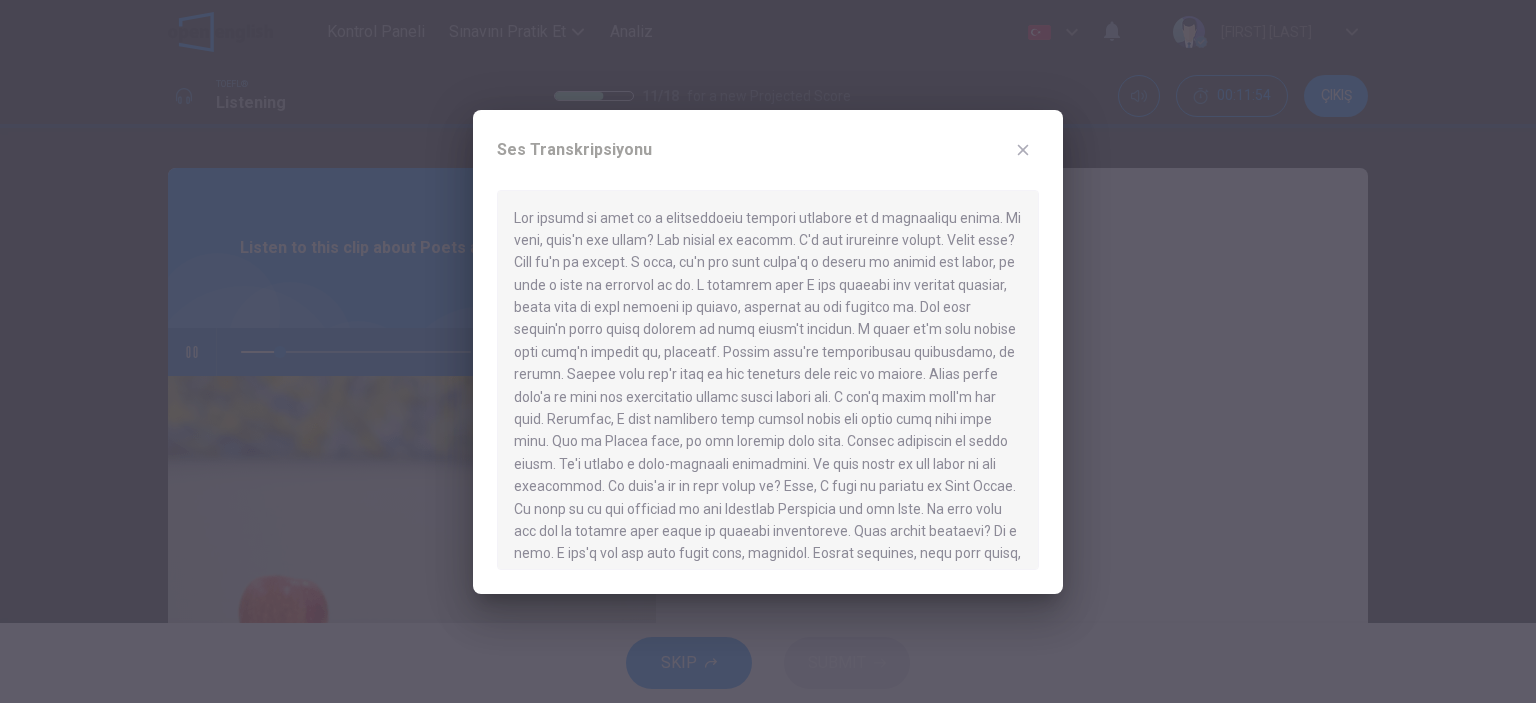 drag, startPoint x: 772, startPoint y: 290, endPoint x: 747, endPoint y: 293, distance: 25.179358 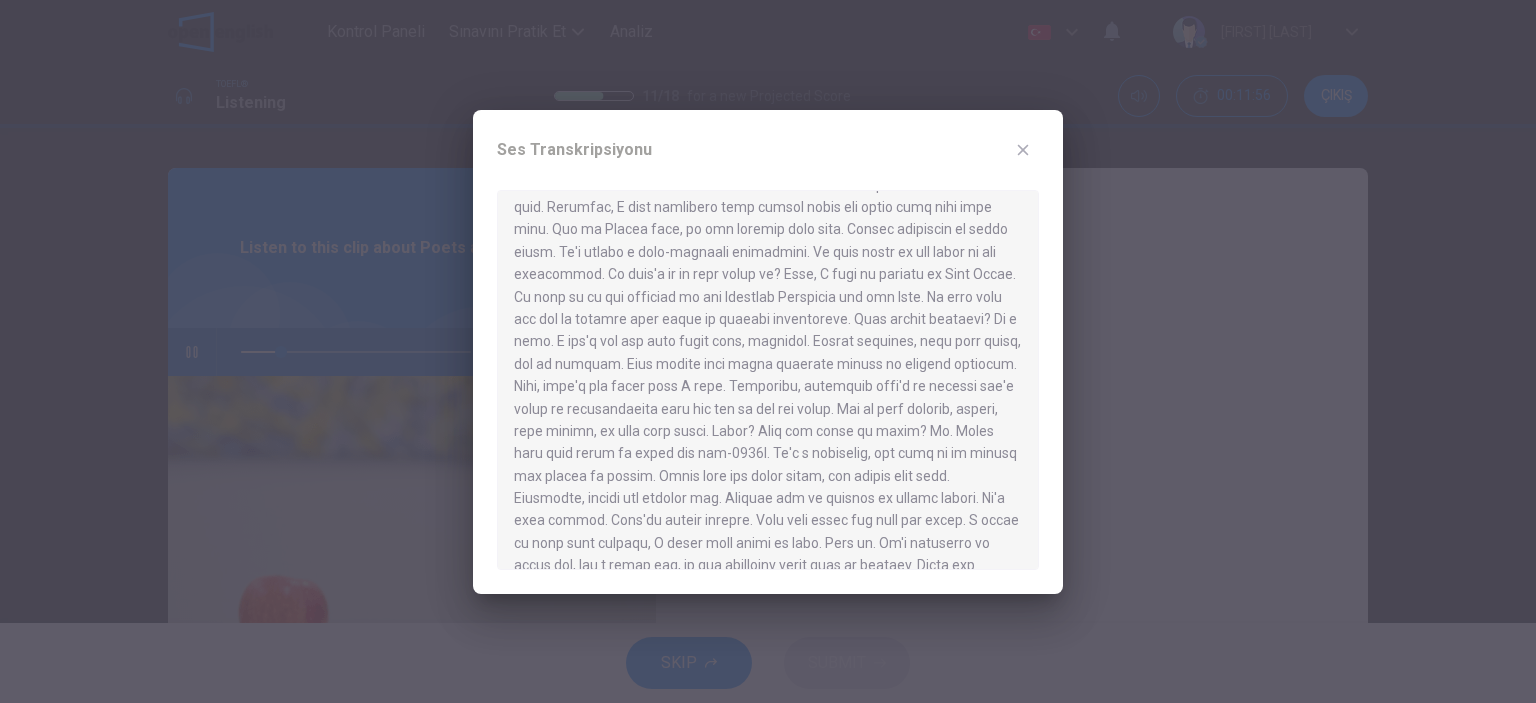 scroll, scrollTop: 216, scrollLeft: 0, axis: vertical 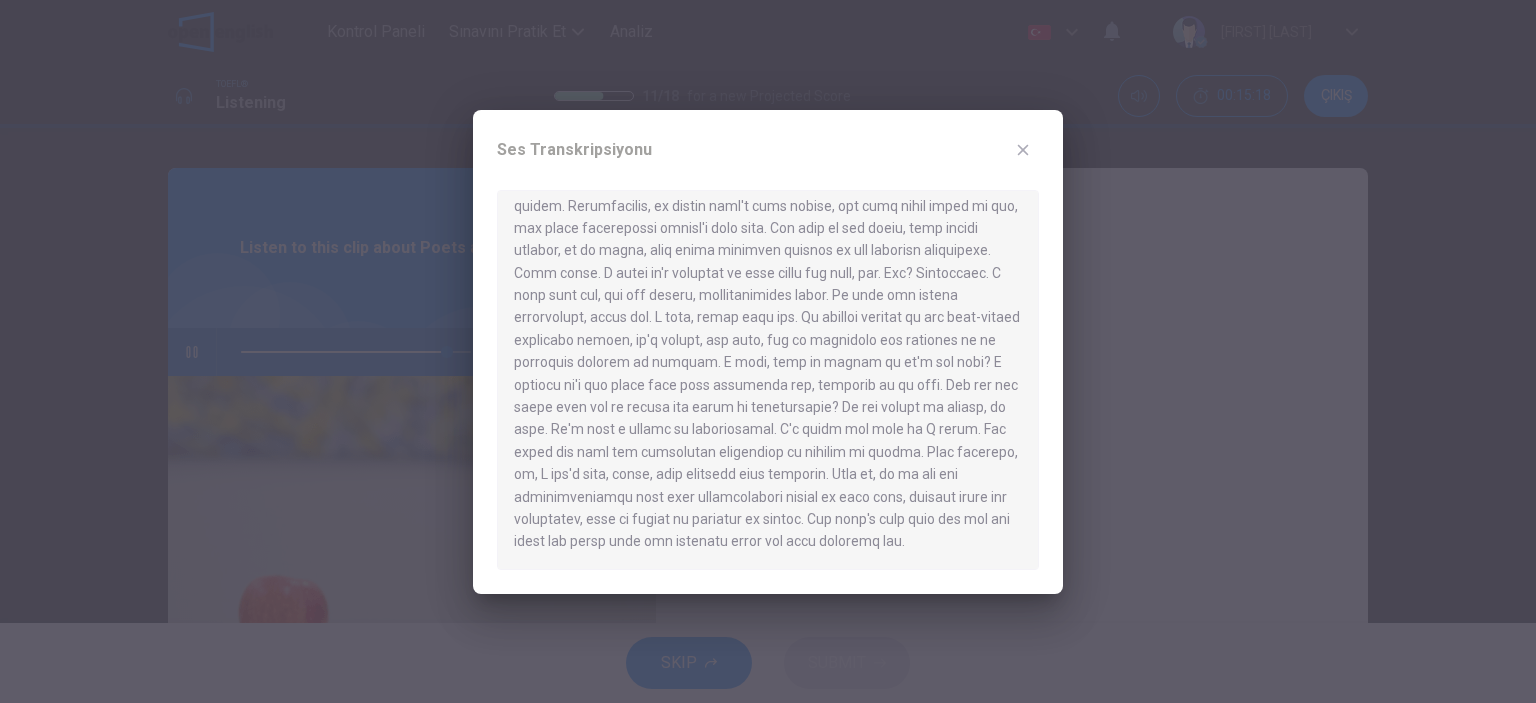 click on "Ses Transkripsiyonu" at bounding box center (768, 162) 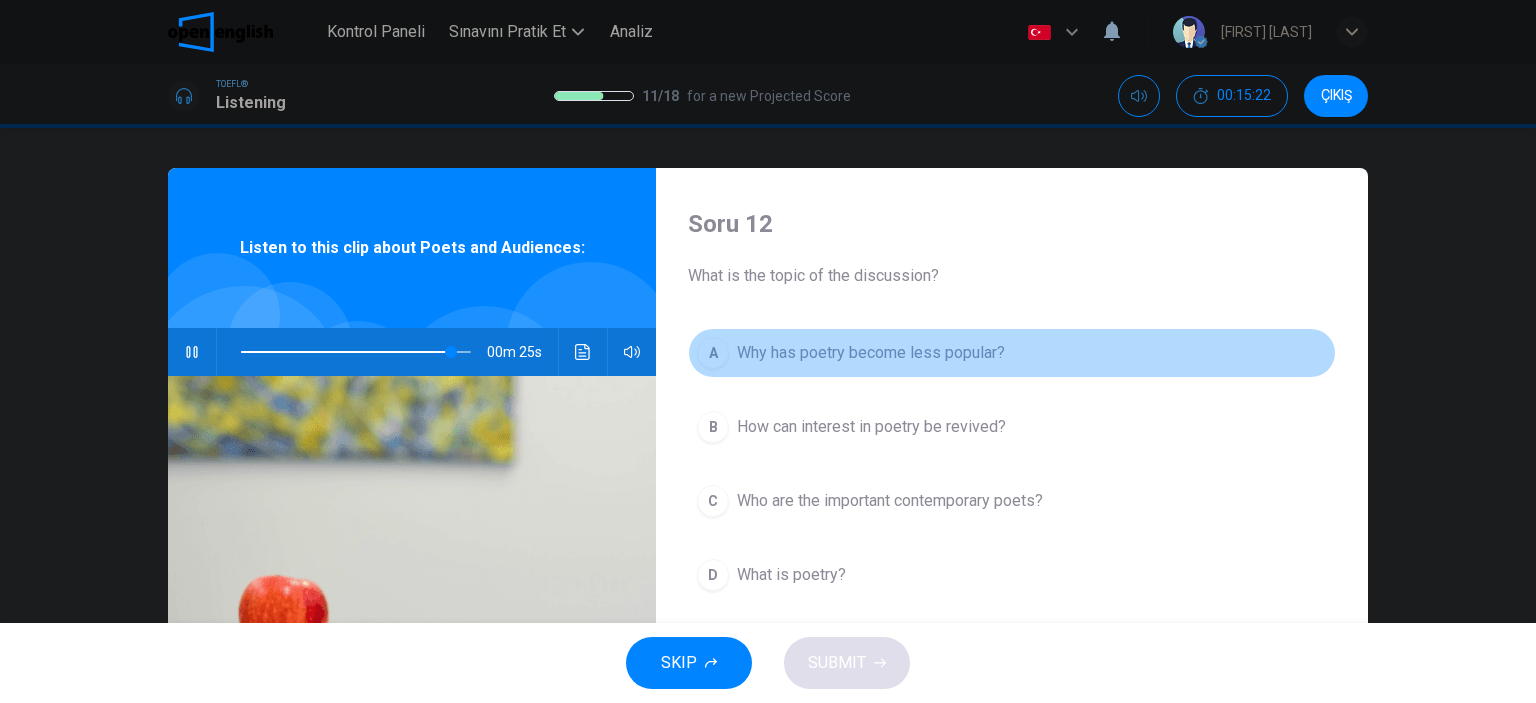 click on "Why has poetry become less popular?" at bounding box center (871, 353) 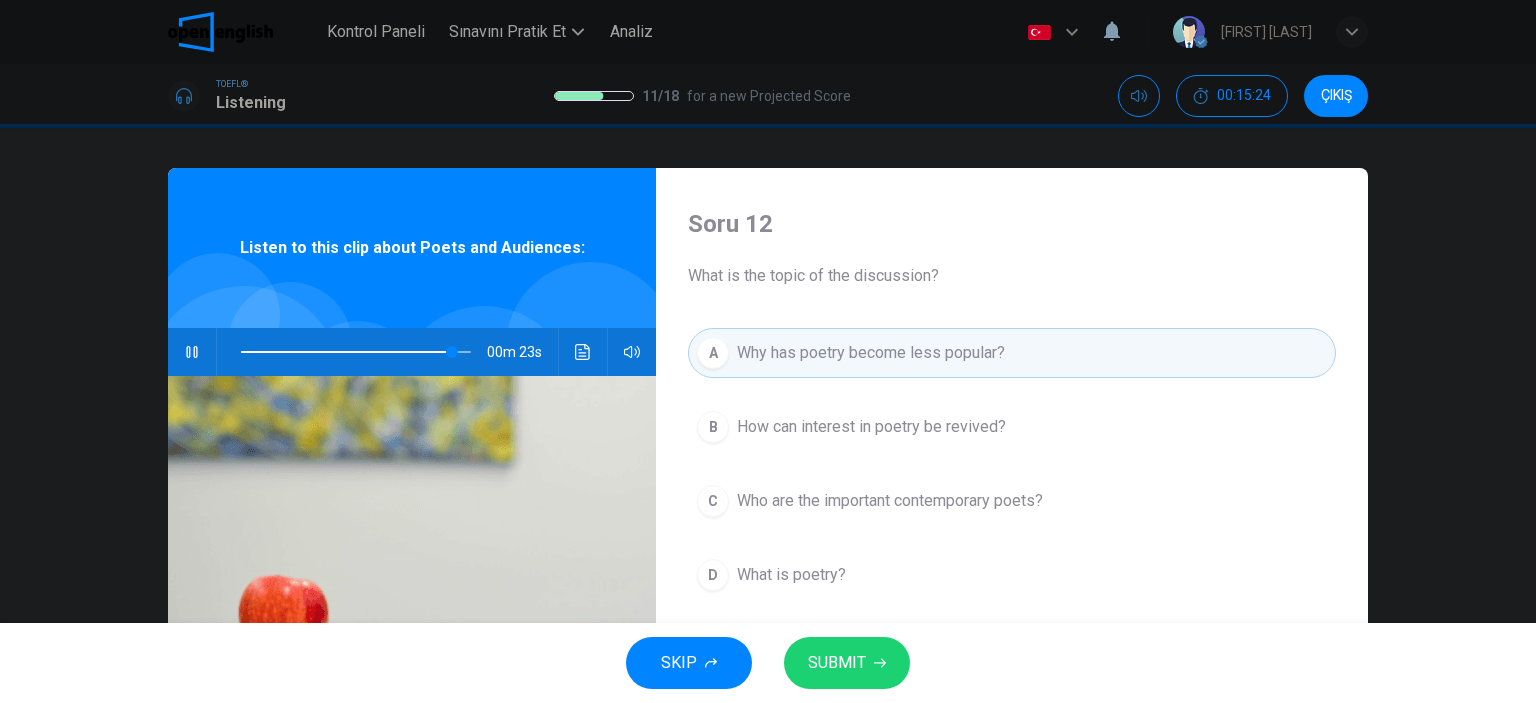 click on "SUBMIT" at bounding box center (837, 663) 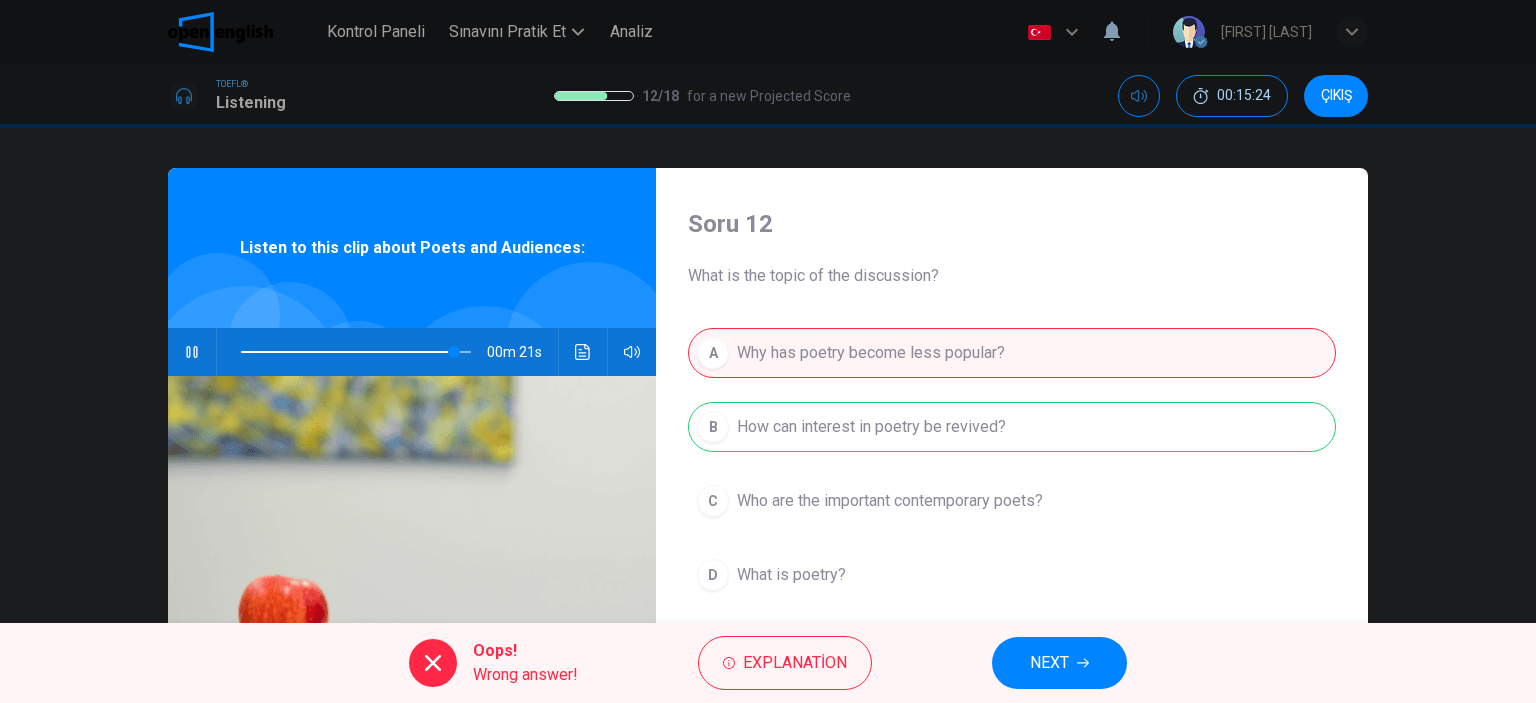 click on "NEXT" at bounding box center [1059, 663] 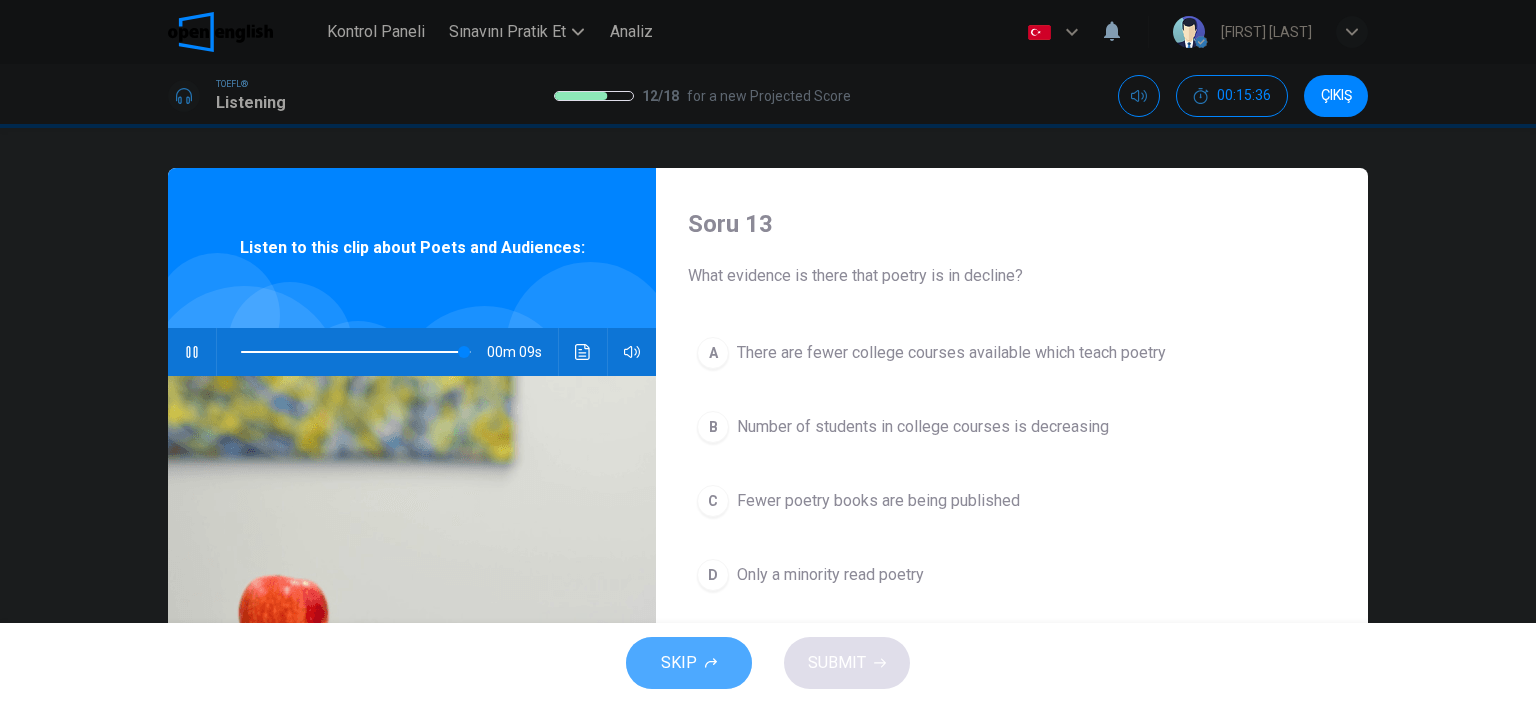 click on "SKIP" at bounding box center (689, 663) 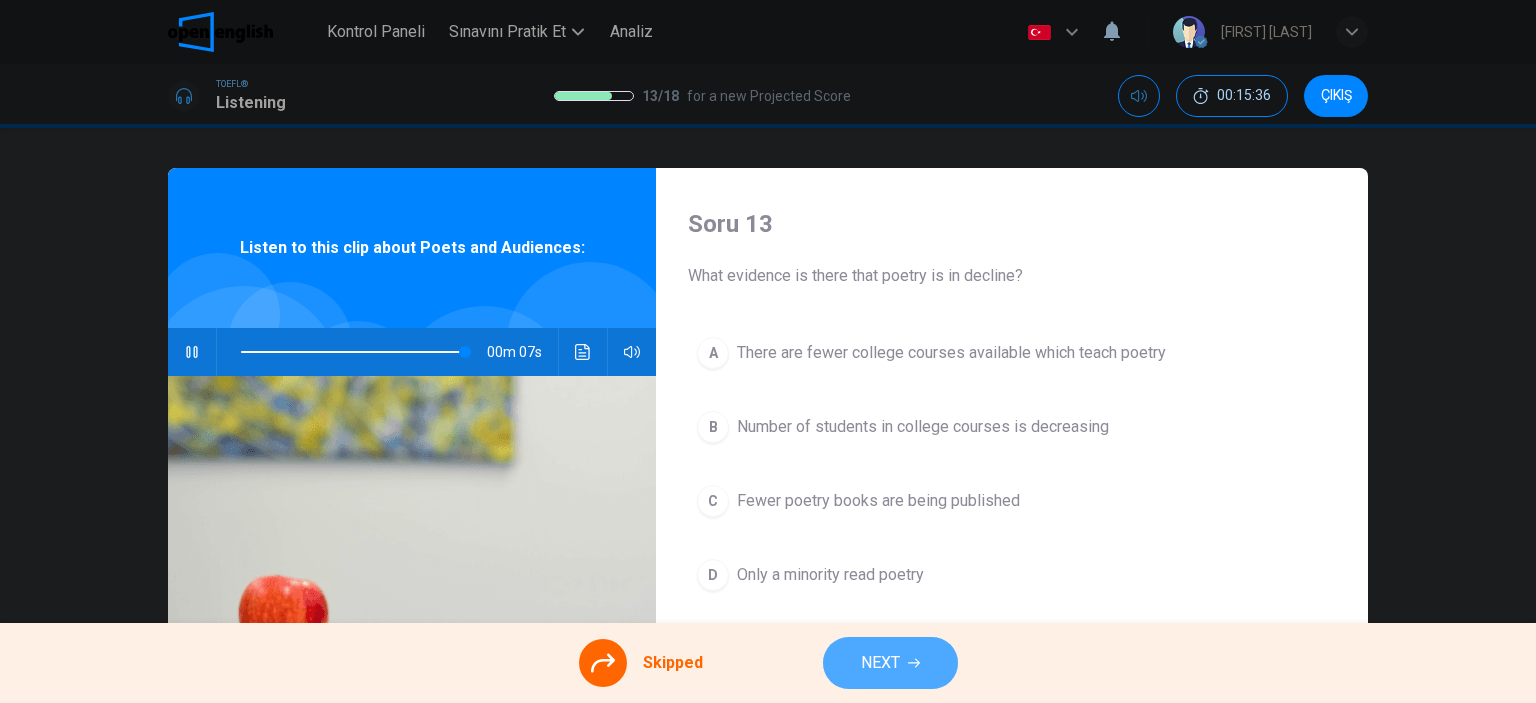 click on "NEXT" at bounding box center [880, 663] 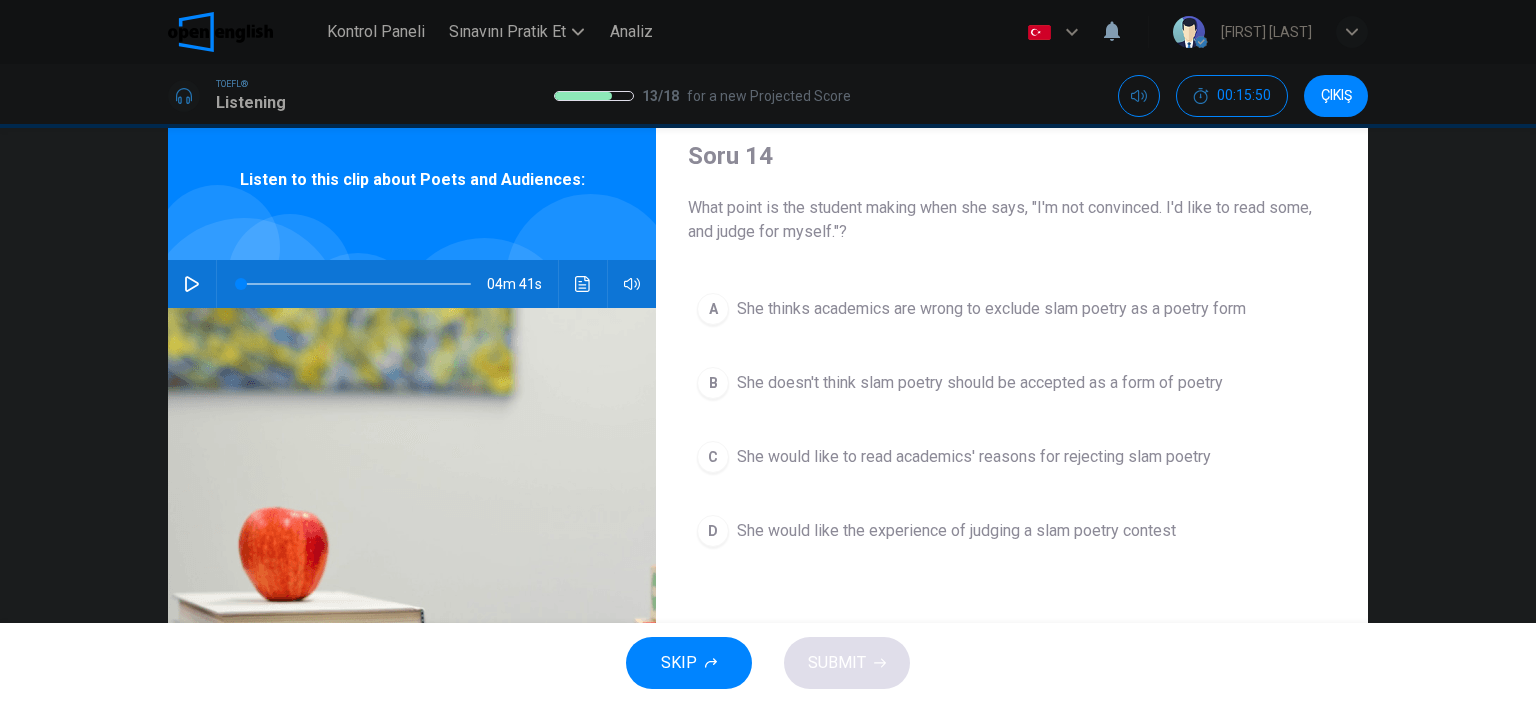 scroll, scrollTop: 100, scrollLeft: 0, axis: vertical 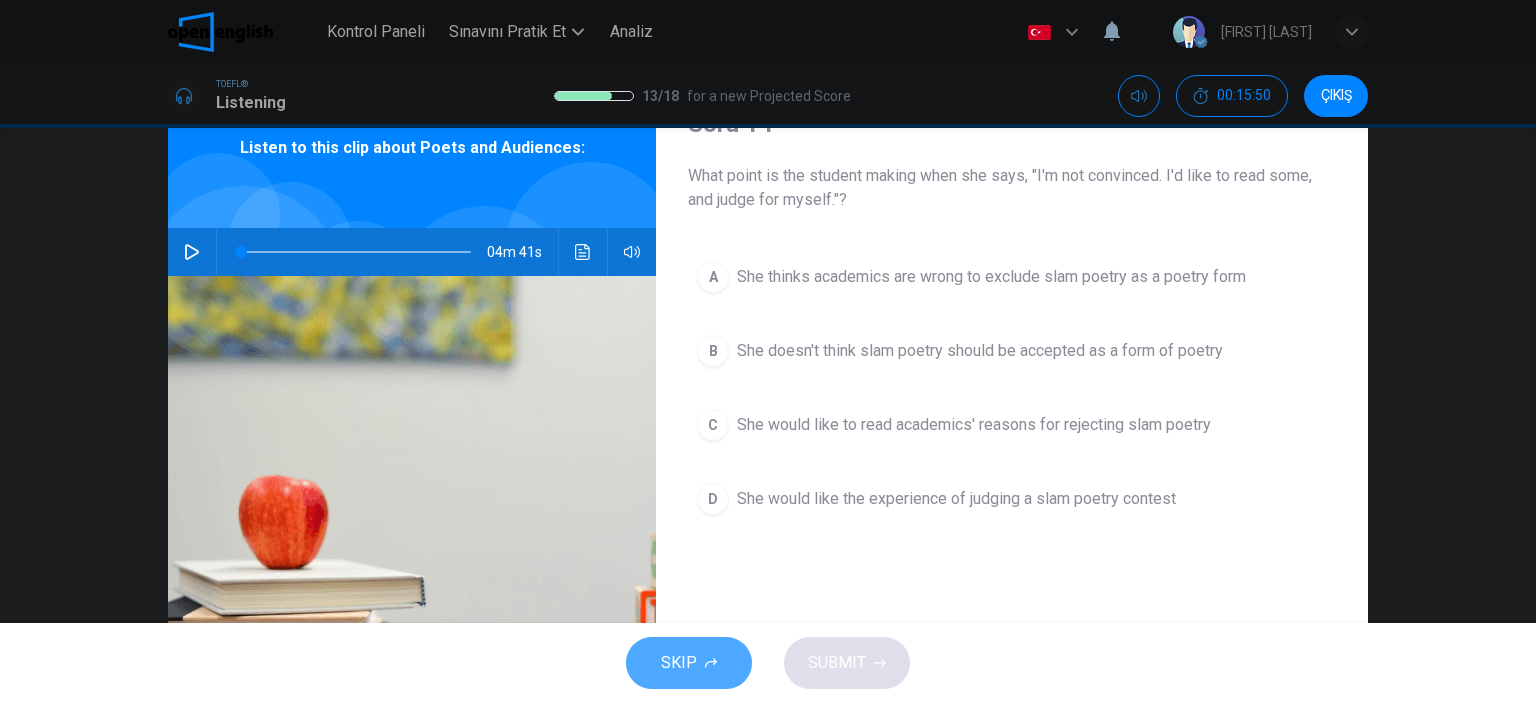 click on "SKIP" at bounding box center [679, 663] 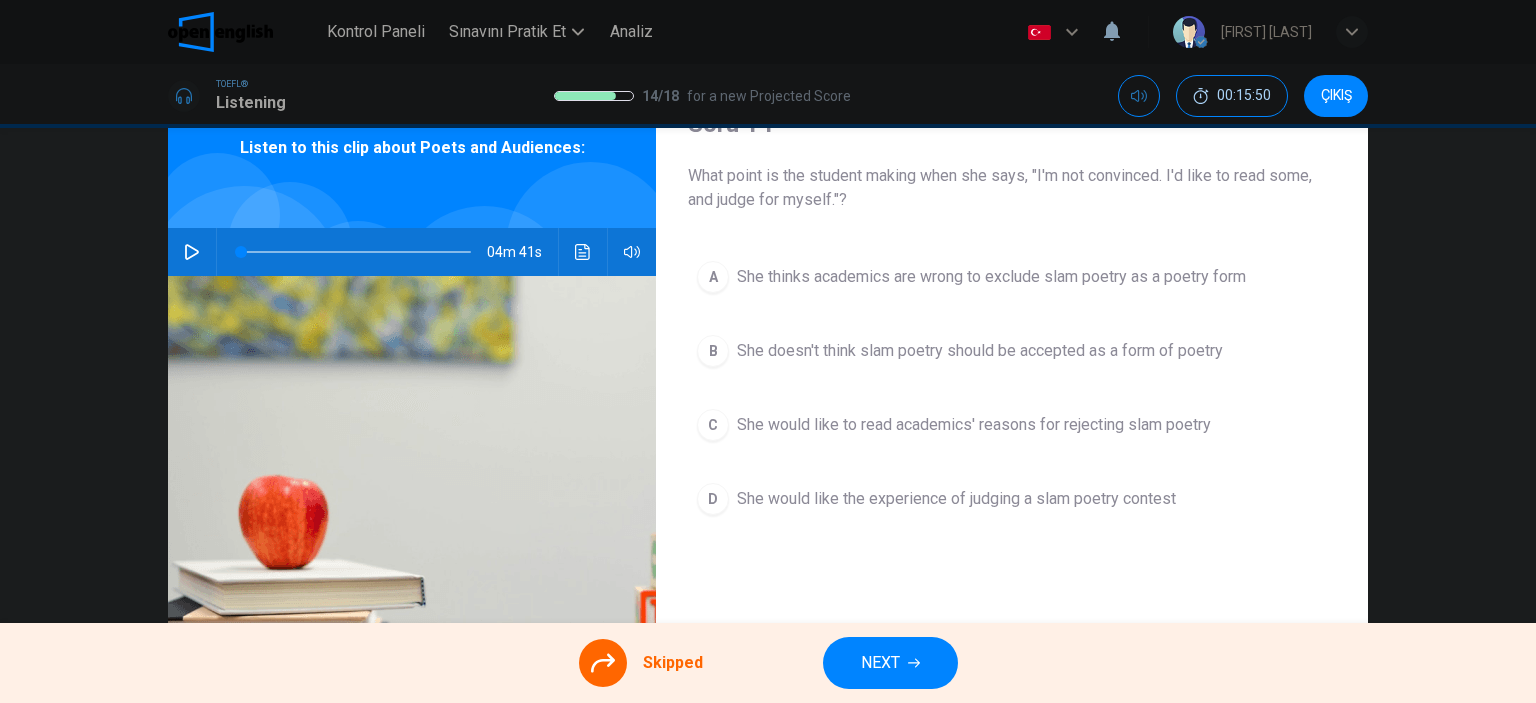 click on "NEXT" at bounding box center [890, 663] 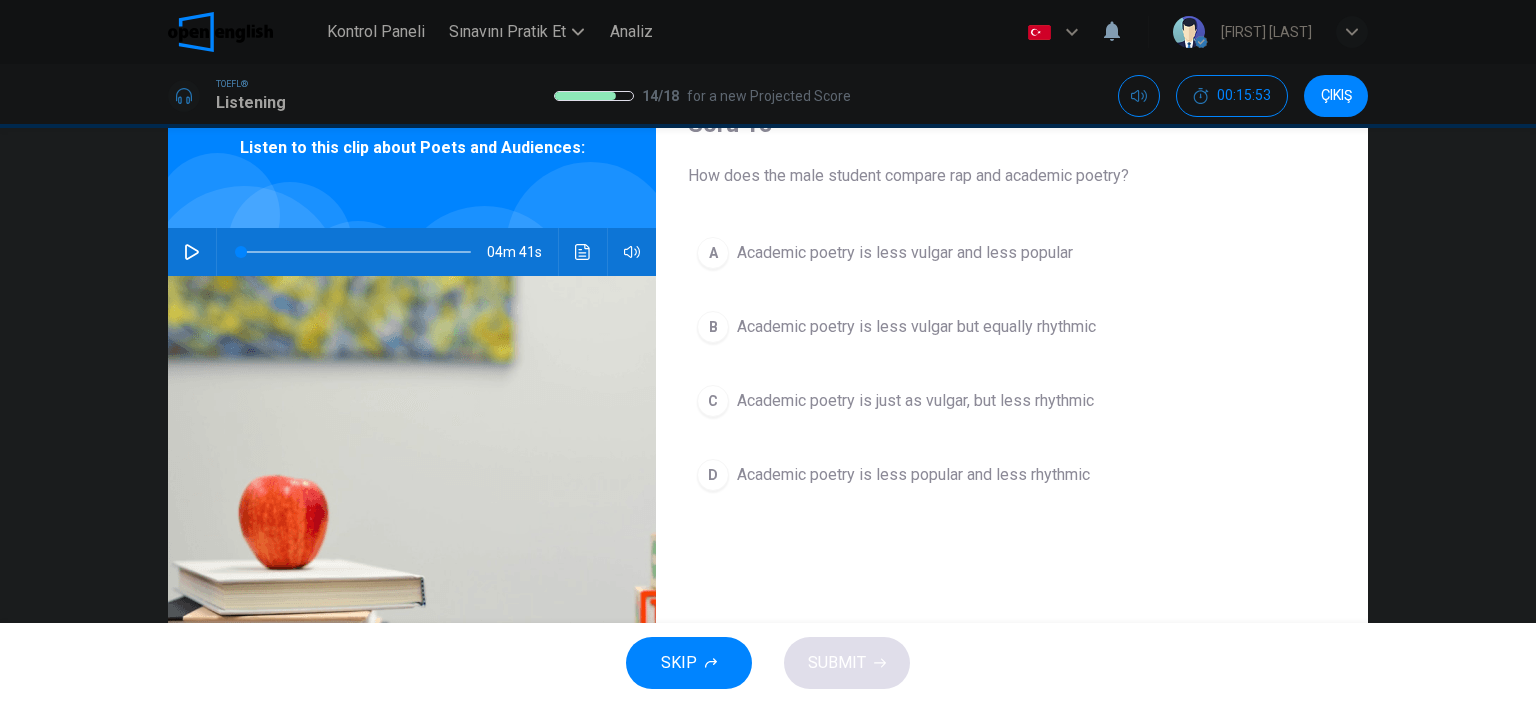 click on "SKIP" at bounding box center [689, 663] 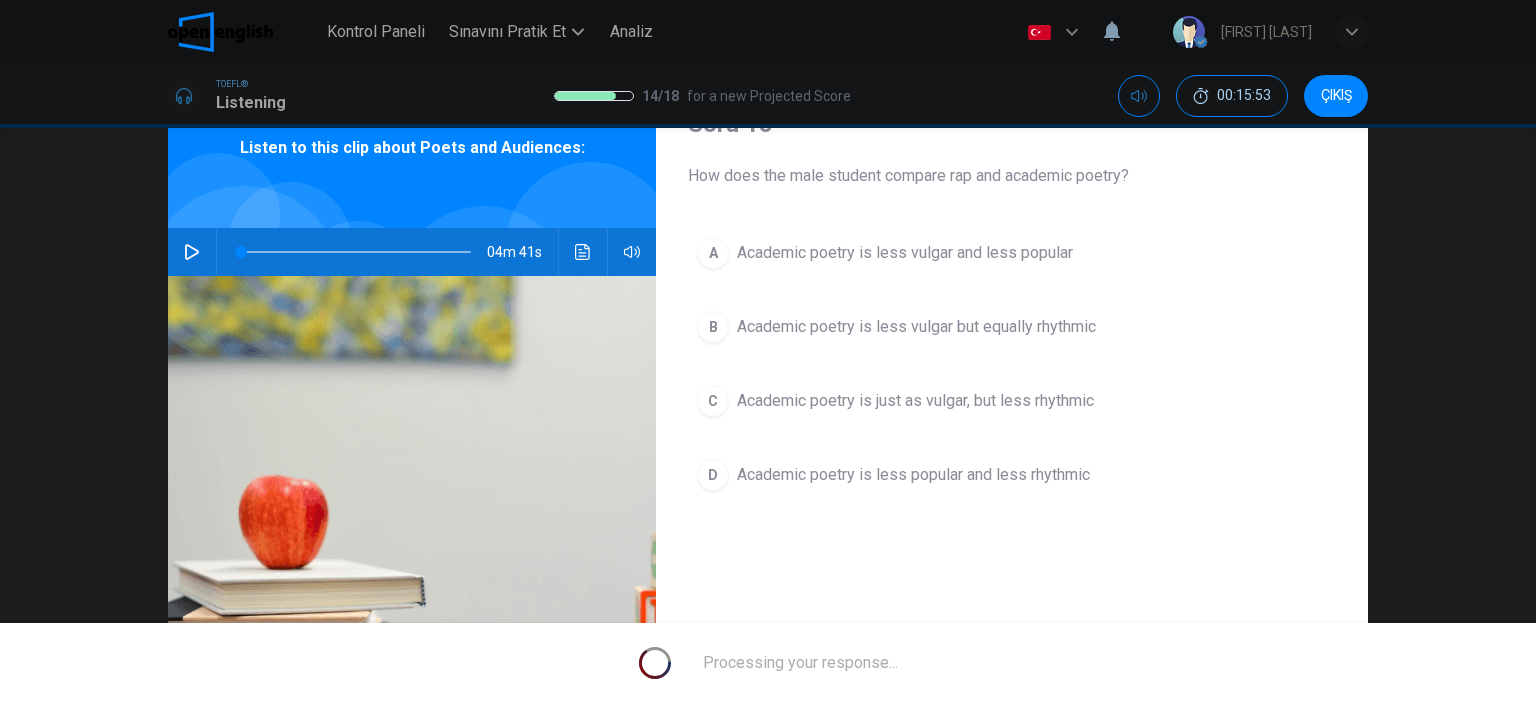 click on "Processing your response..." at bounding box center (768, 663) 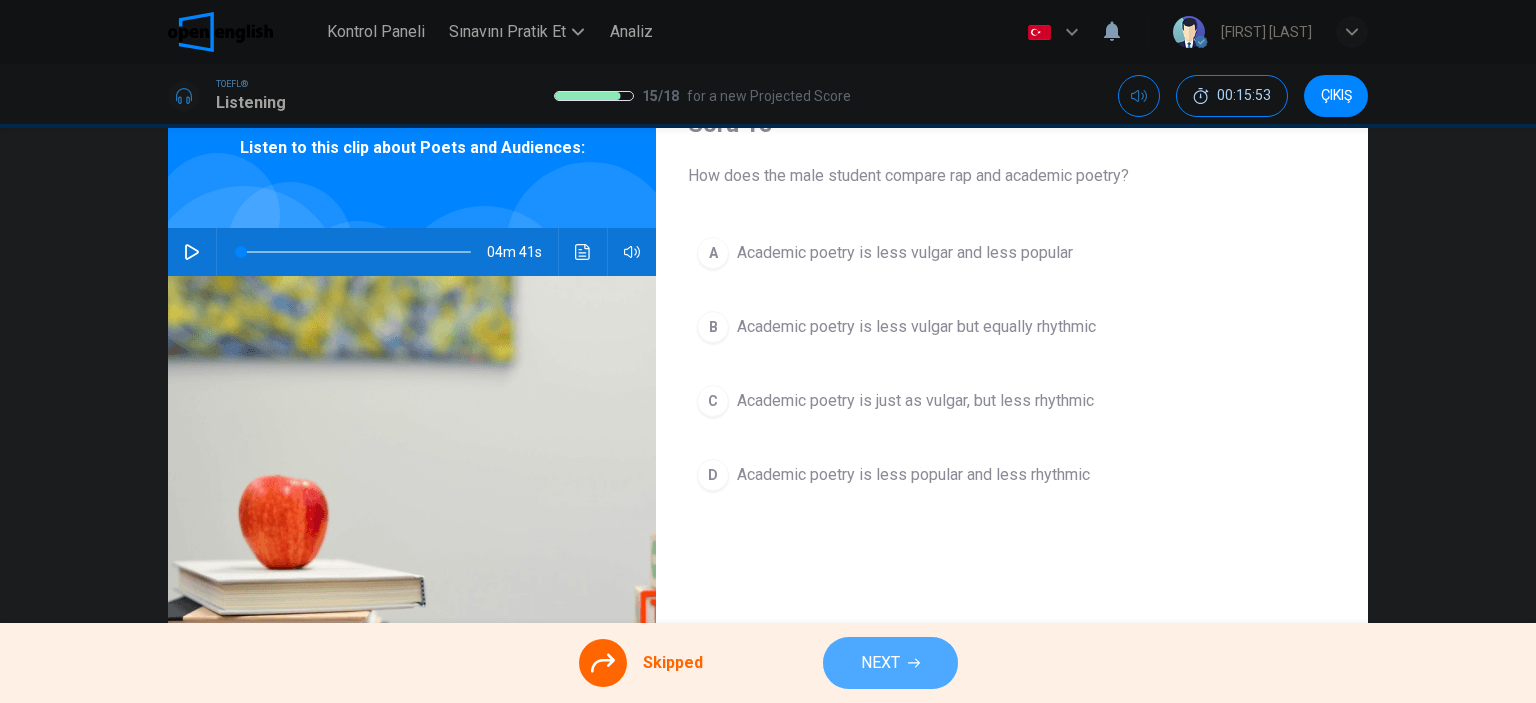click on "NEXT" at bounding box center (890, 663) 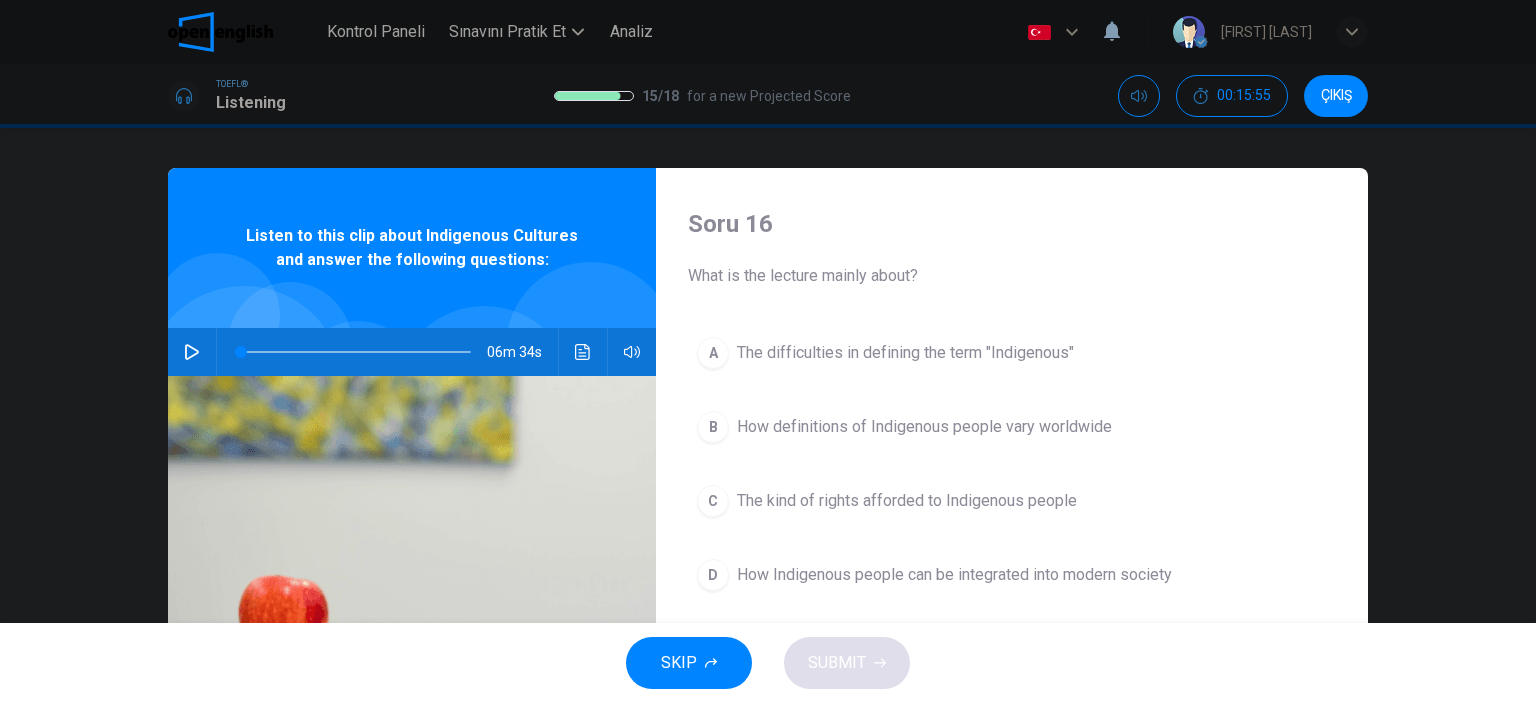 click on "SKIP" at bounding box center [689, 663] 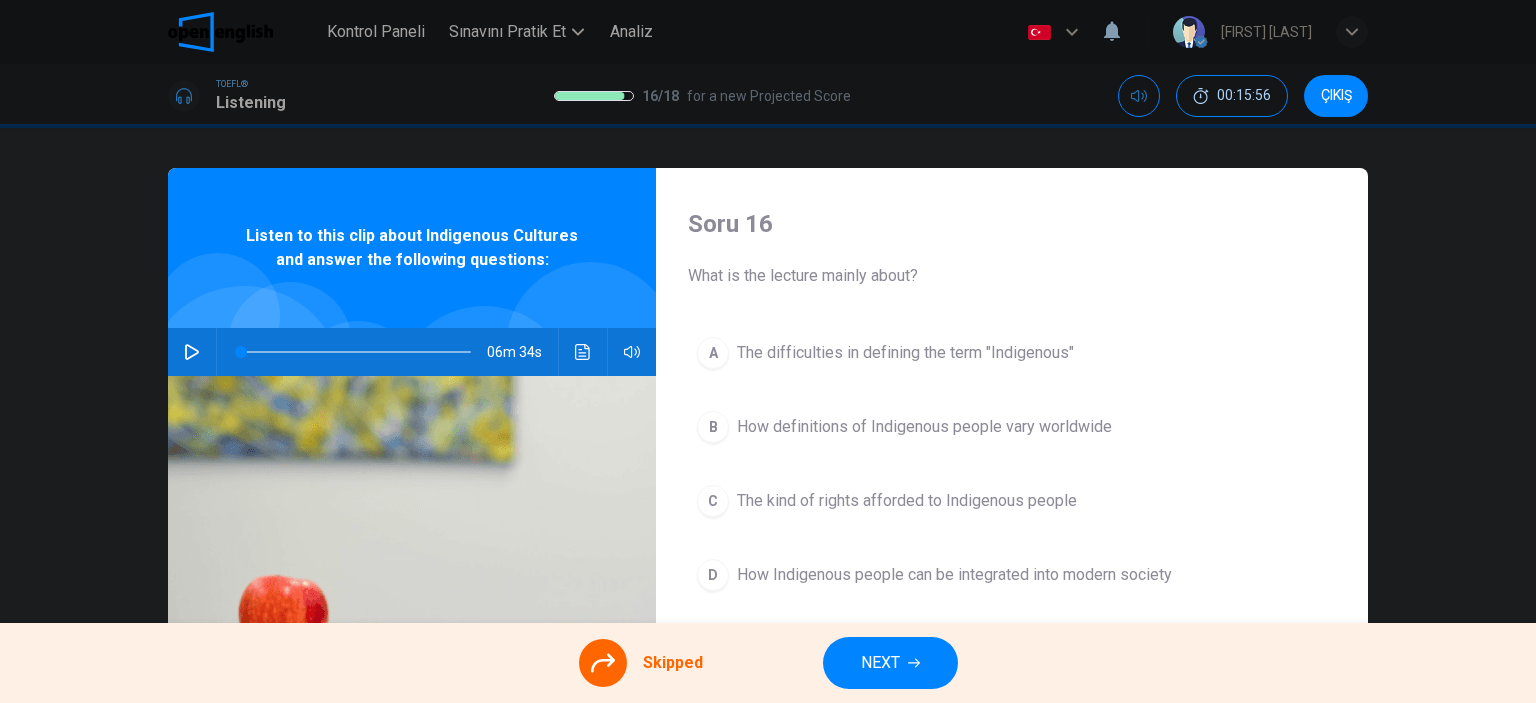 click on "NEXT" at bounding box center [880, 663] 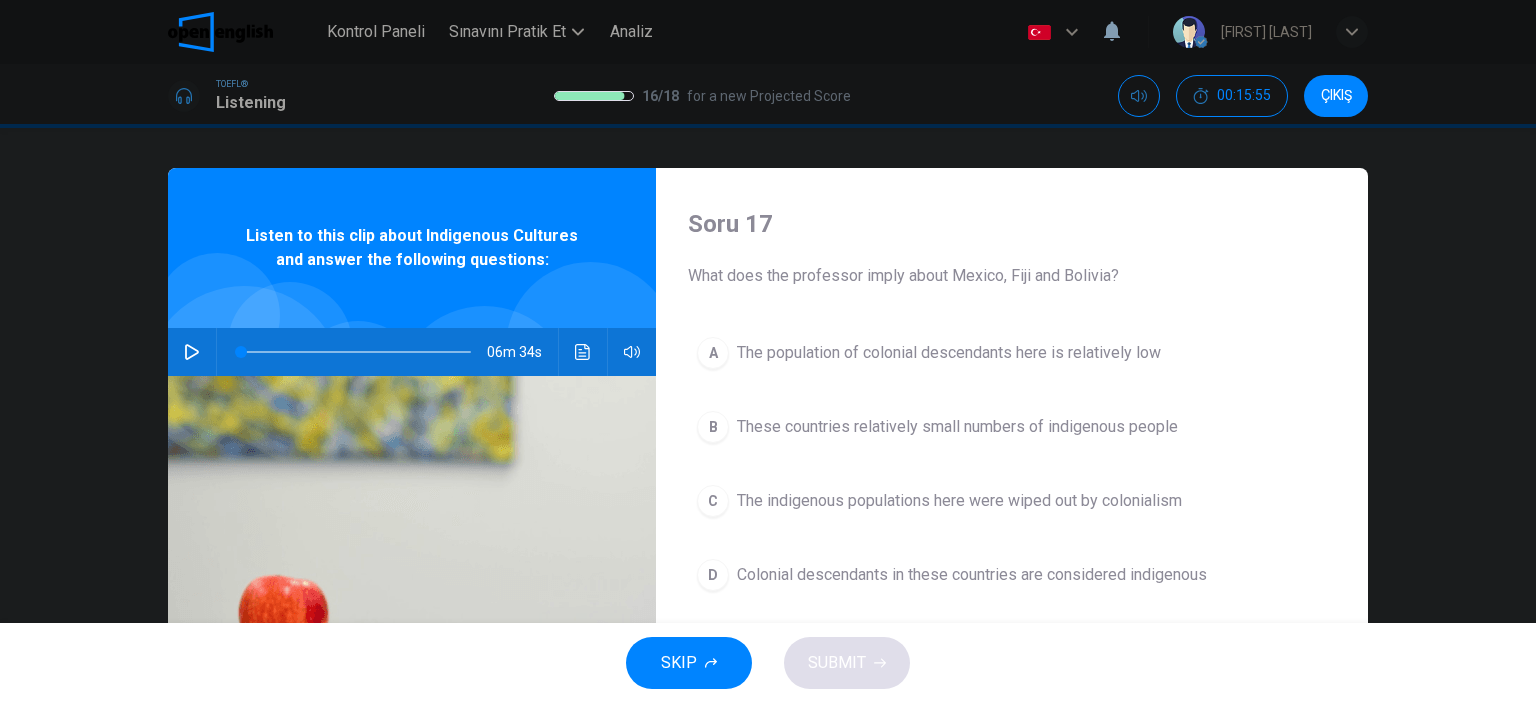 click on "SKIP" at bounding box center [689, 663] 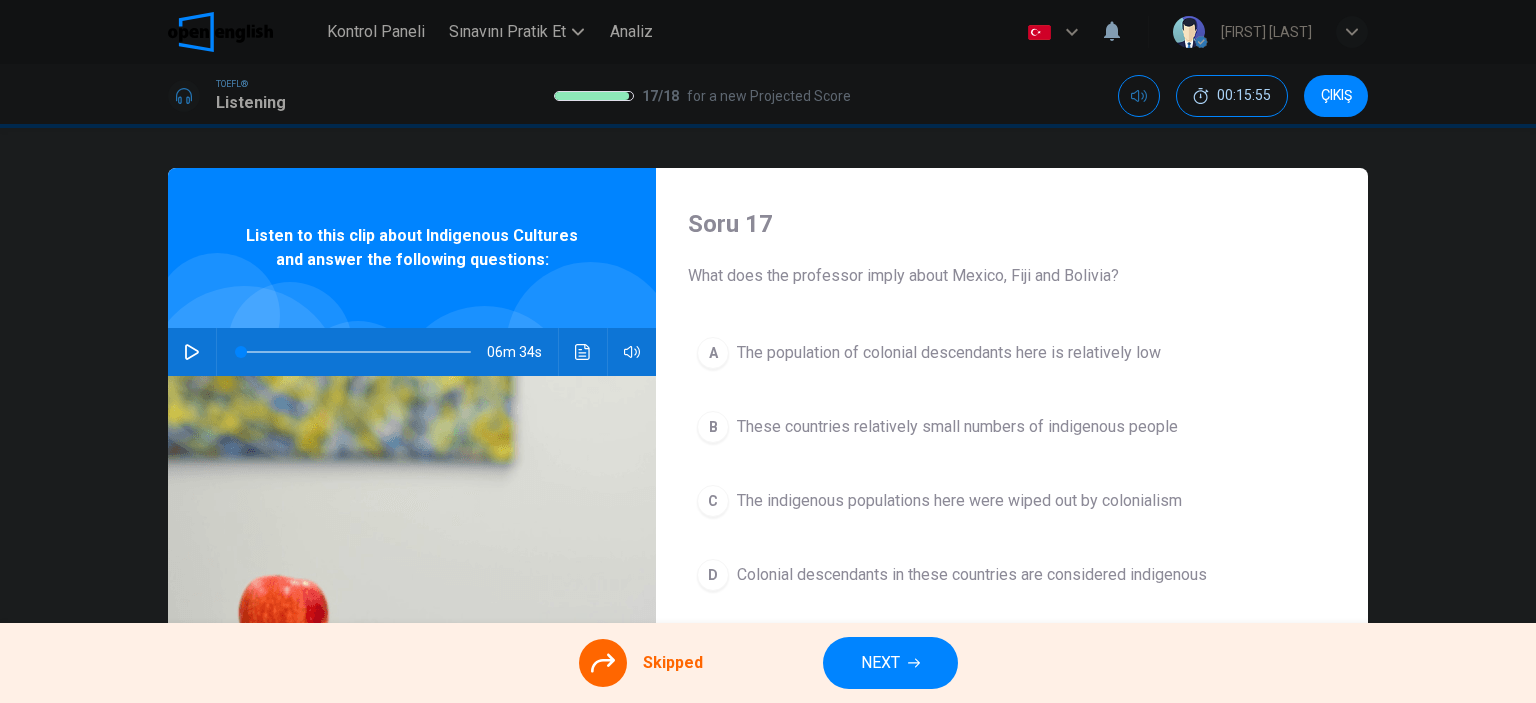 click on "NEXT" at bounding box center [880, 663] 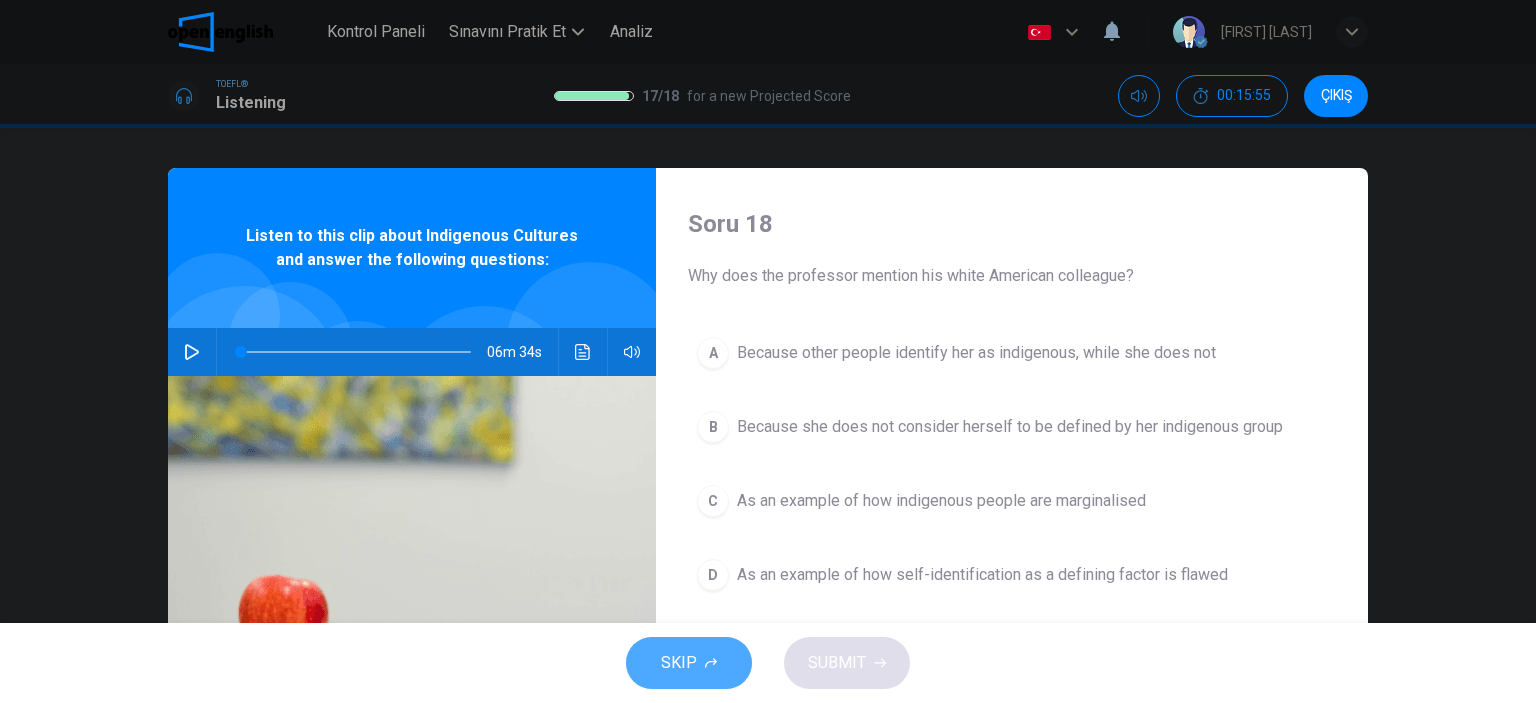 click on "SKIP" at bounding box center (679, 663) 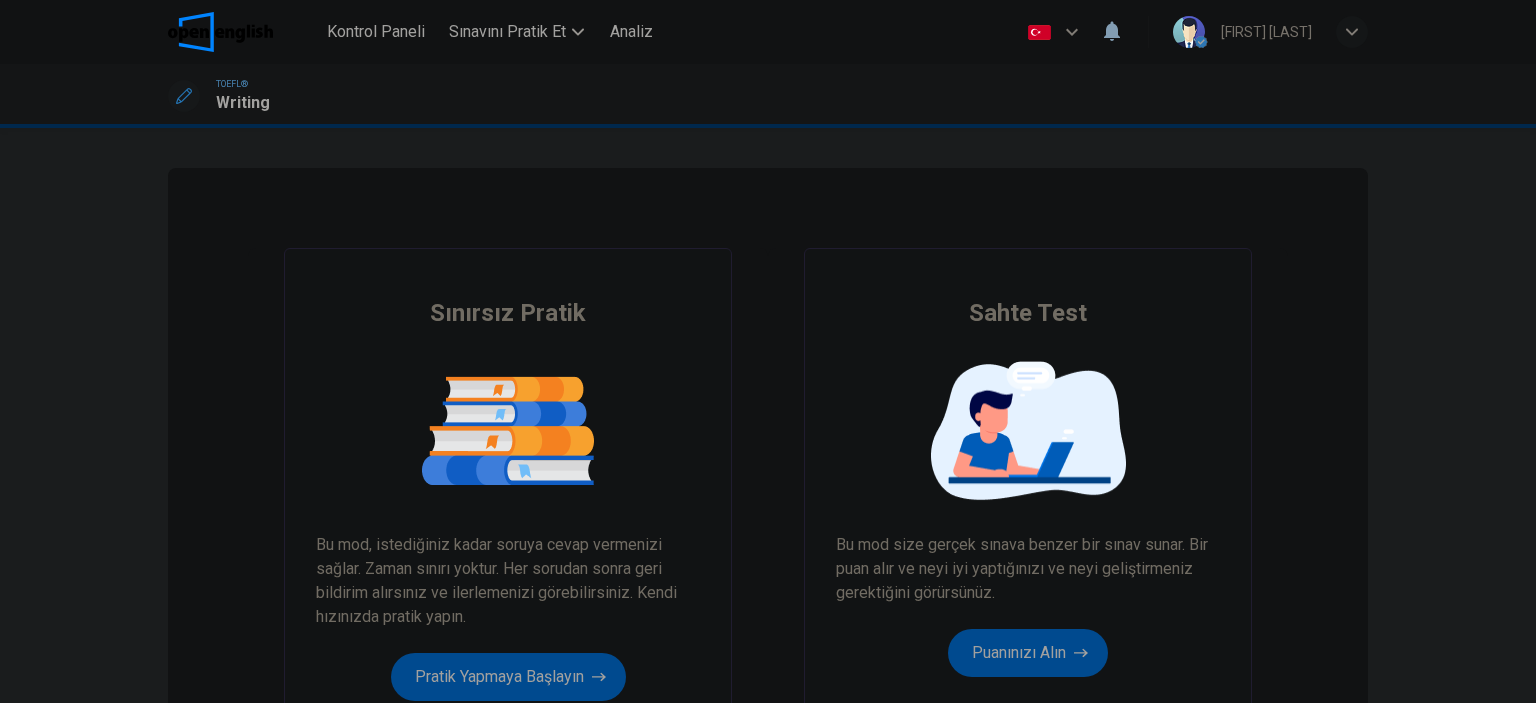 scroll, scrollTop: 0, scrollLeft: 0, axis: both 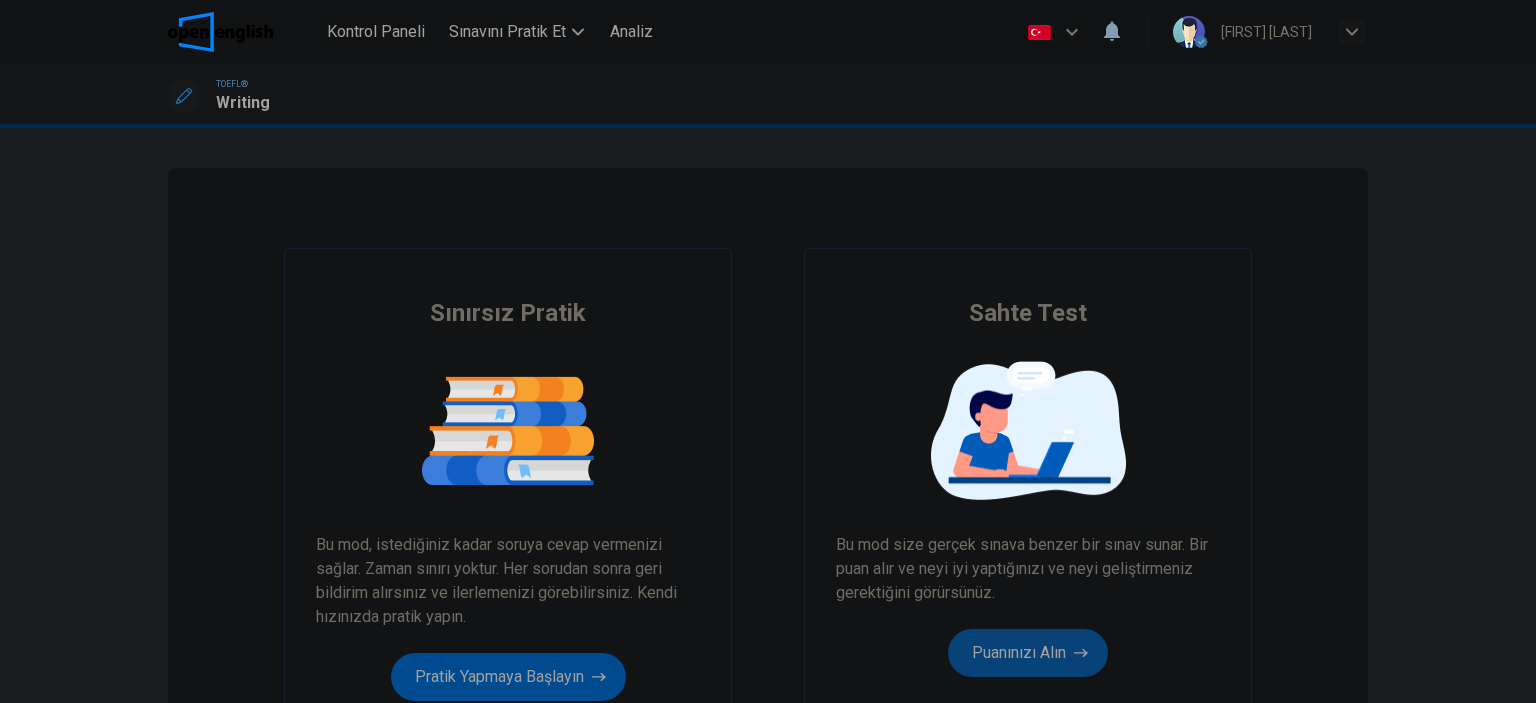 click on "Puanınızı Alın" at bounding box center [508, 677] 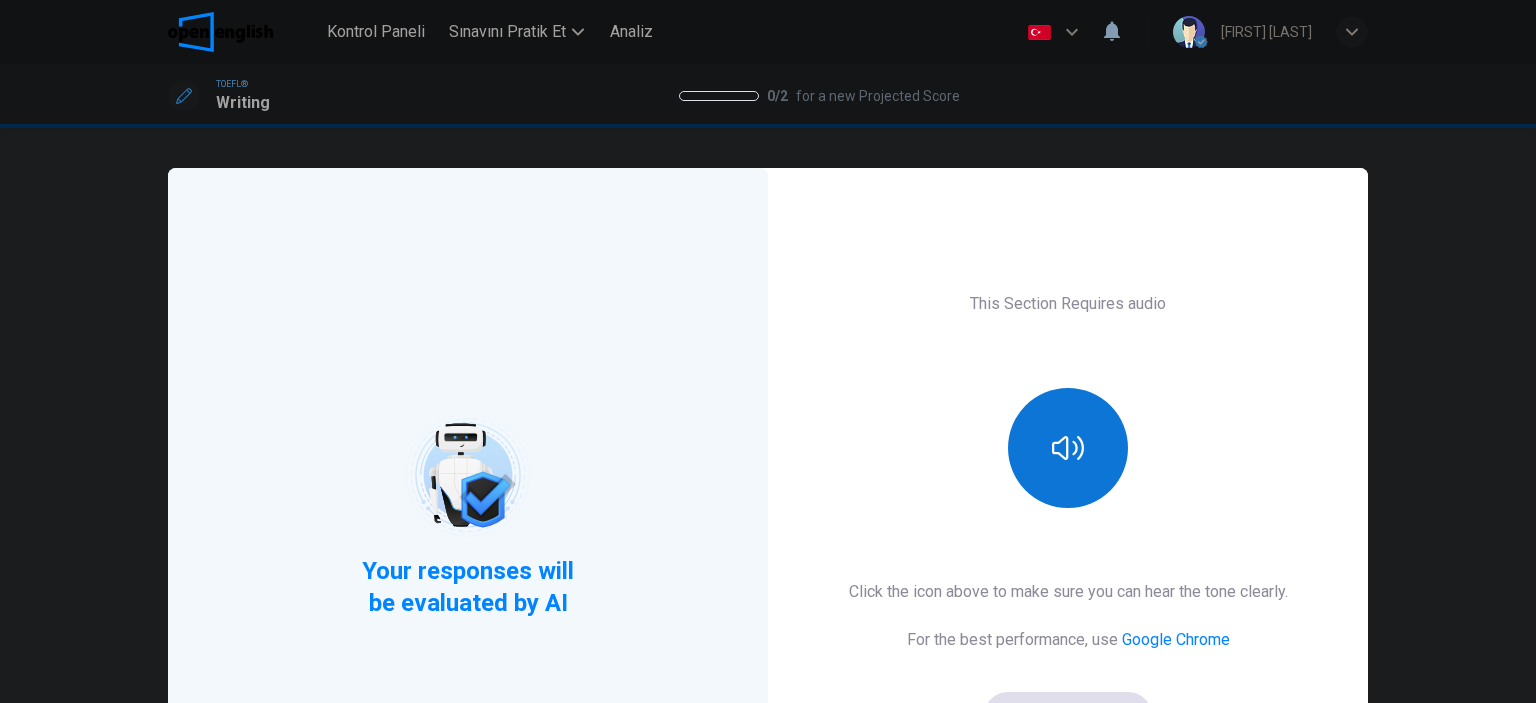 click at bounding box center (1068, 448) 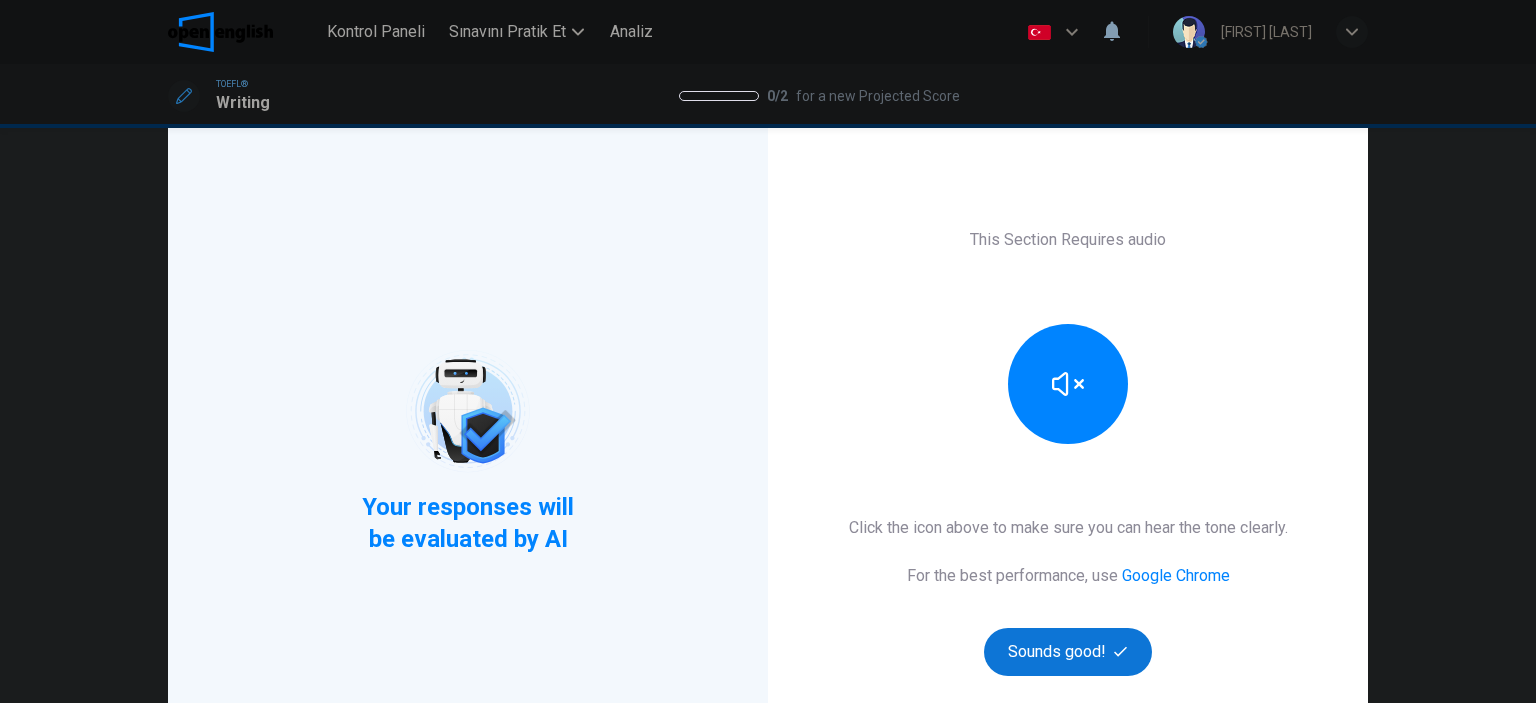scroll, scrollTop: 100, scrollLeft: 0, axis: vertical 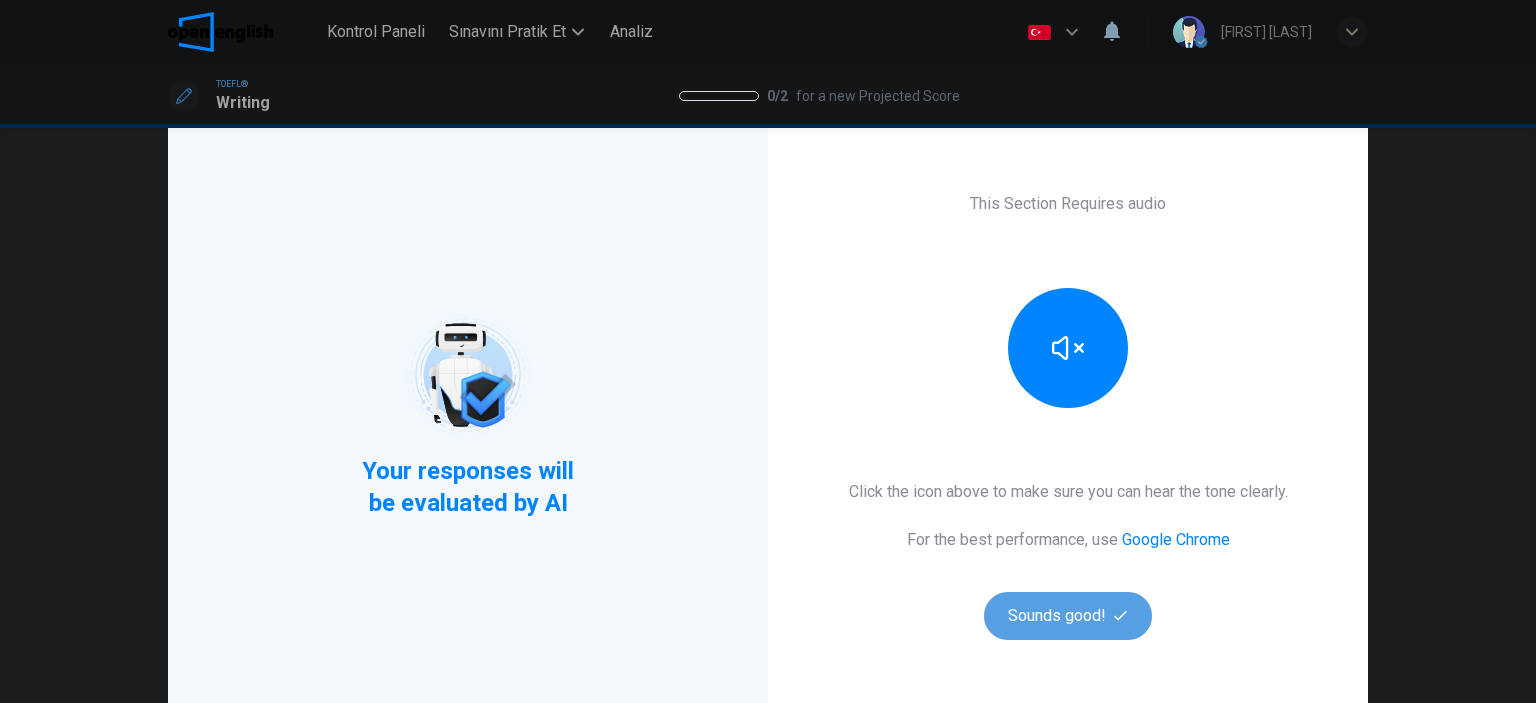 click on "Sounds good!" at bounding box center [1068, 616] 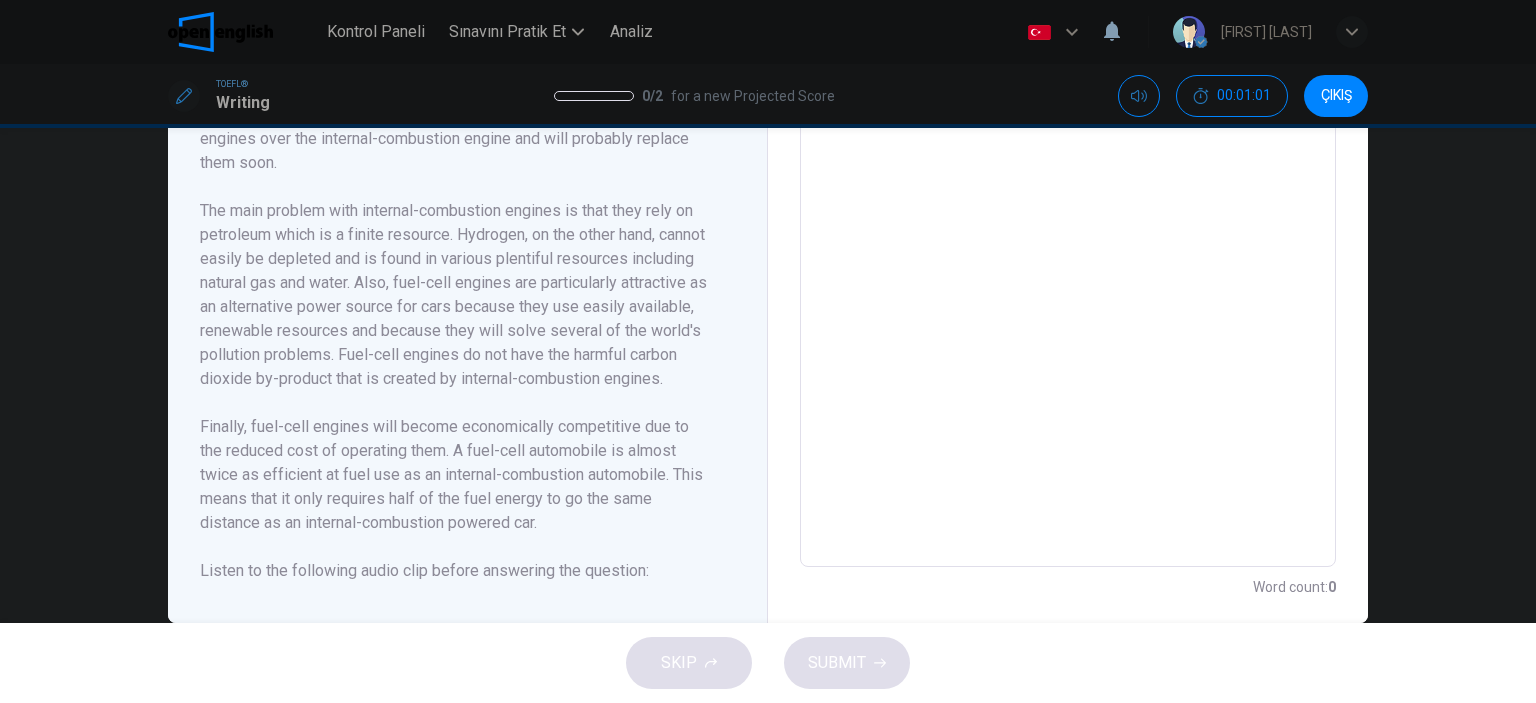 scroll, scrollTop: 549, scrollLeft: 0, axis: vertical 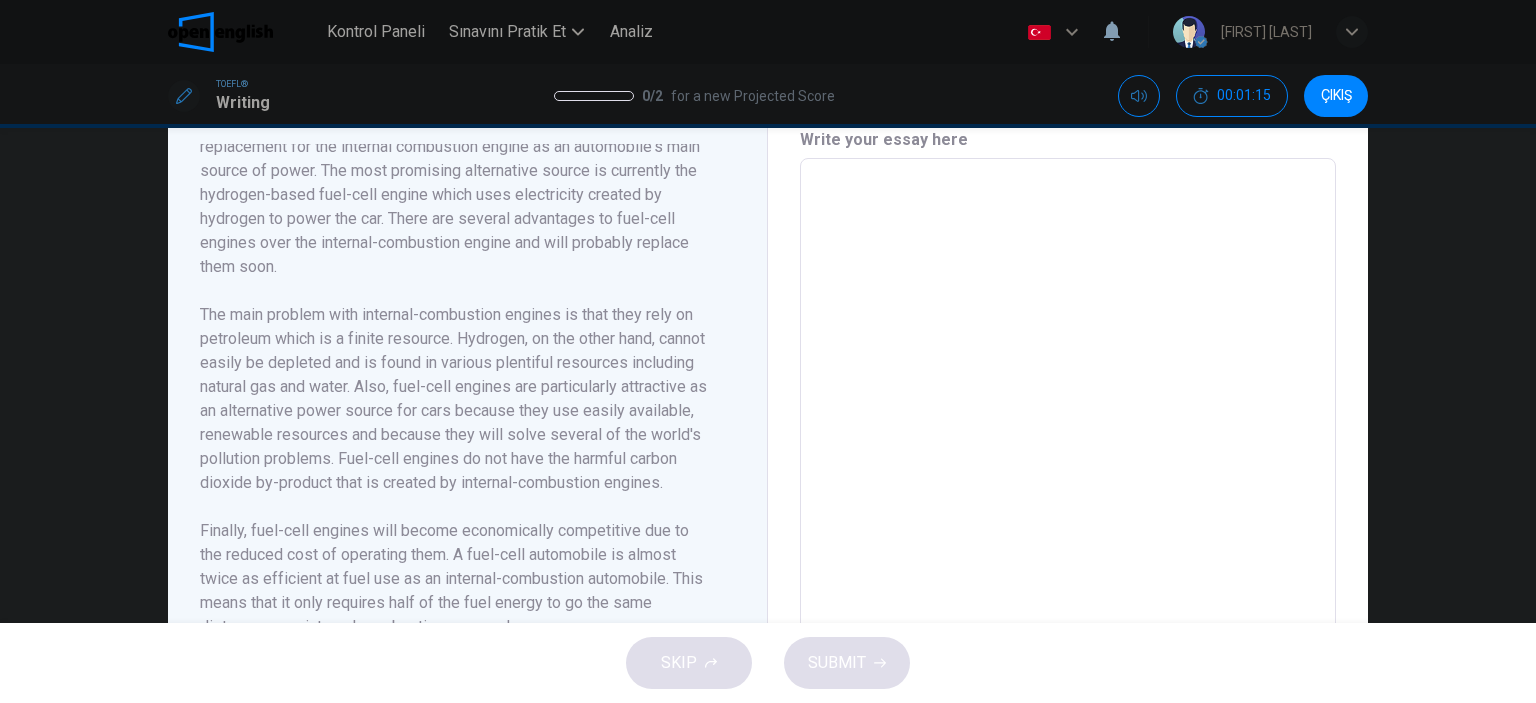 click on "ÇIKIŞ" at bounding box center (1336, 96) 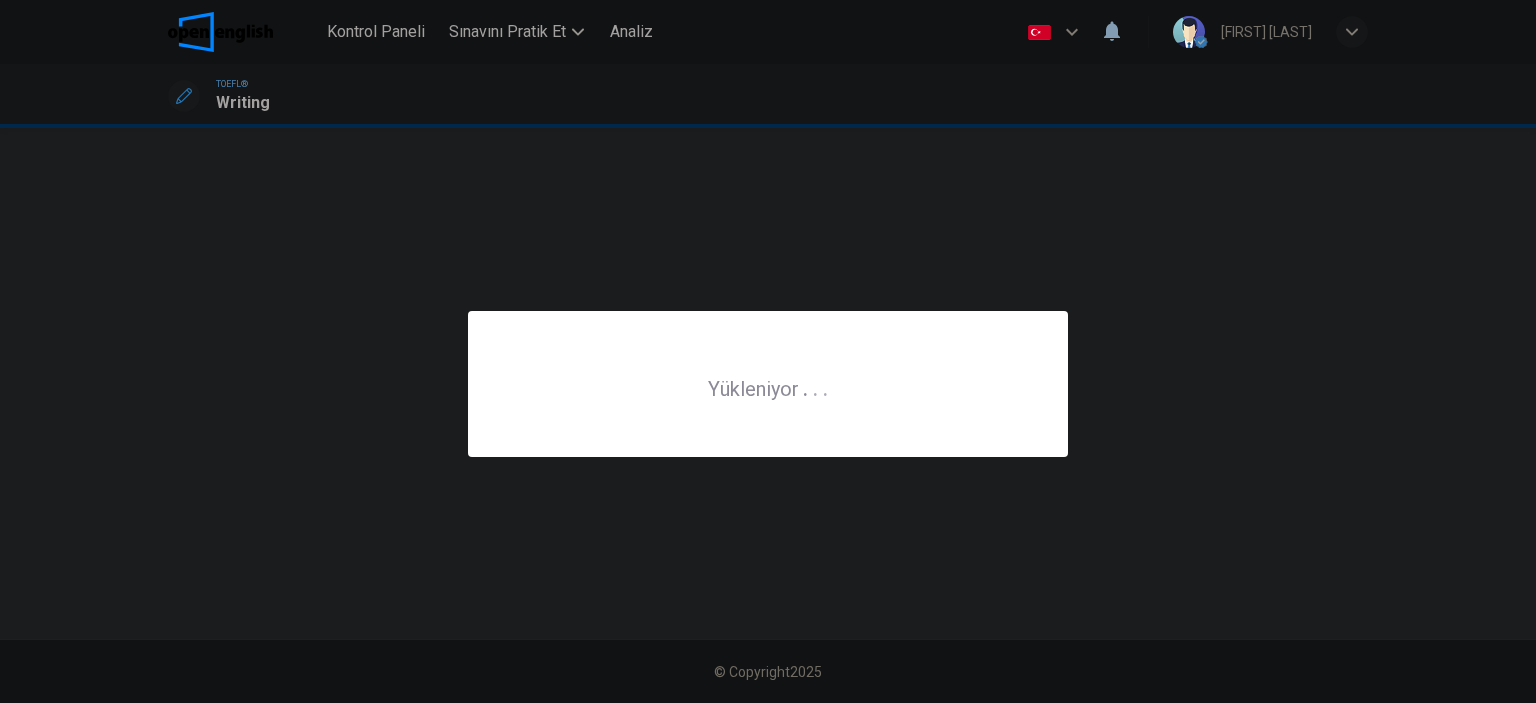 scroll, scrollTop: 0, scrollLeft: 0, axis: both 